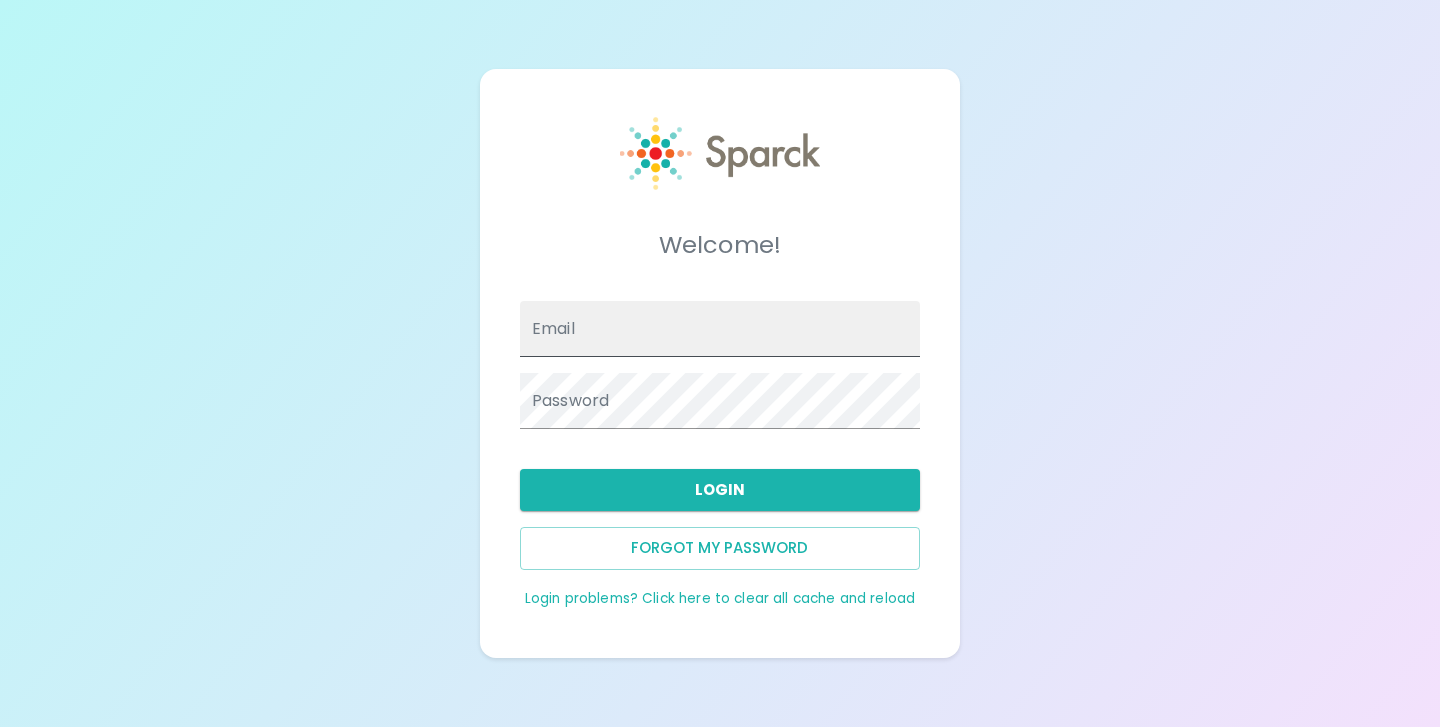 scroll, scrollTop: 0, scrollLeft: 0, axis: both 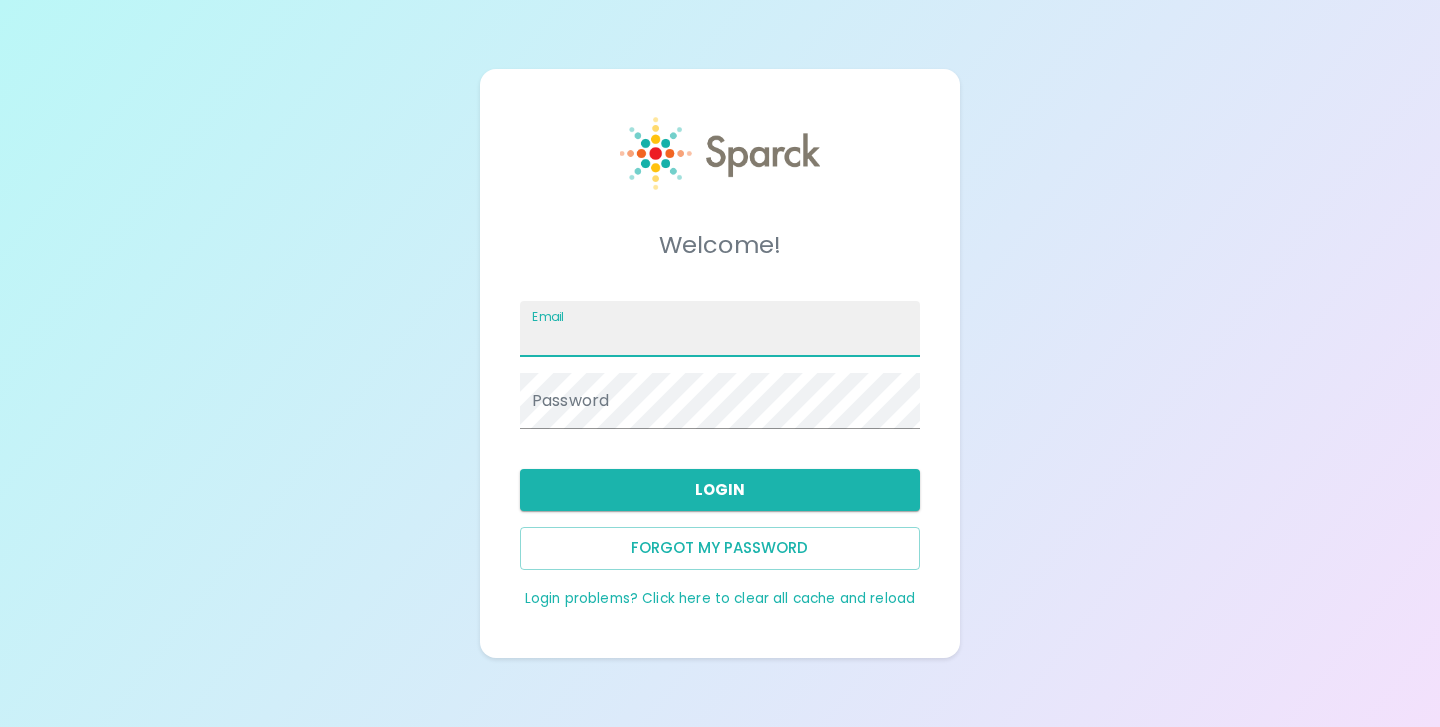 type on "[EMAIL_ADDRESS][DOMAIN_NAME]" 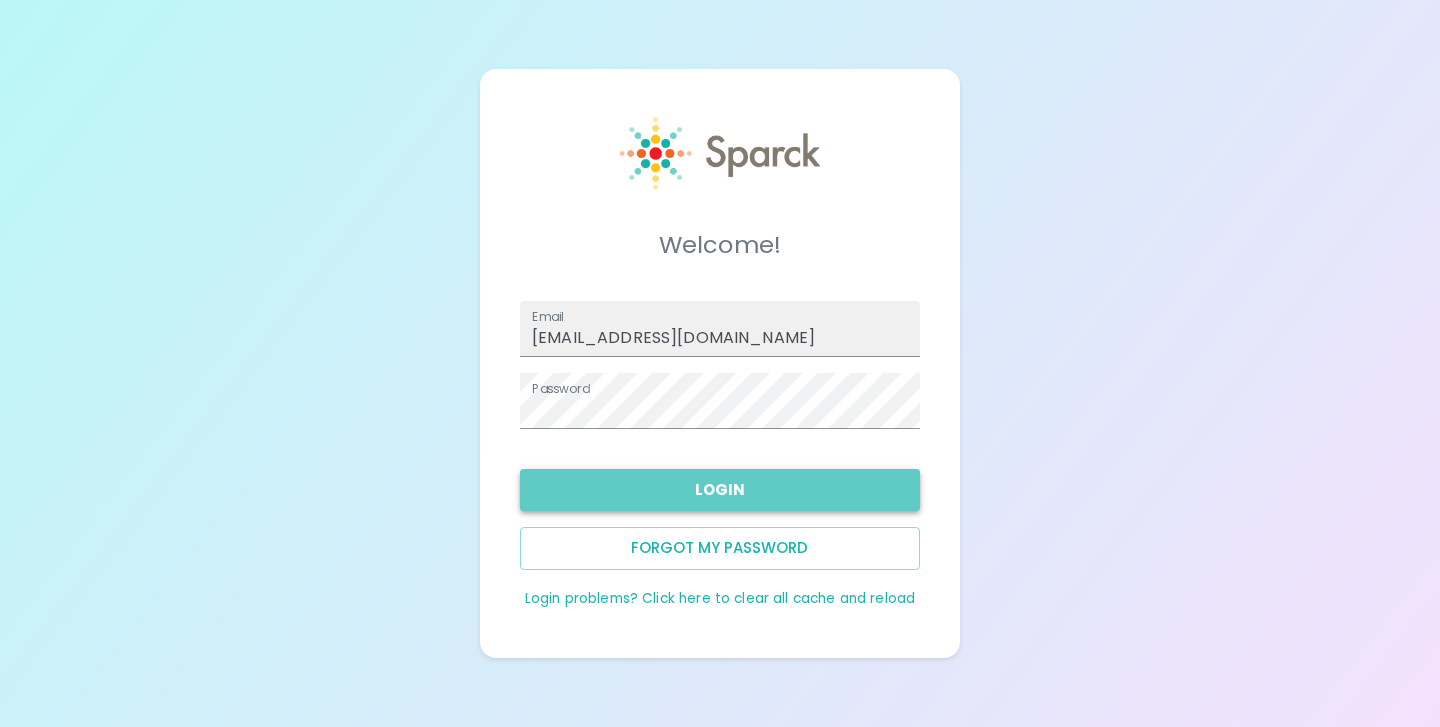 click on "Login" at bounding box center [720, 490] 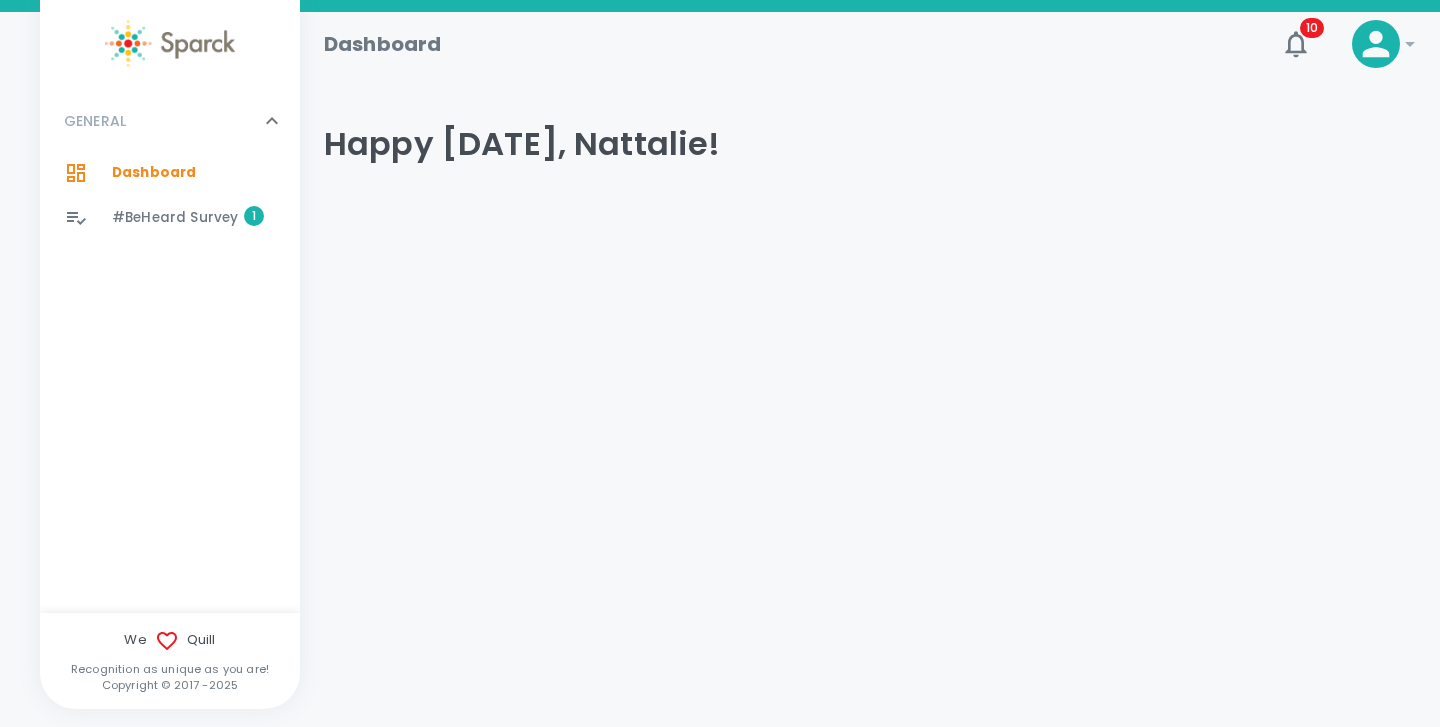 click on "#BeHeard Survey" at bounding box center [175, 218] 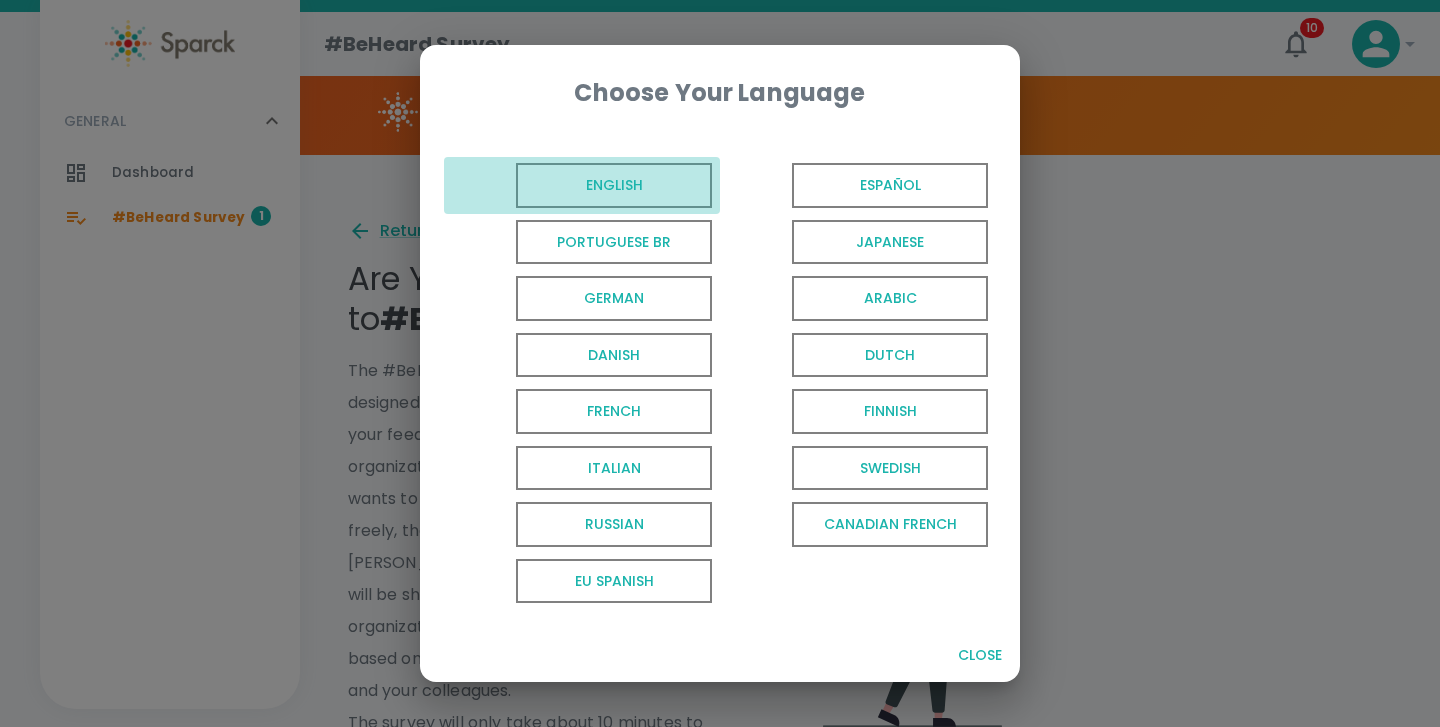 click on "English" at bounding box center (614, 185) 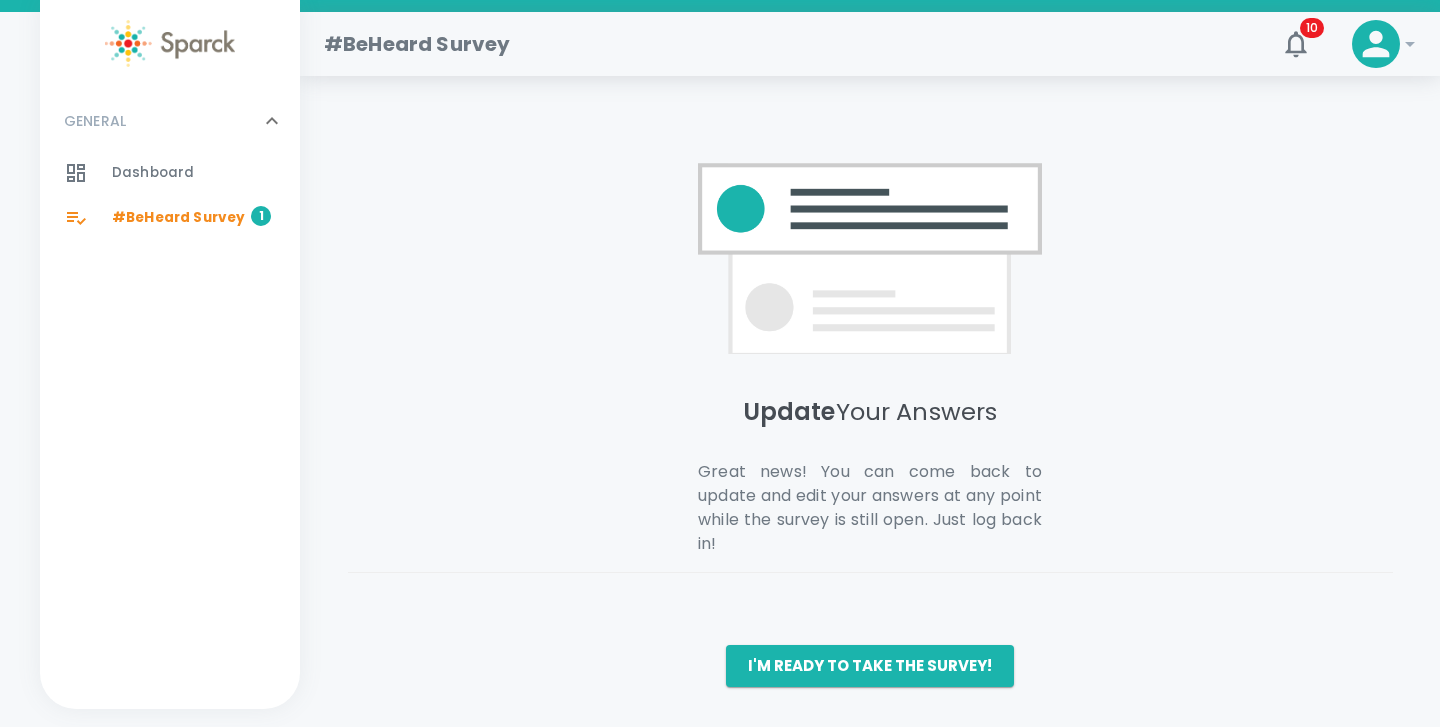 scroll, scrollTop: 1494, scrollLeft: 0, axis: vertical 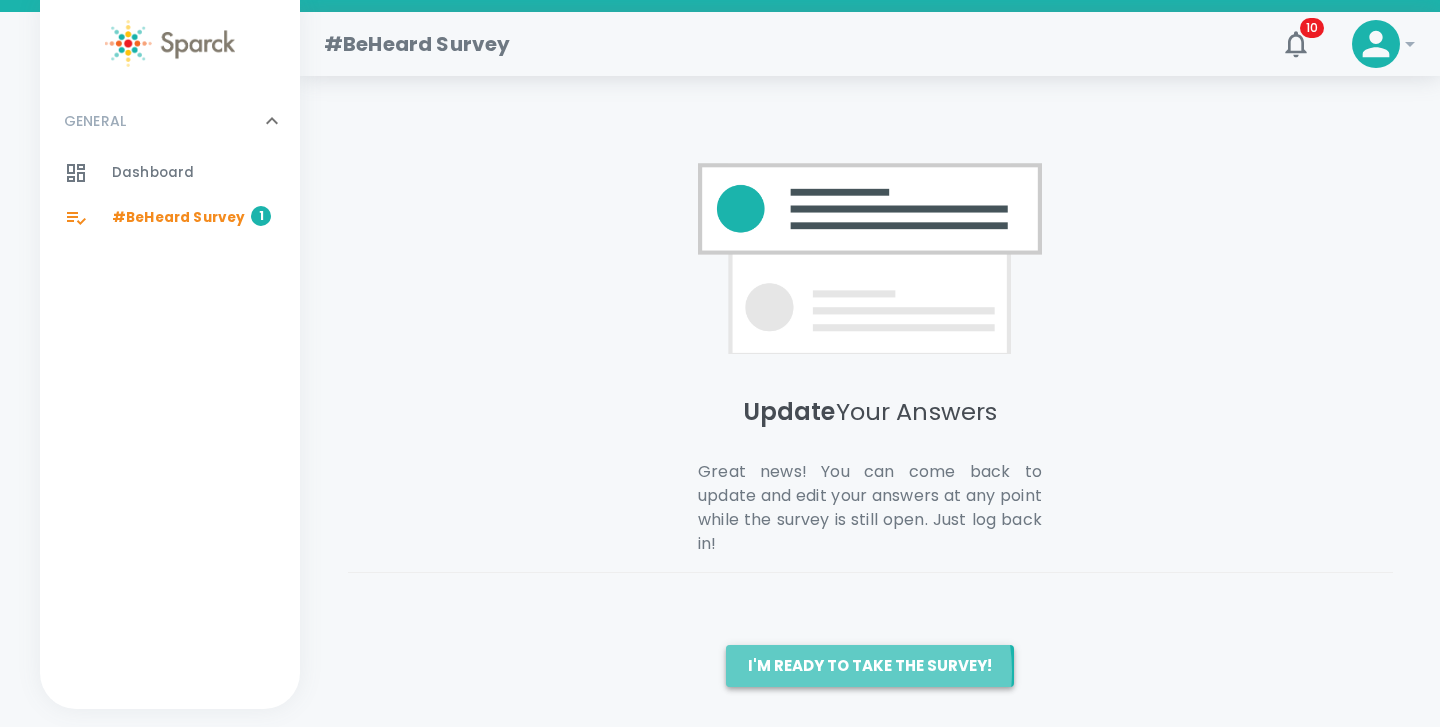 click on "I'm ready to take the survey!" at bounding box center (870, 666) 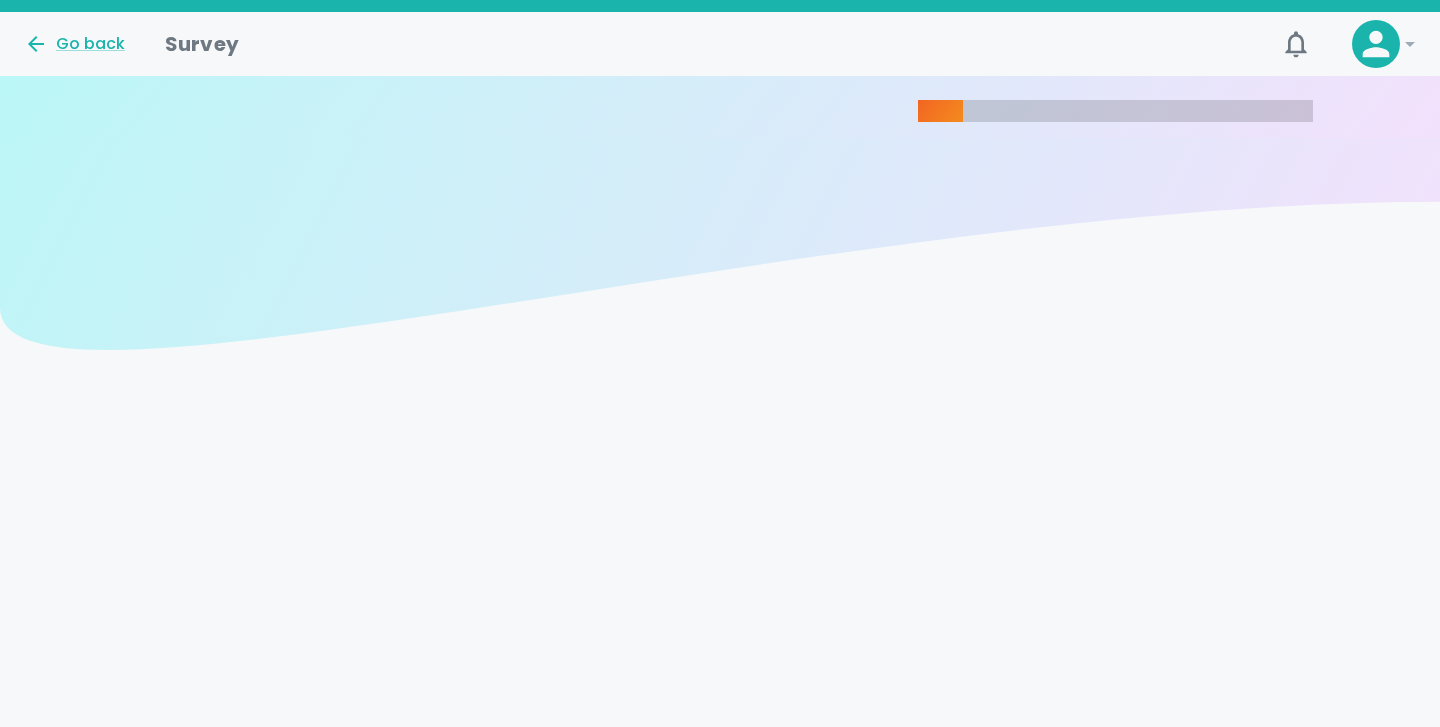 scroll, scrollTop: 0, scrollLeft: 0, axis: both 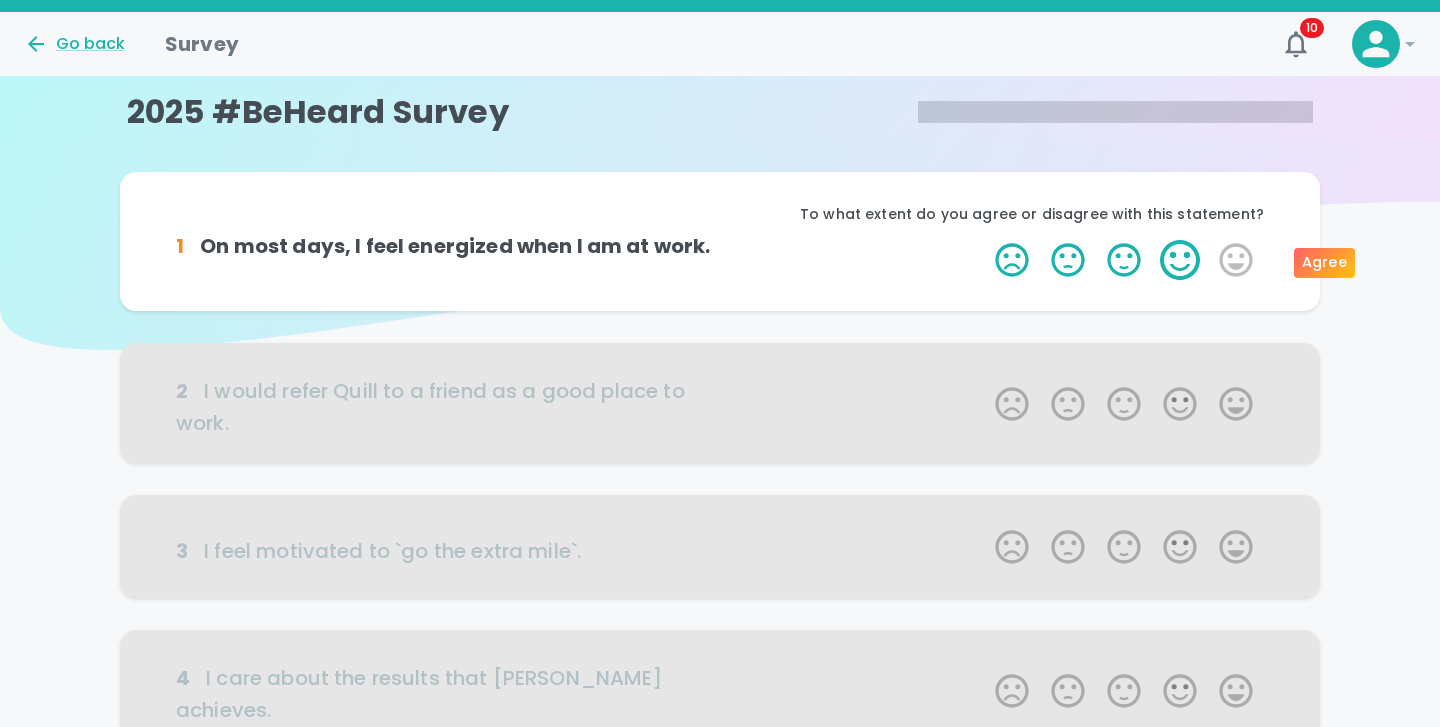 click on "4 Stars" at bounding box center [1180, 260] 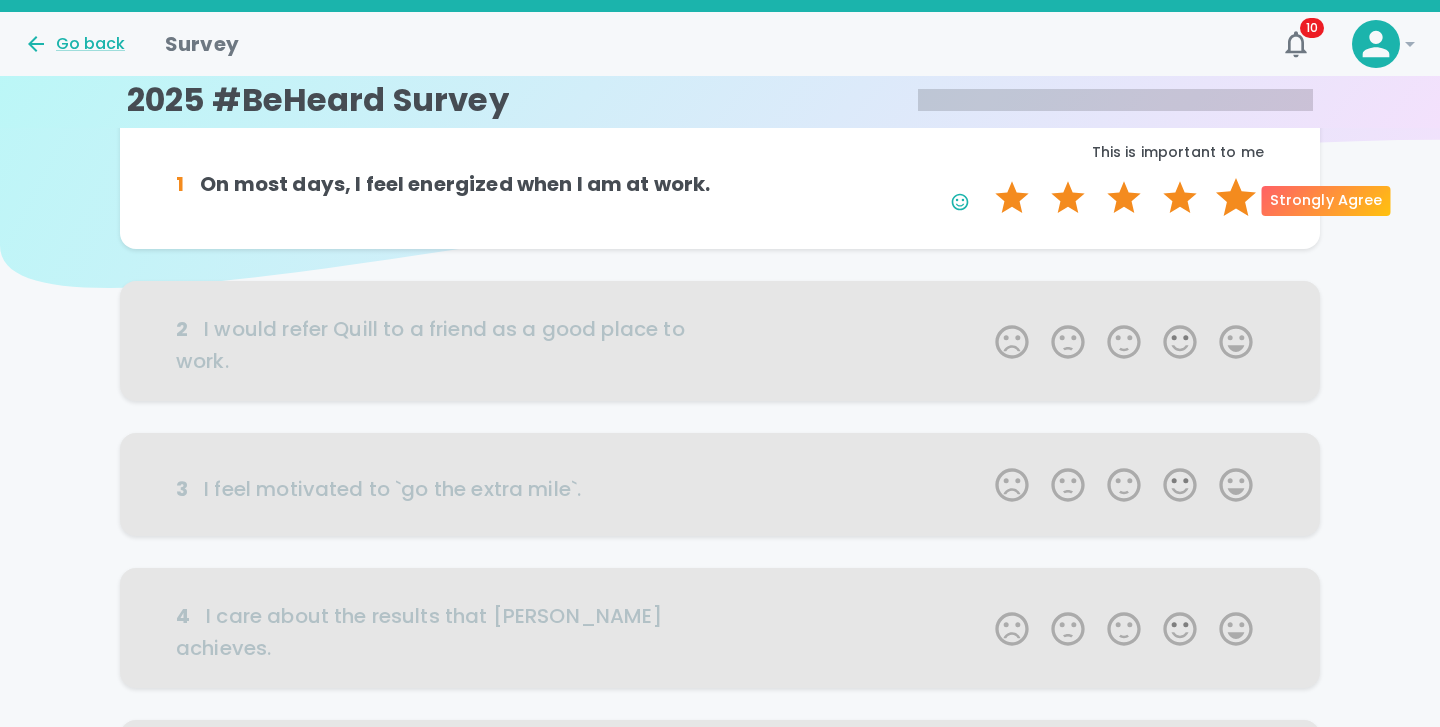 scroll, scrollTop: 0, scrollLeft: 0, axis: both 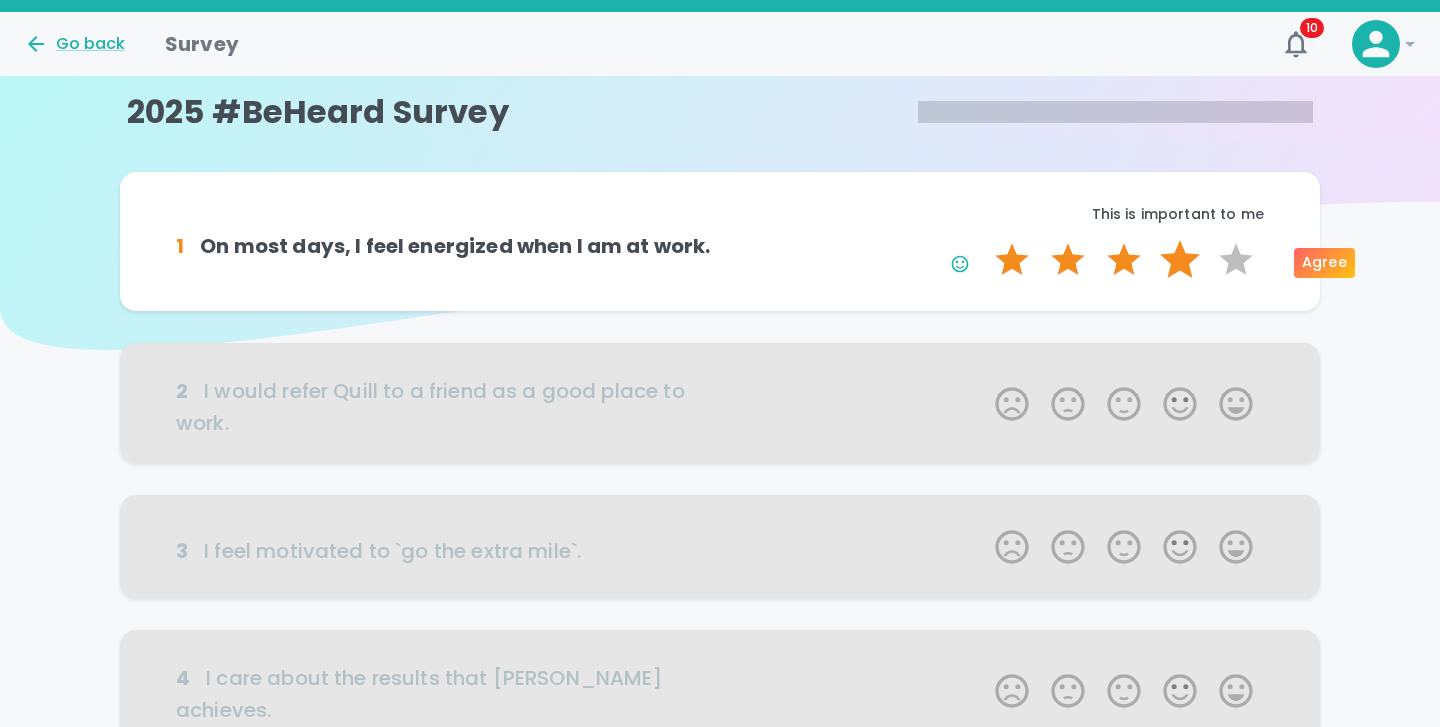 click on "4 Stars" at bounding box center (1180, 260) 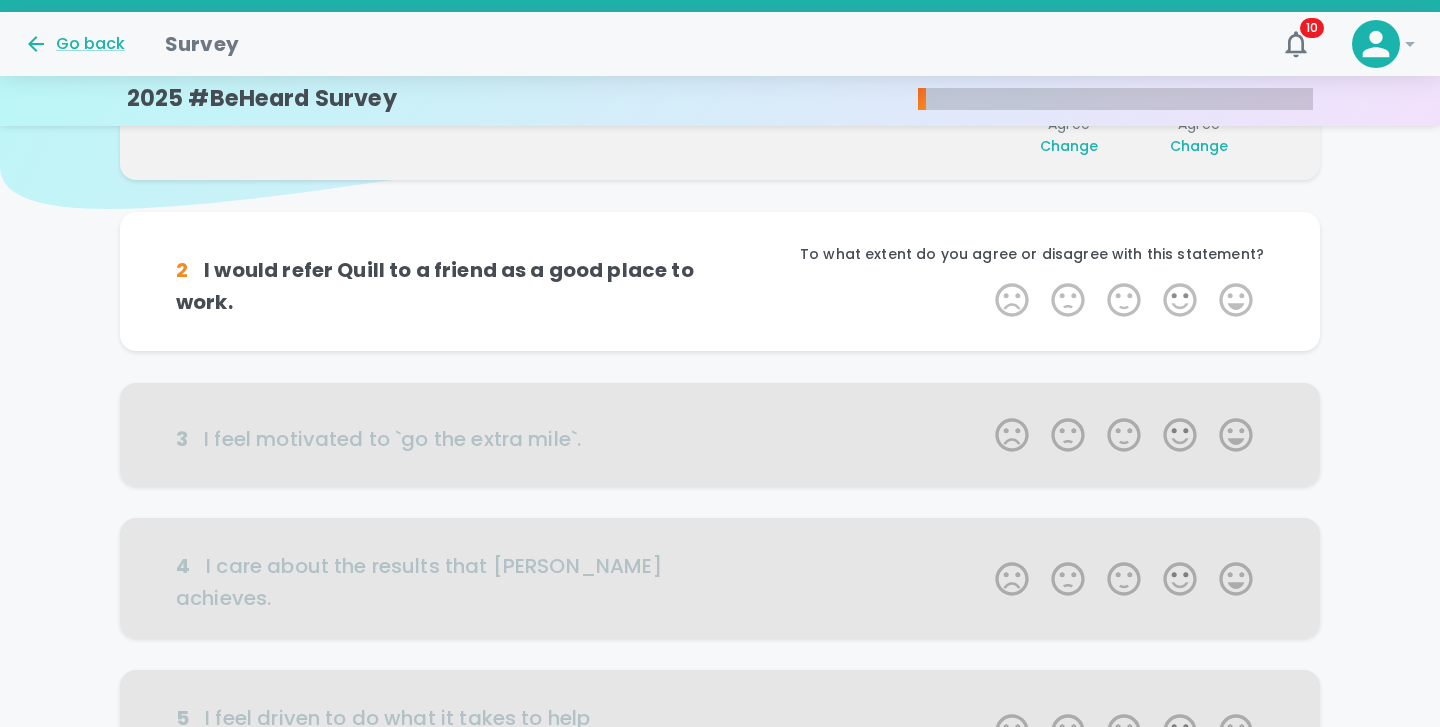 scroll, scrollTop: 176, scrollLeft: 0, axis: vertical 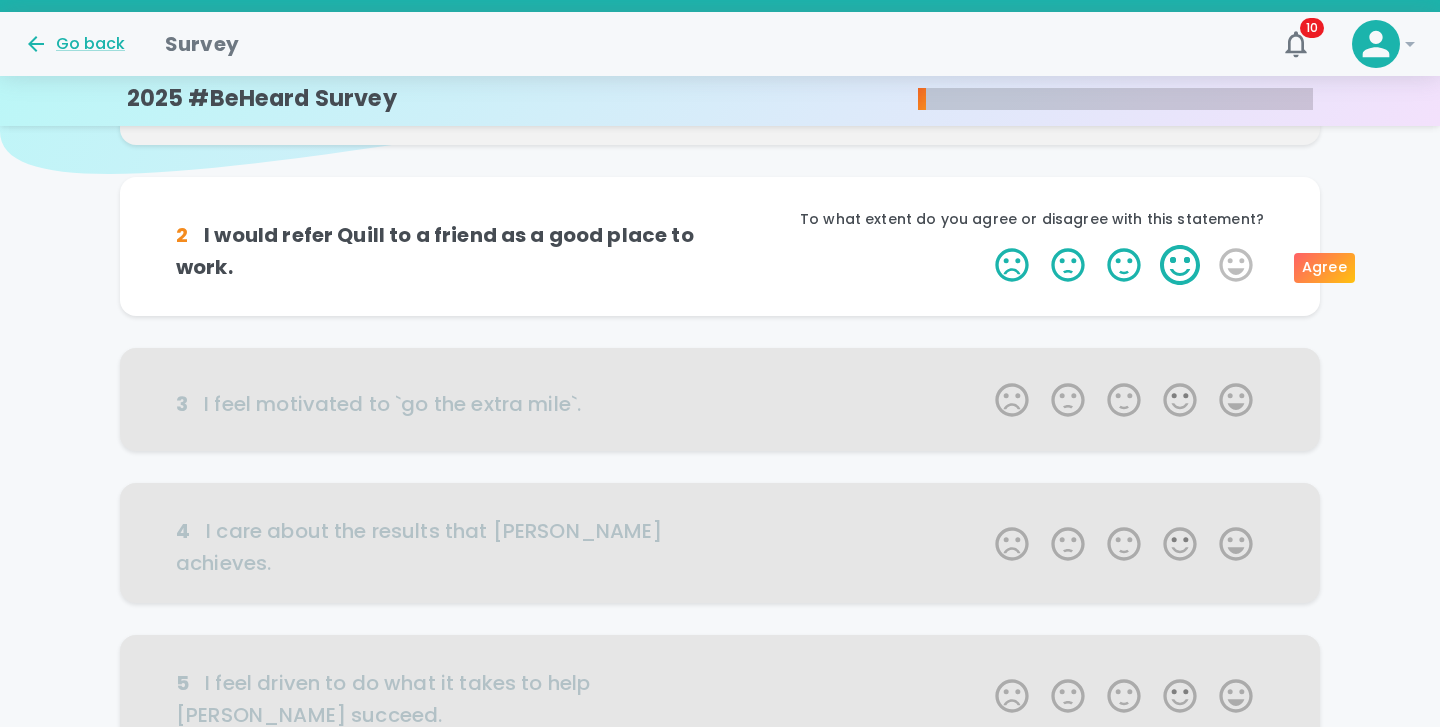 click on "4 Stars" at bounding box center (1180, 265) 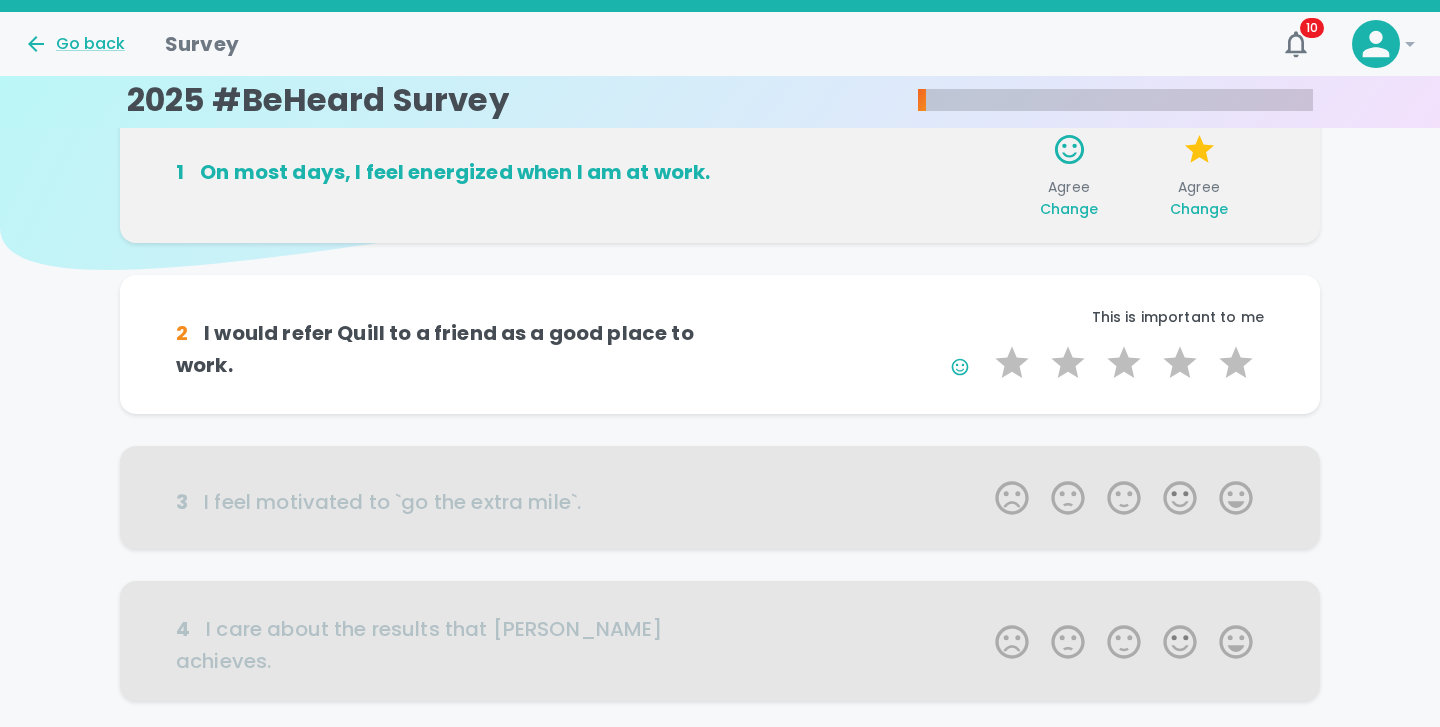 scroll, scrollTop: 0, scrollLeft: 0, axis: both 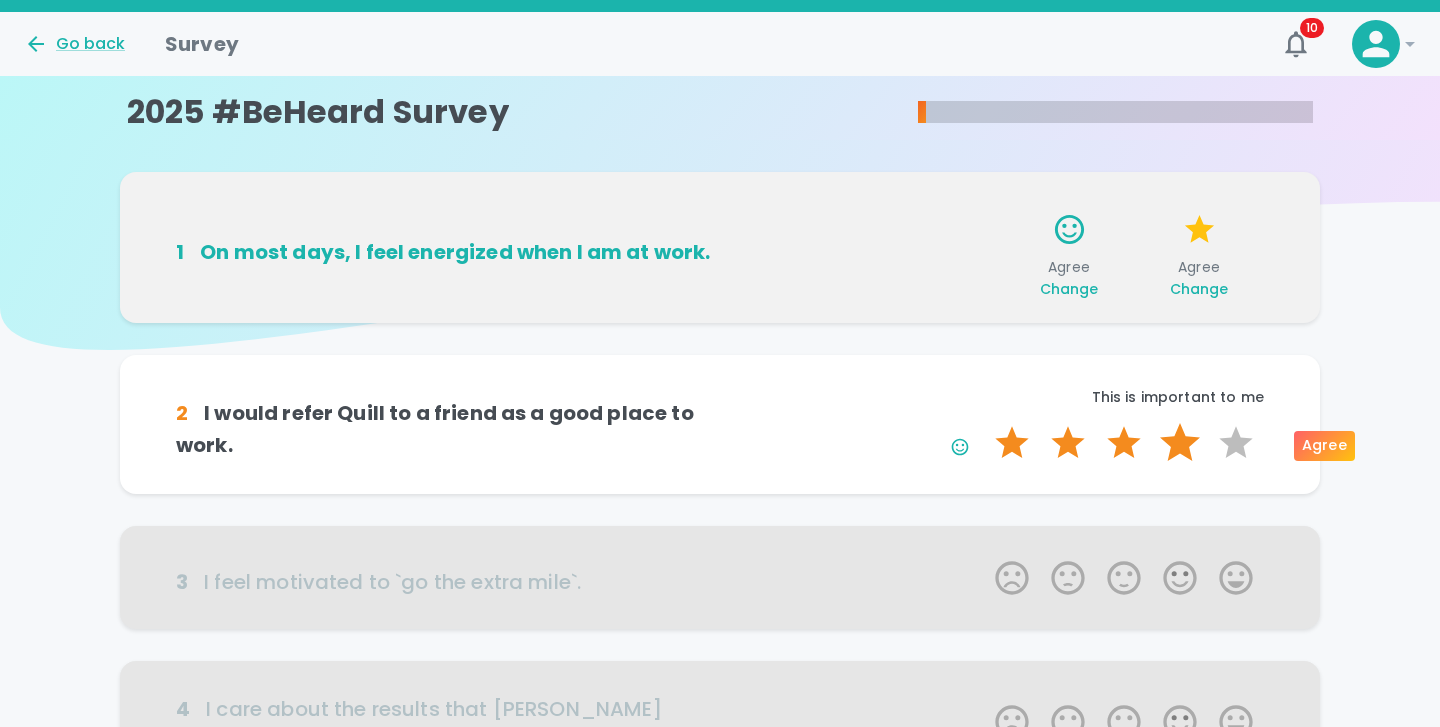 click on "4 Stars" at bounding box center [1180, 443] 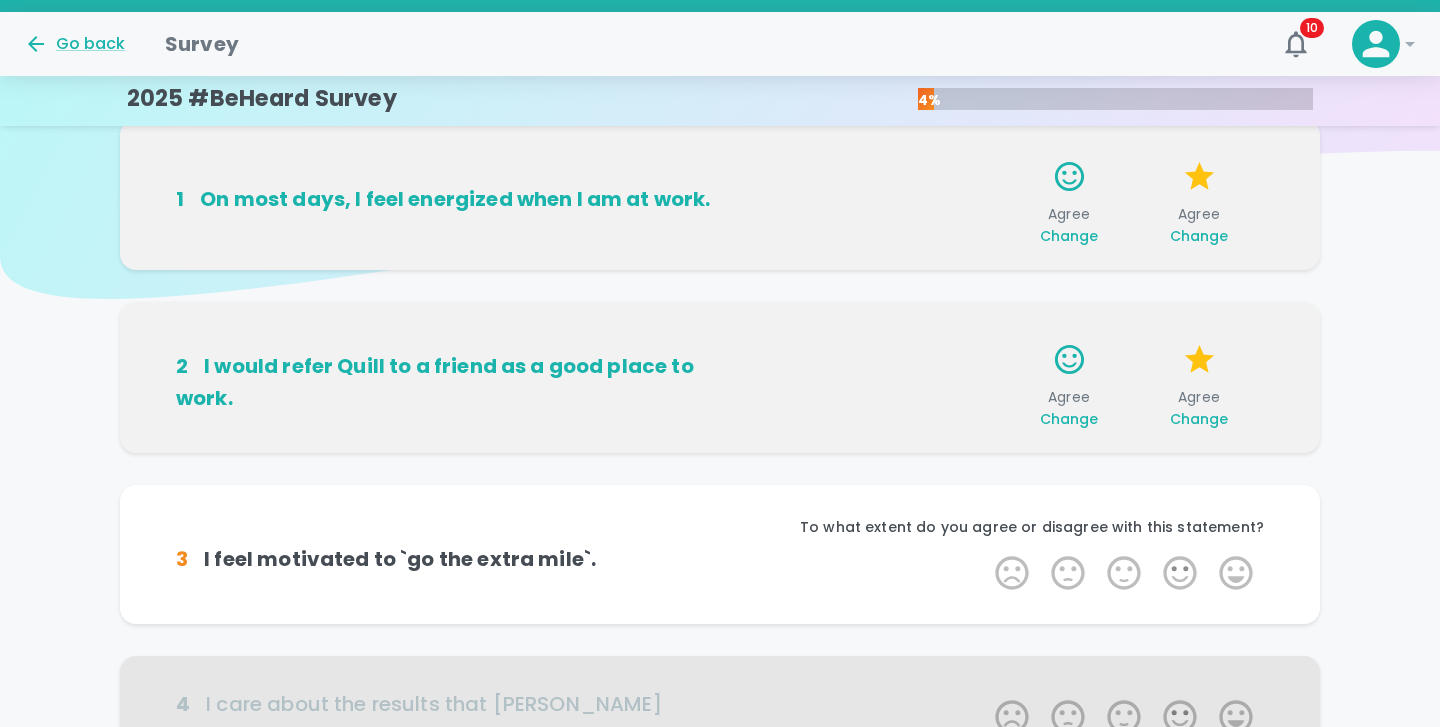 scroll, scrollTop: 176, scrollLeft: 0, axis: vertical 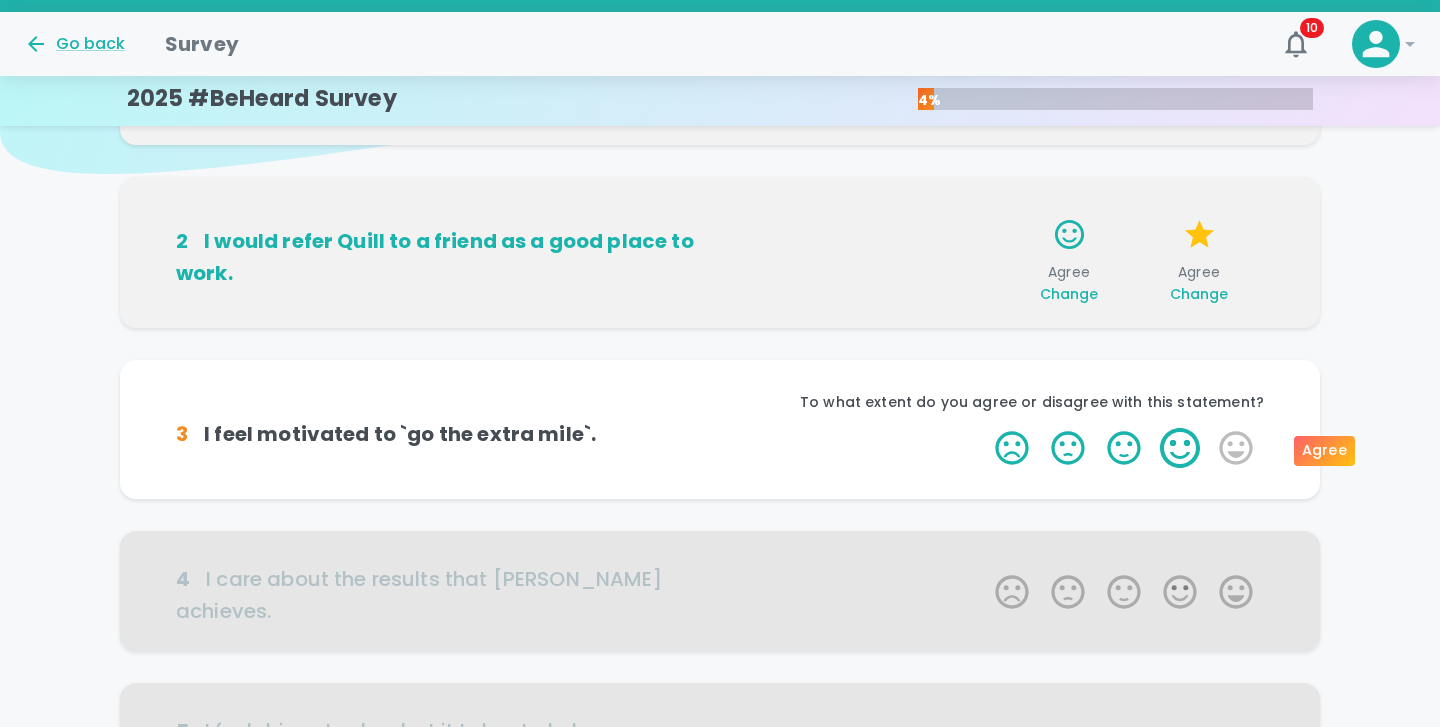 click on "4 Stars" at bounding box center [1180, 448] 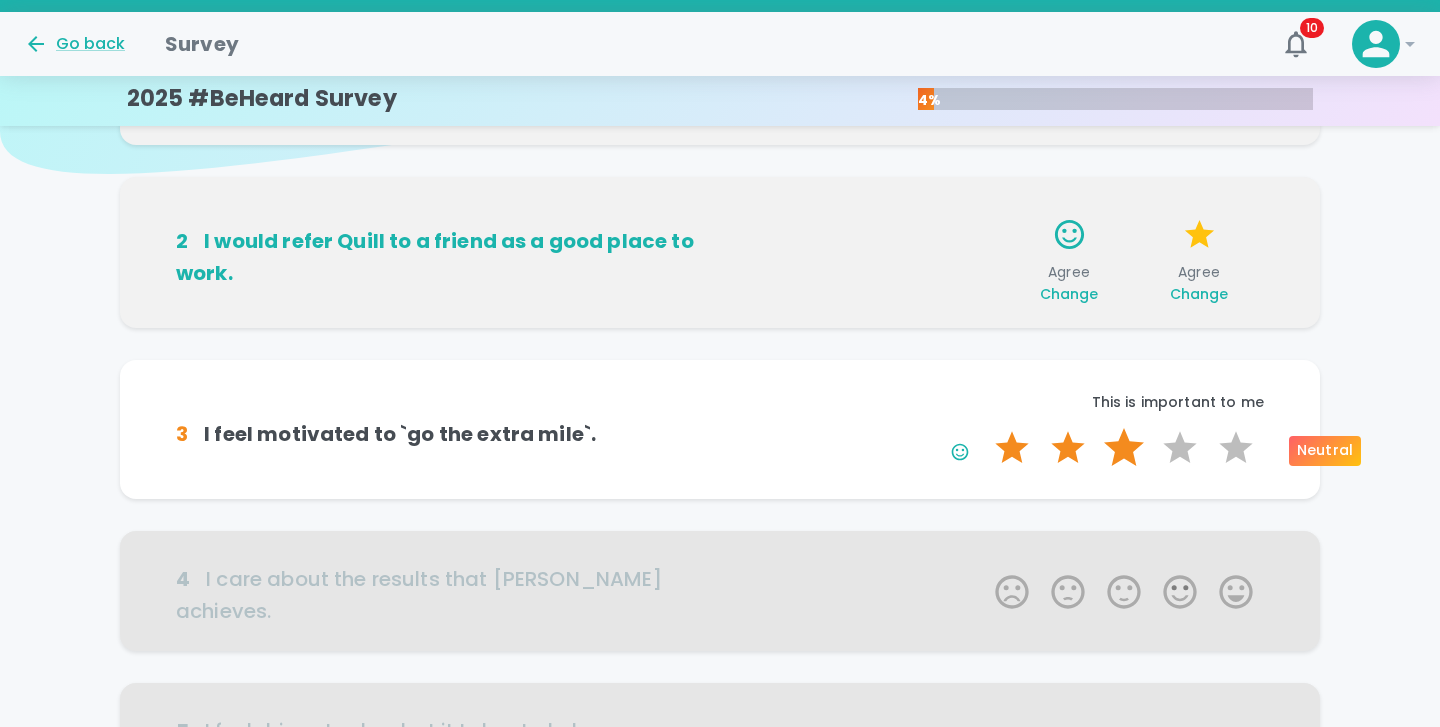 click on "3 Stars" at bounding box center [1124, 448] 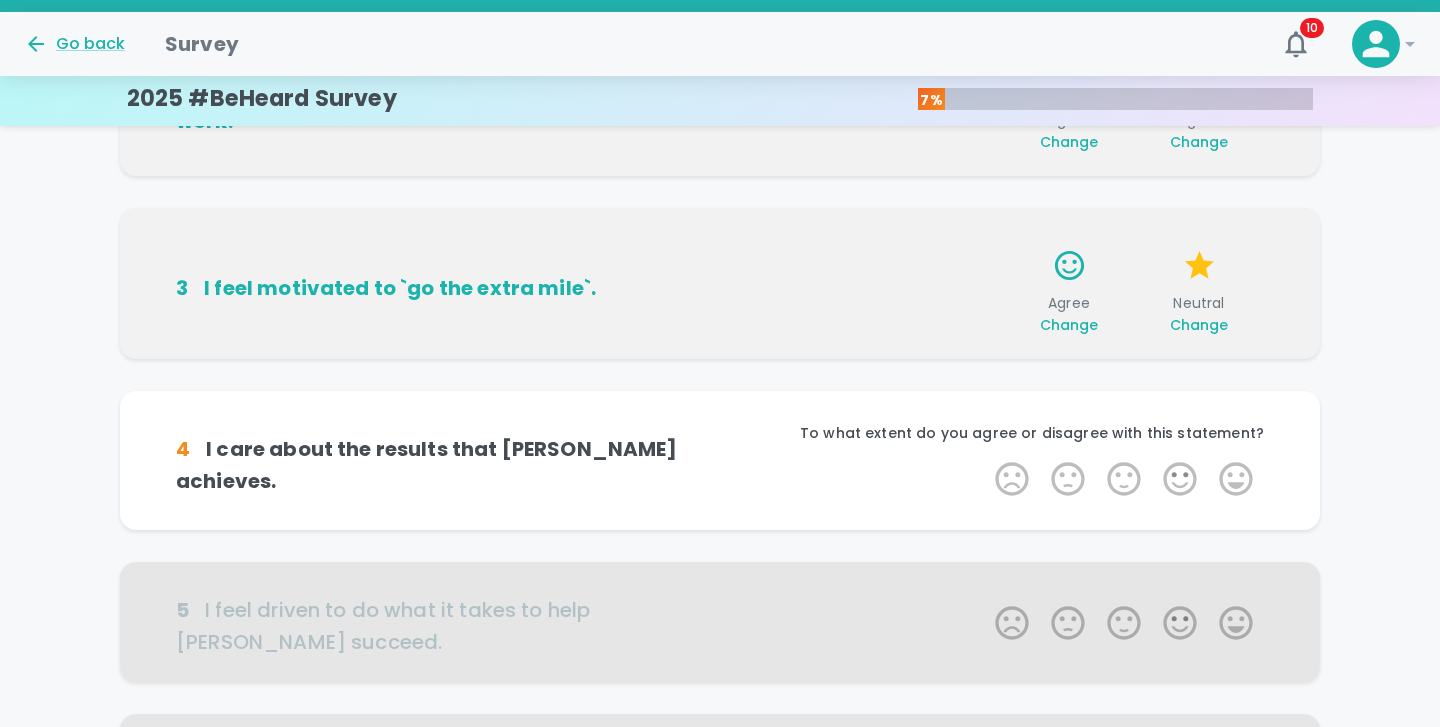 scroll, scrollTop: 352, scrollLeft: 0, axis: vertical 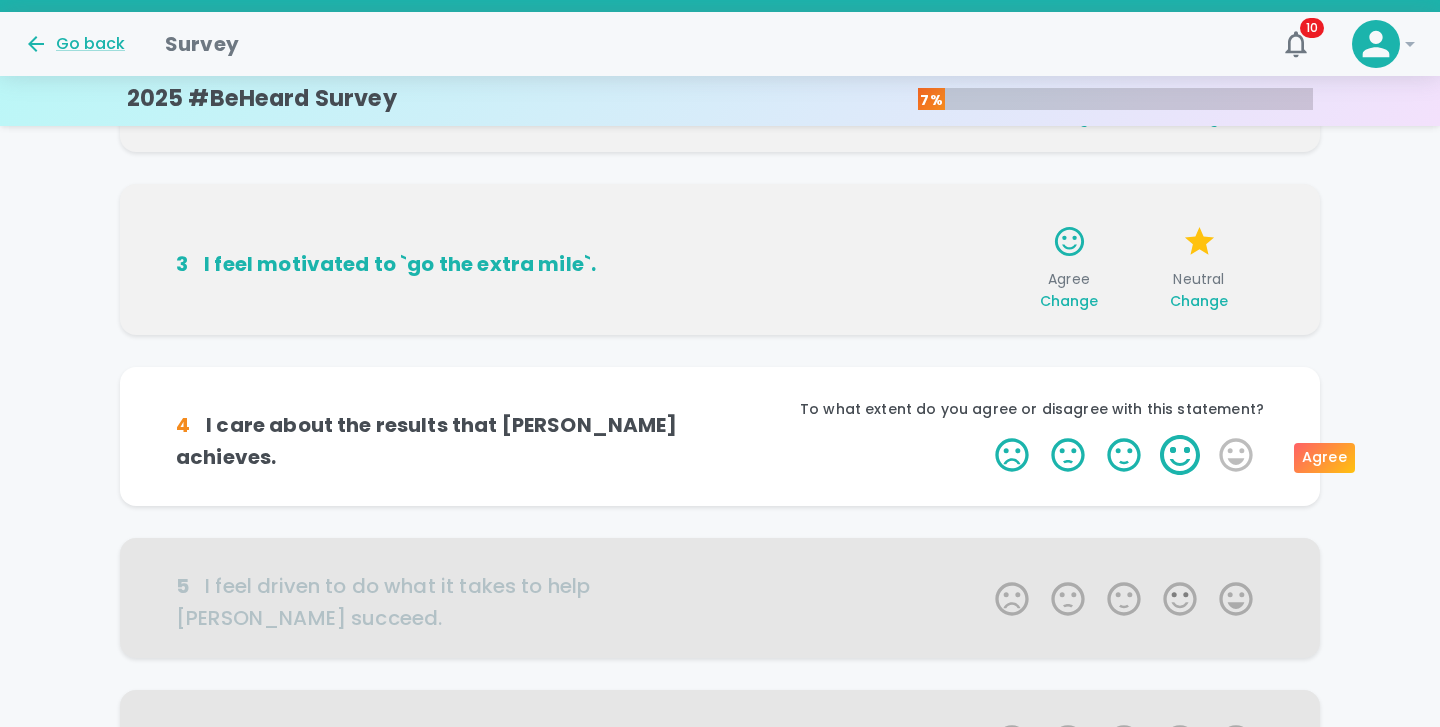 click on "4 Stars" at bounding box center [1180, 455] 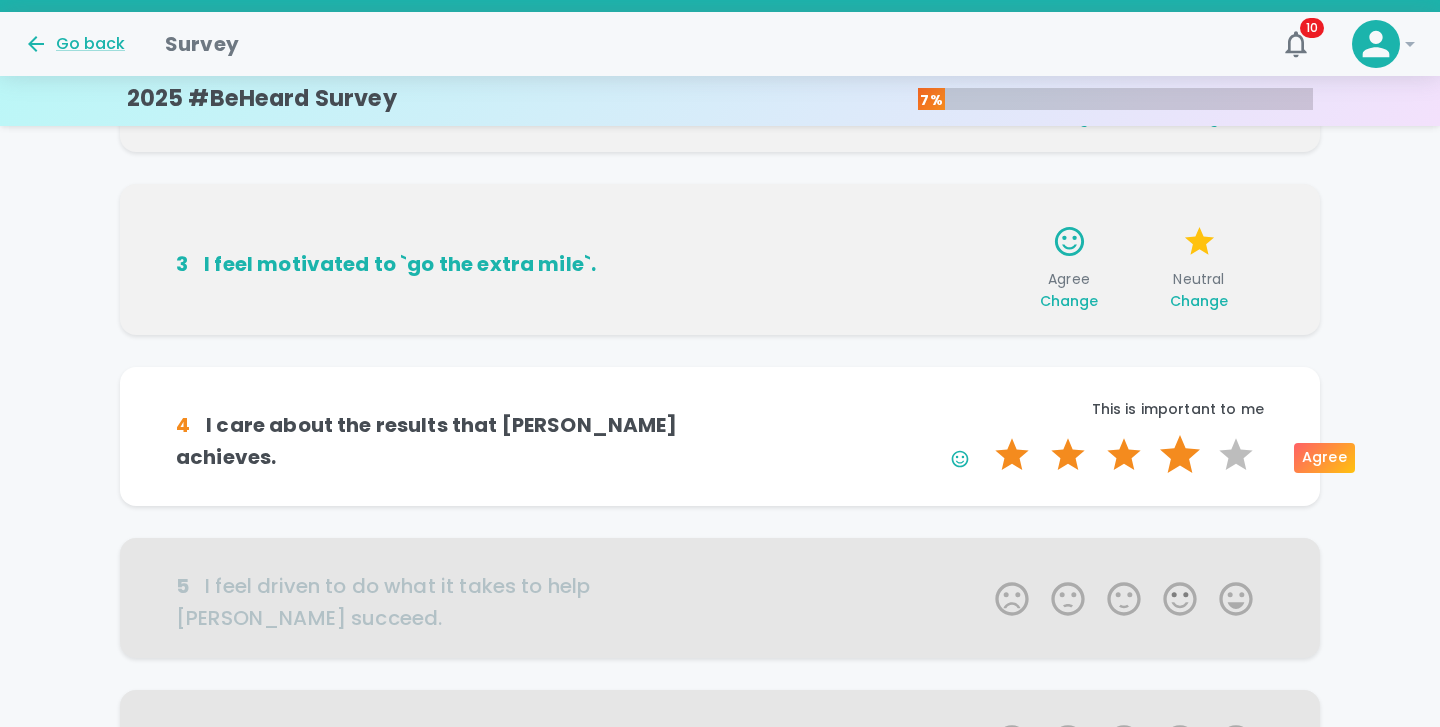 click on "4 Stars" at bounding box center [1180, 455] 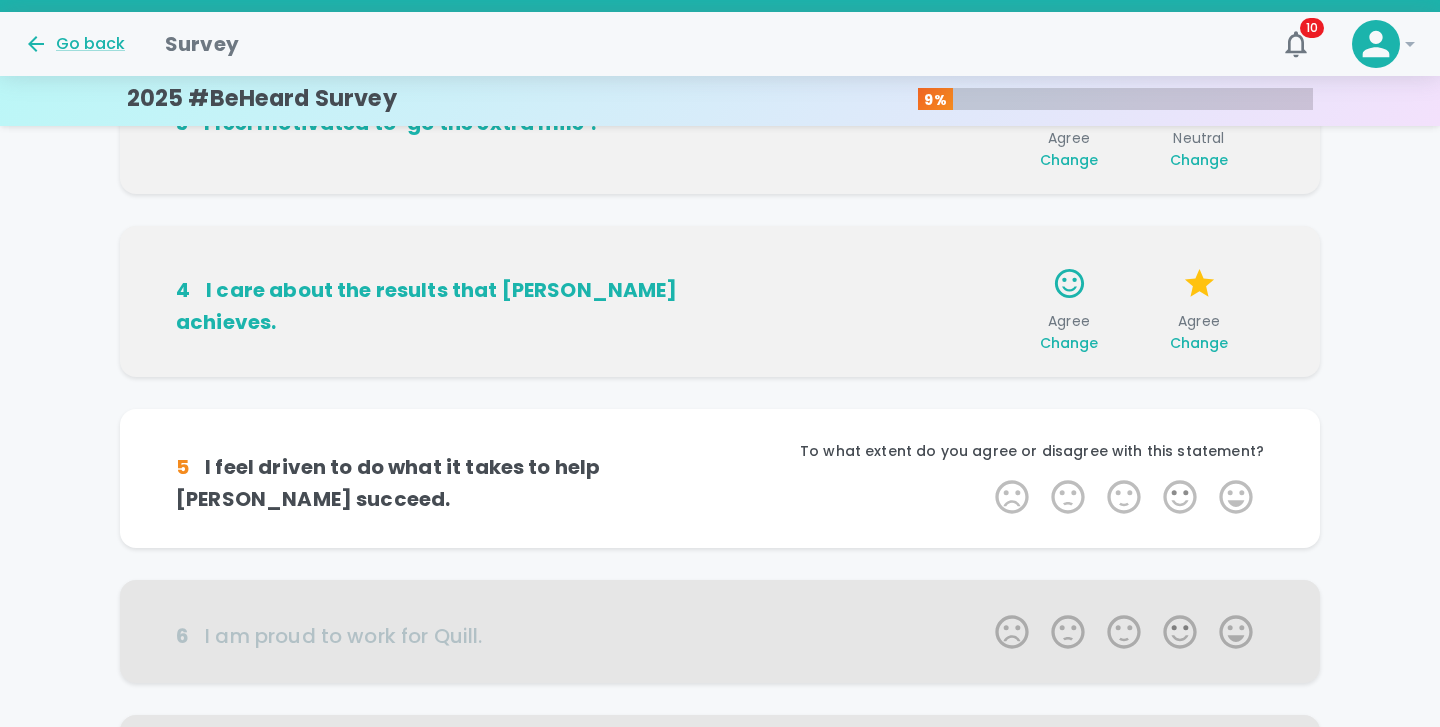 scroll, scrollTop: 528, scrollLeft: 0, axis: vertical 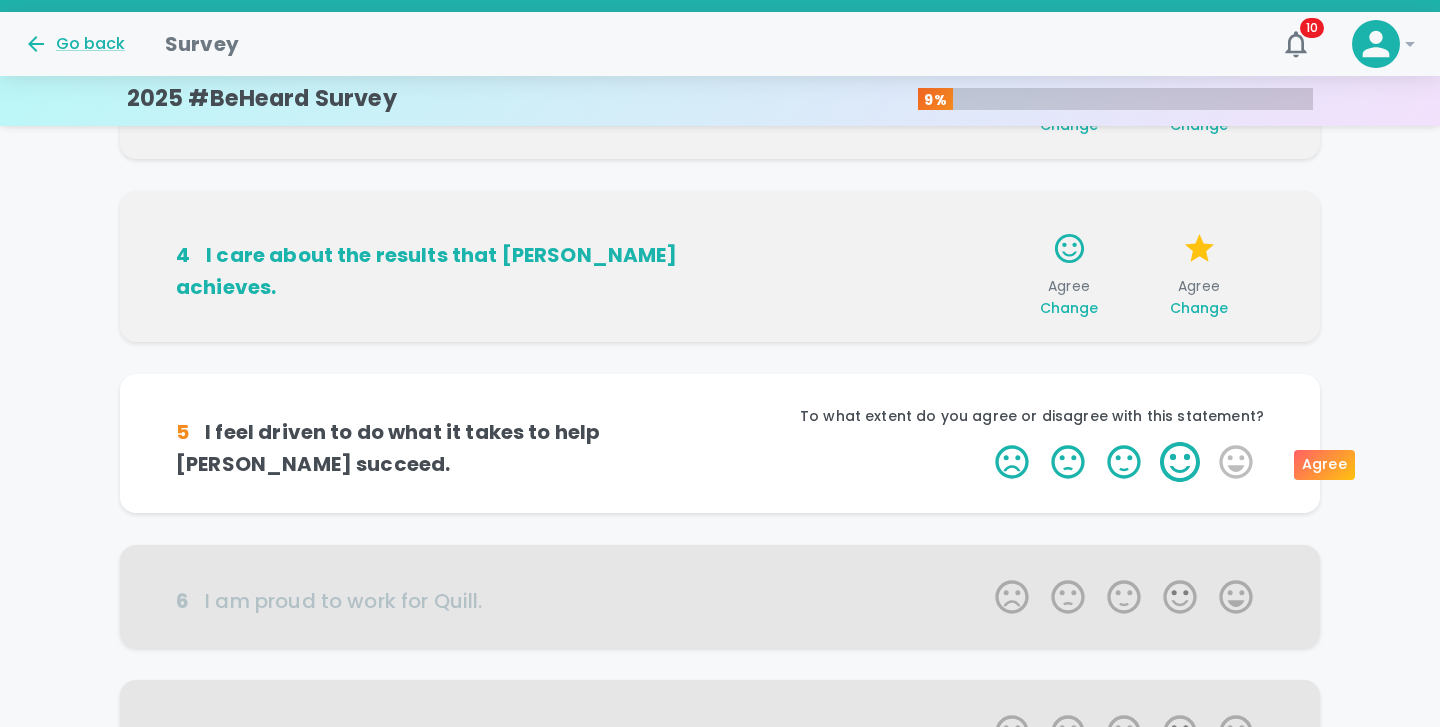click on "4 Stars" at bounding box center [1180, 462] 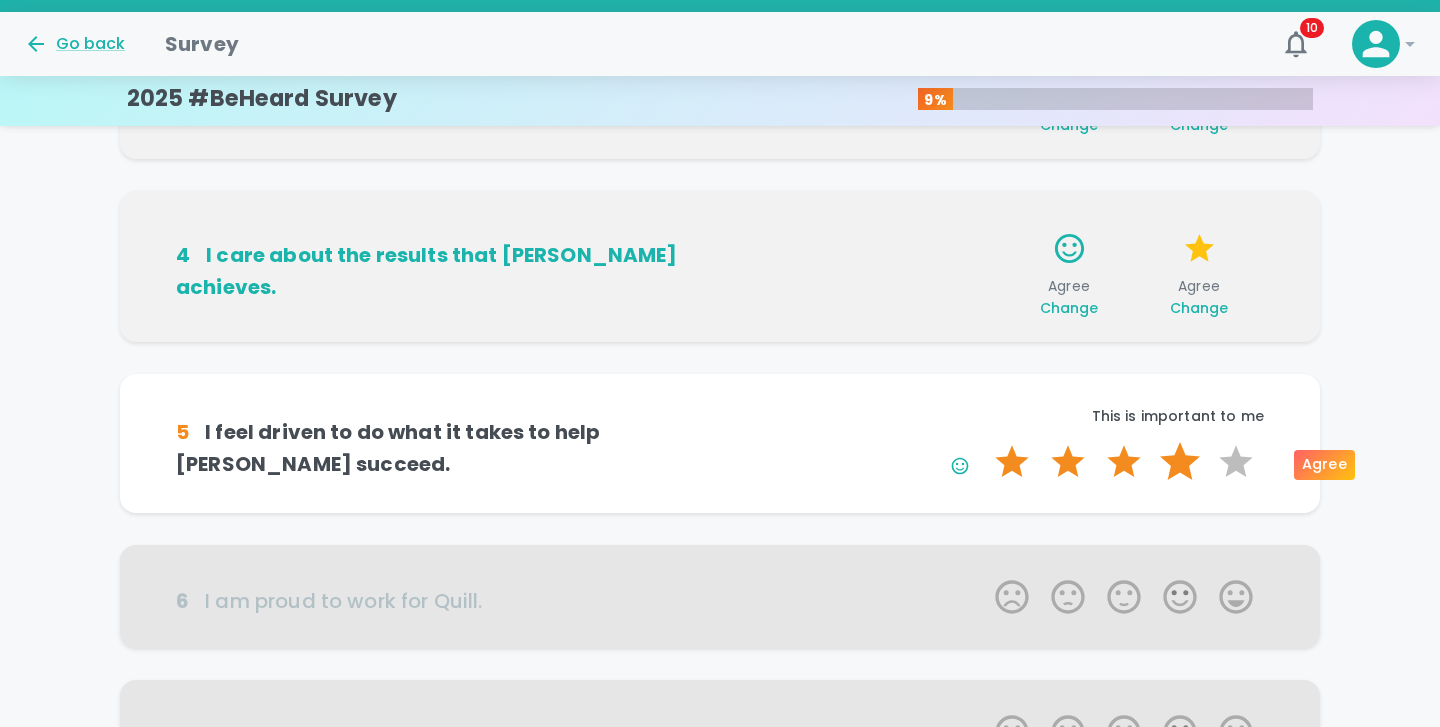 click on "4 Stars" at bounding box center (1180, 462) 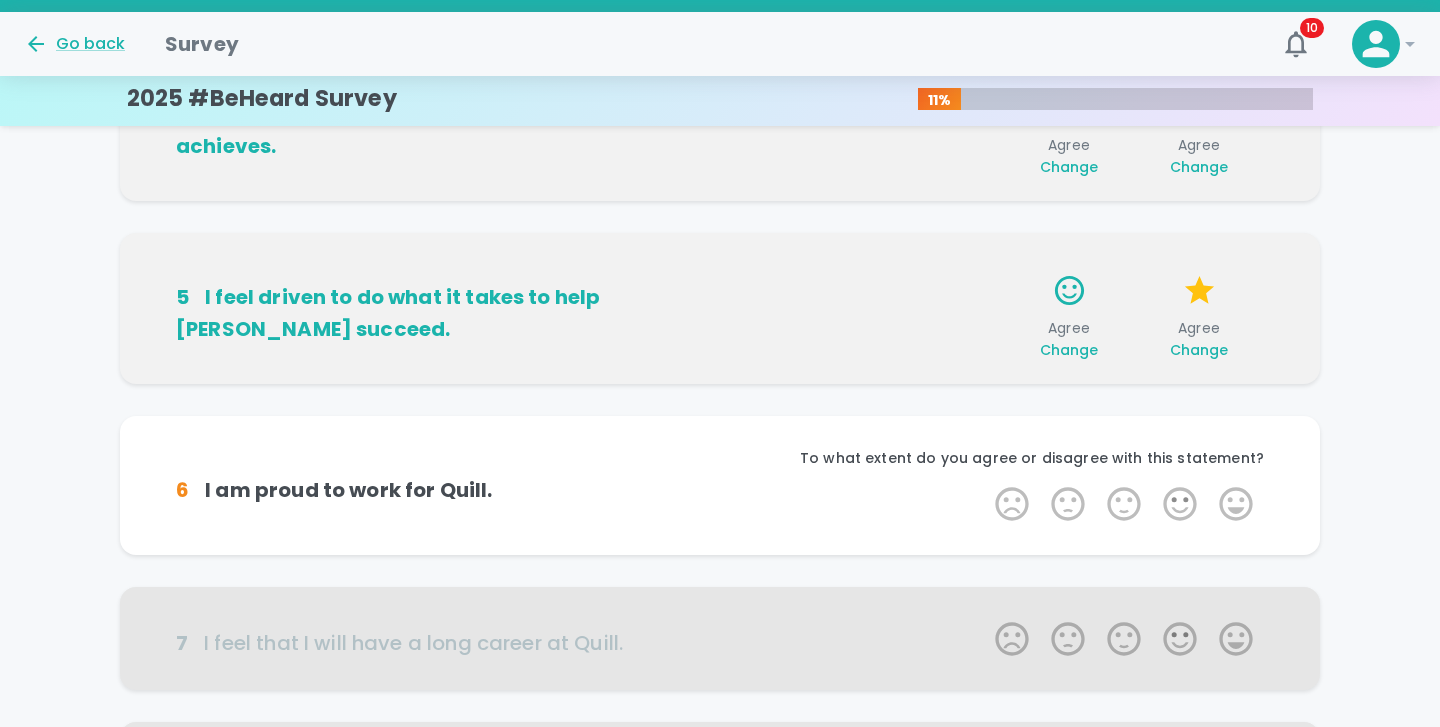 scroll, scrollTop: 704, scrollLeft: 0, axis: vertical 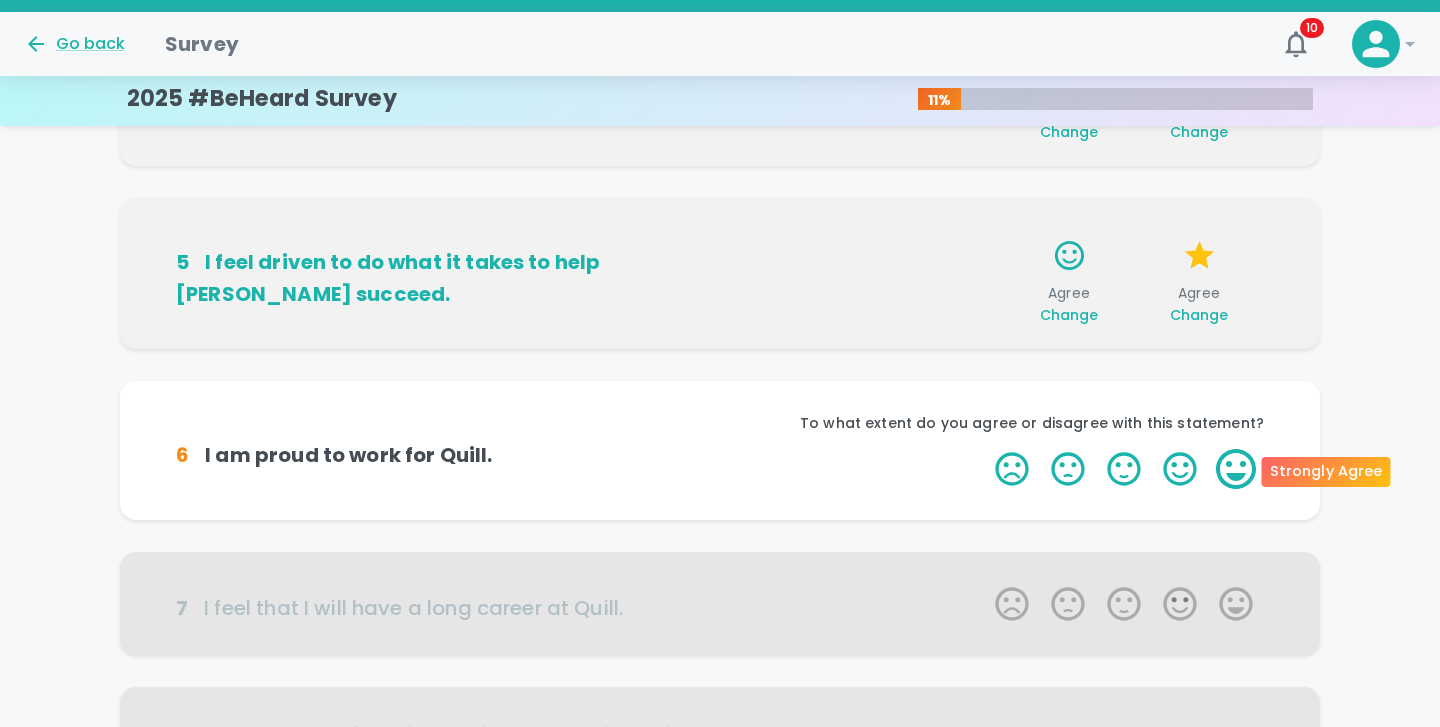 click on "5 Stars" at bounding box center [1236, 469] 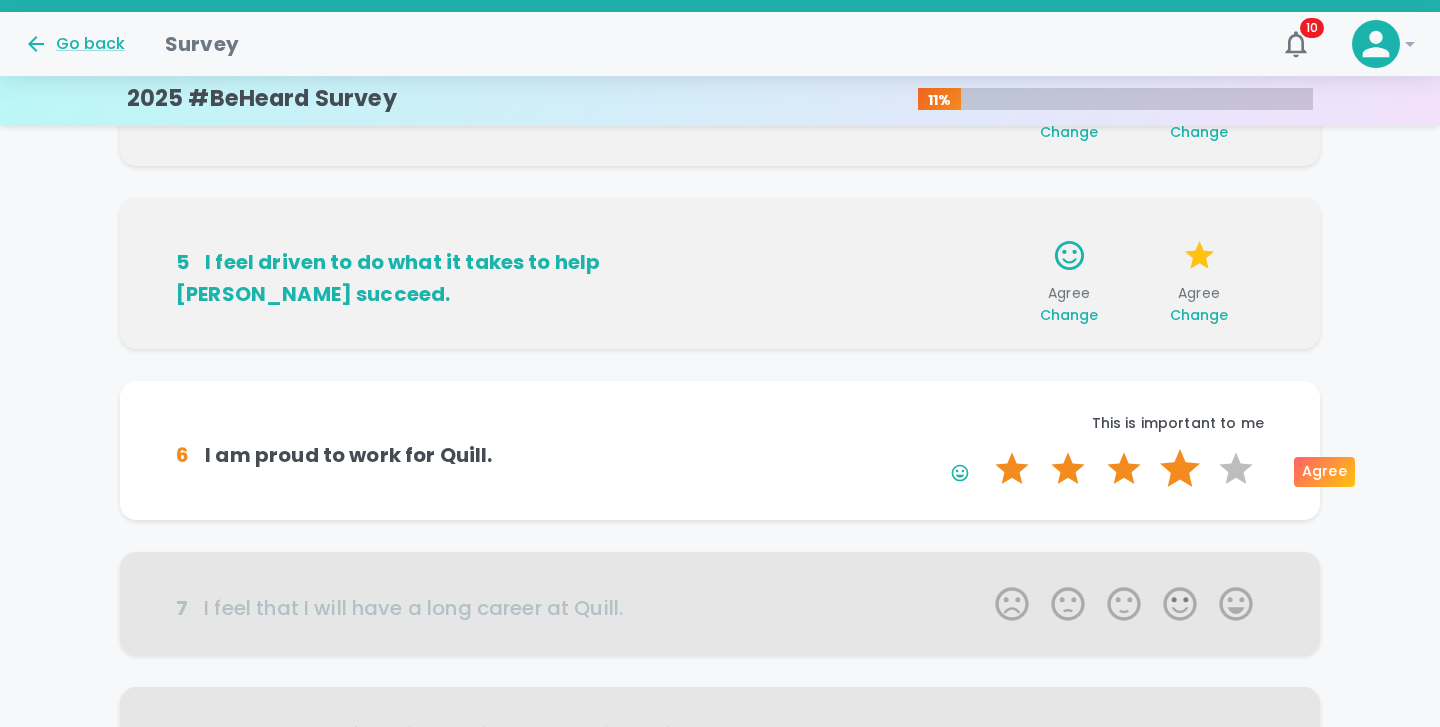 click on "4 Stars" at bounding box center [1180, 469] 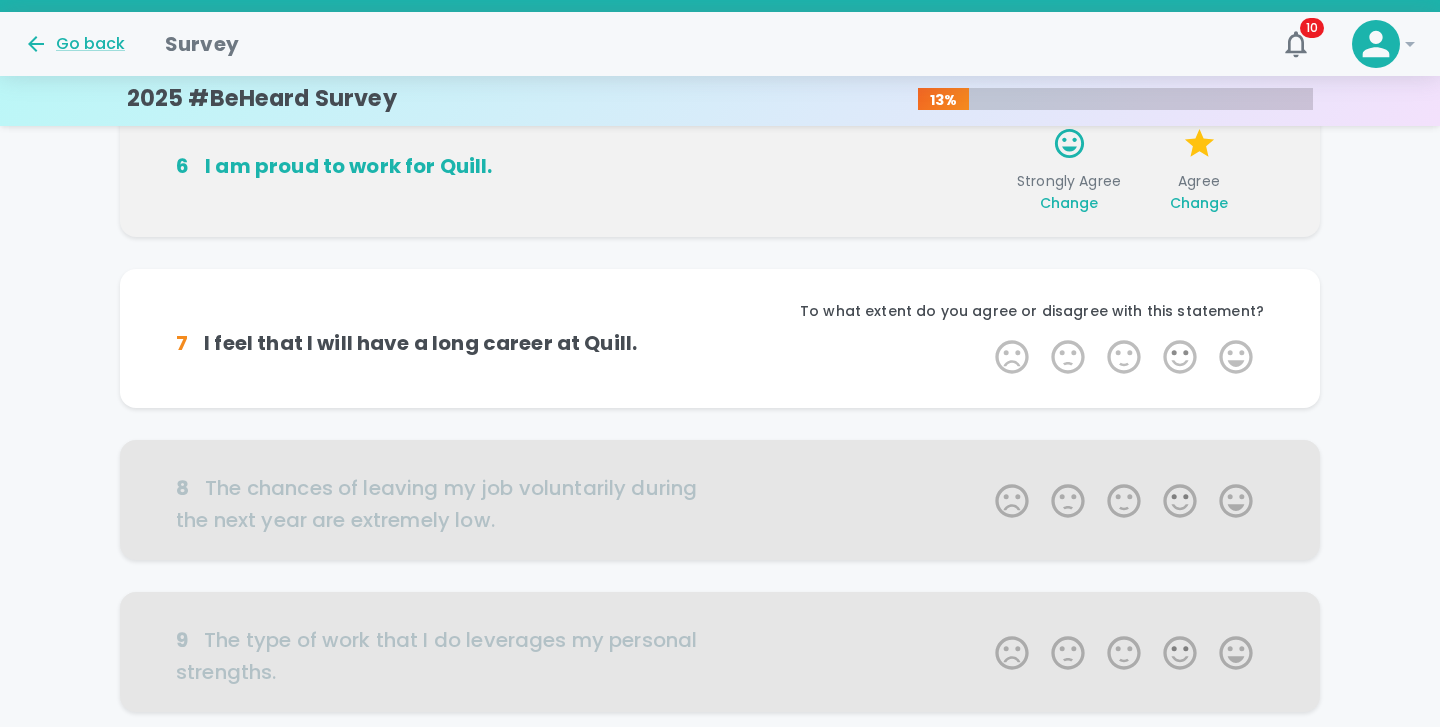 scroll, scrollTop: 1021, scrollLeft: 0, axis: vertical 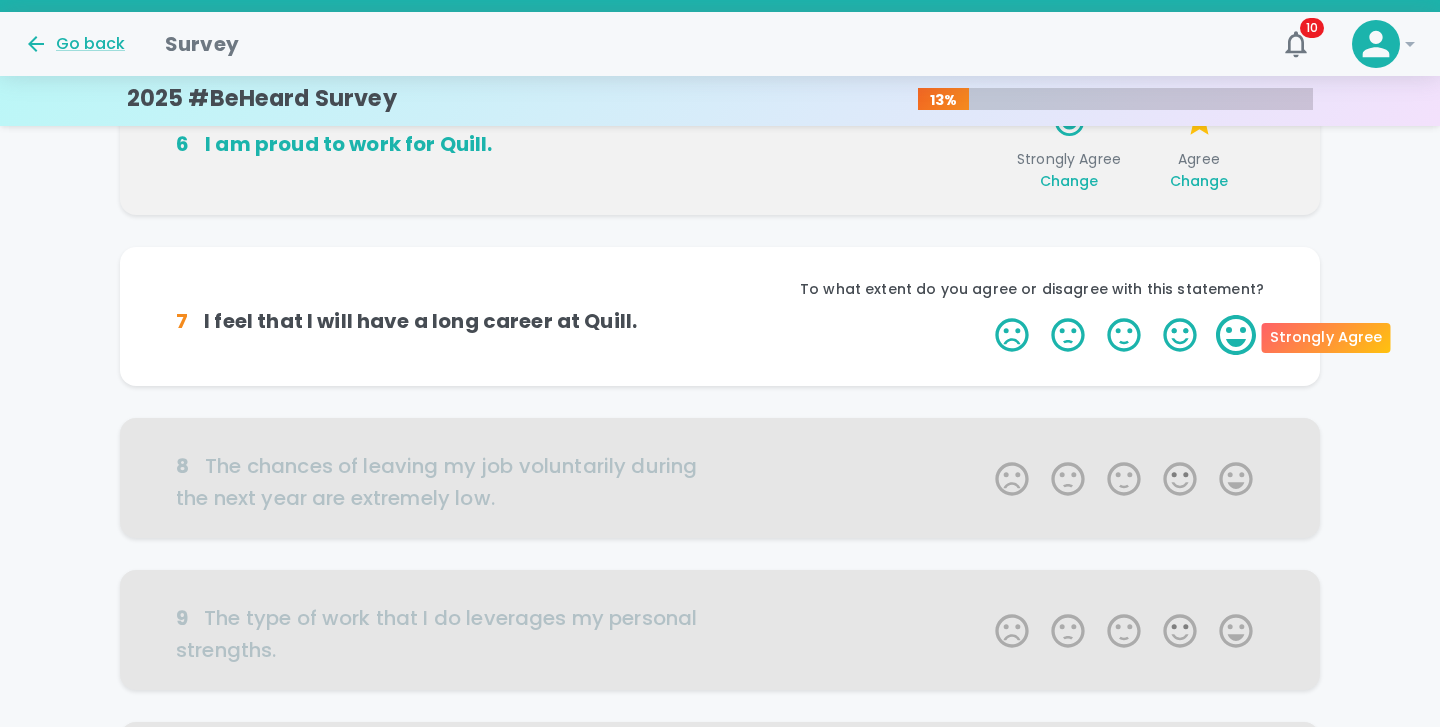 click on "5 Stars" at bounding box center [1236, 335] 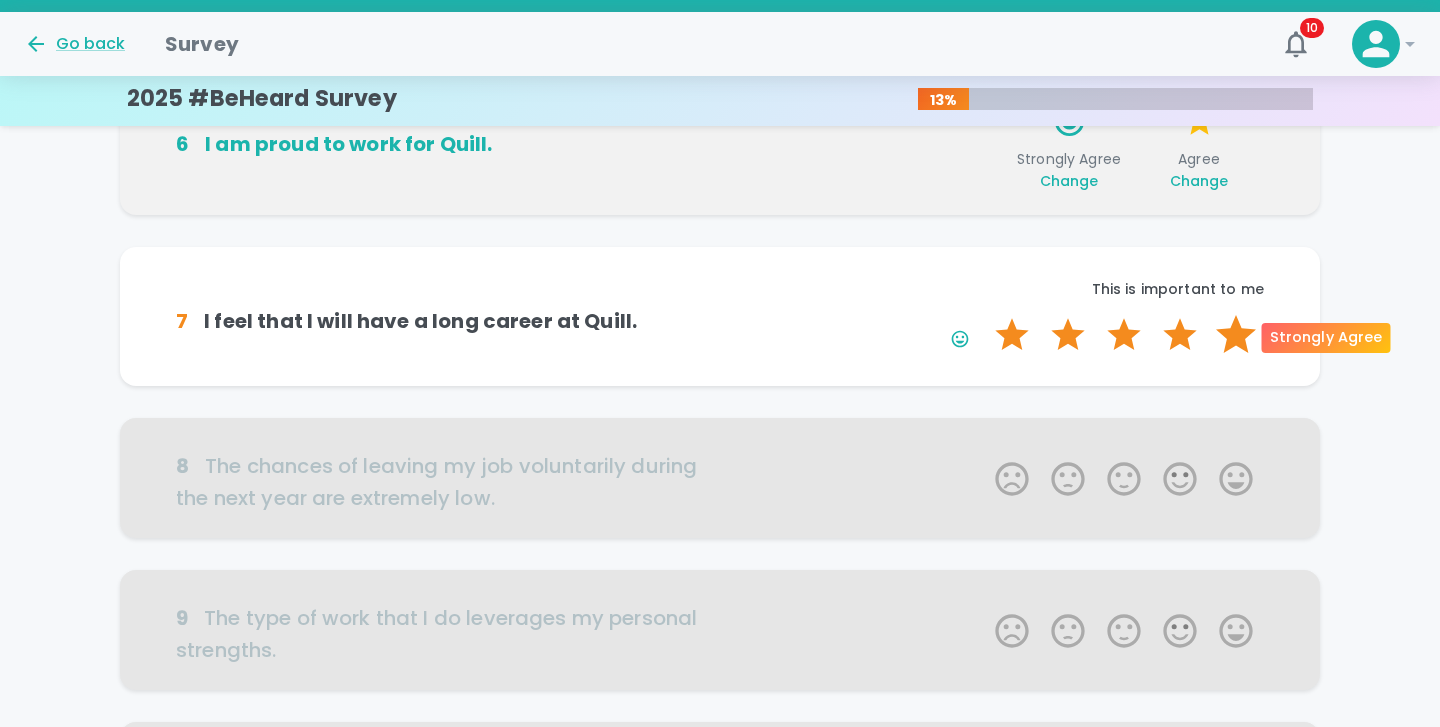 click on "5 Stars" at bounding box center [1236, 335] 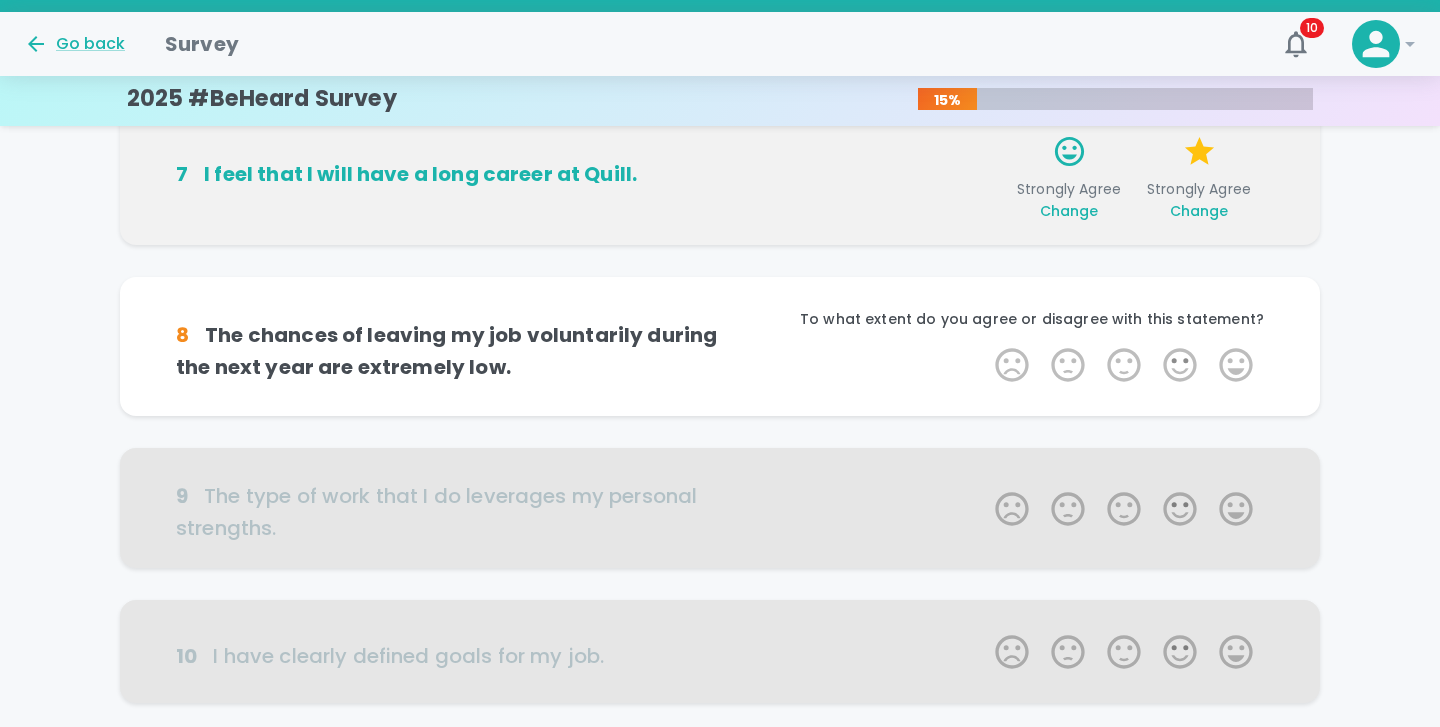 scroll, scrollTop: 1197, scrollLeft: 0, axis: vertical 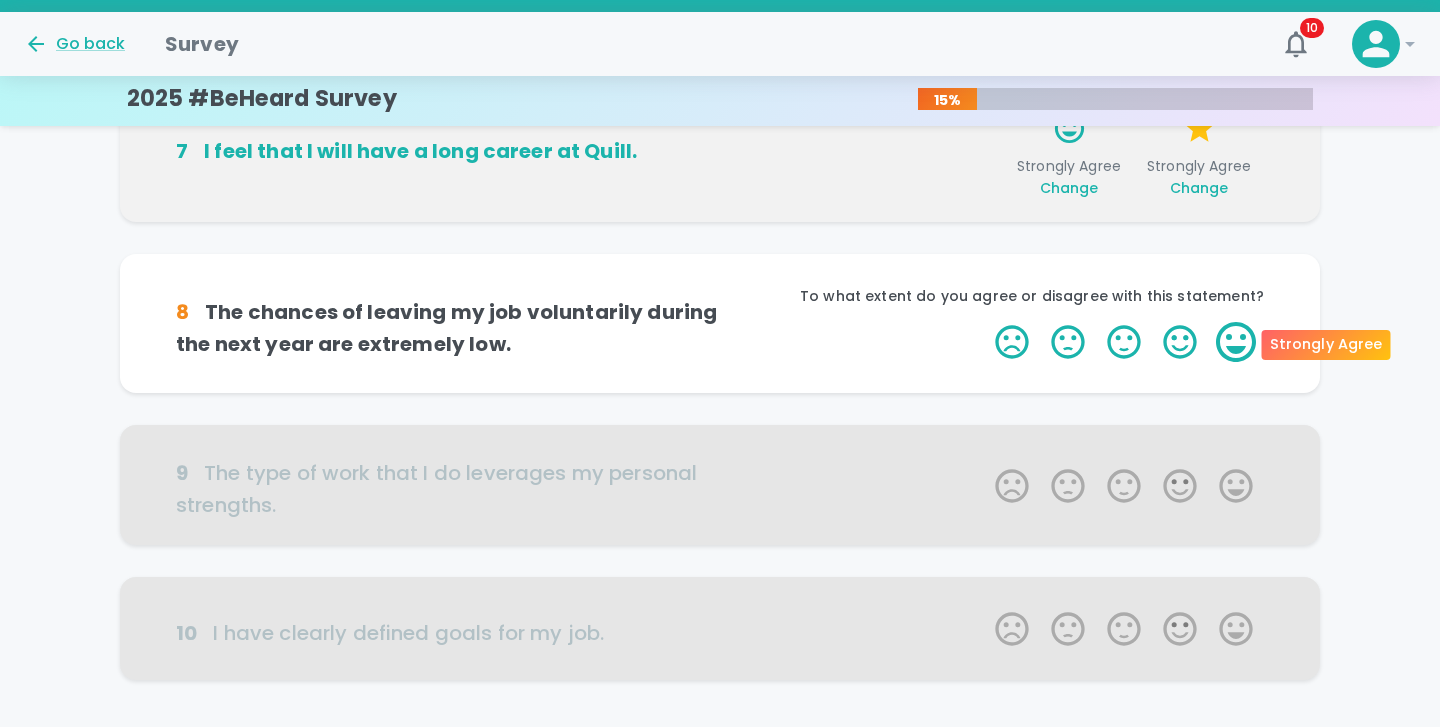 click on "5 Stars" at bounding box center (1236, 342) 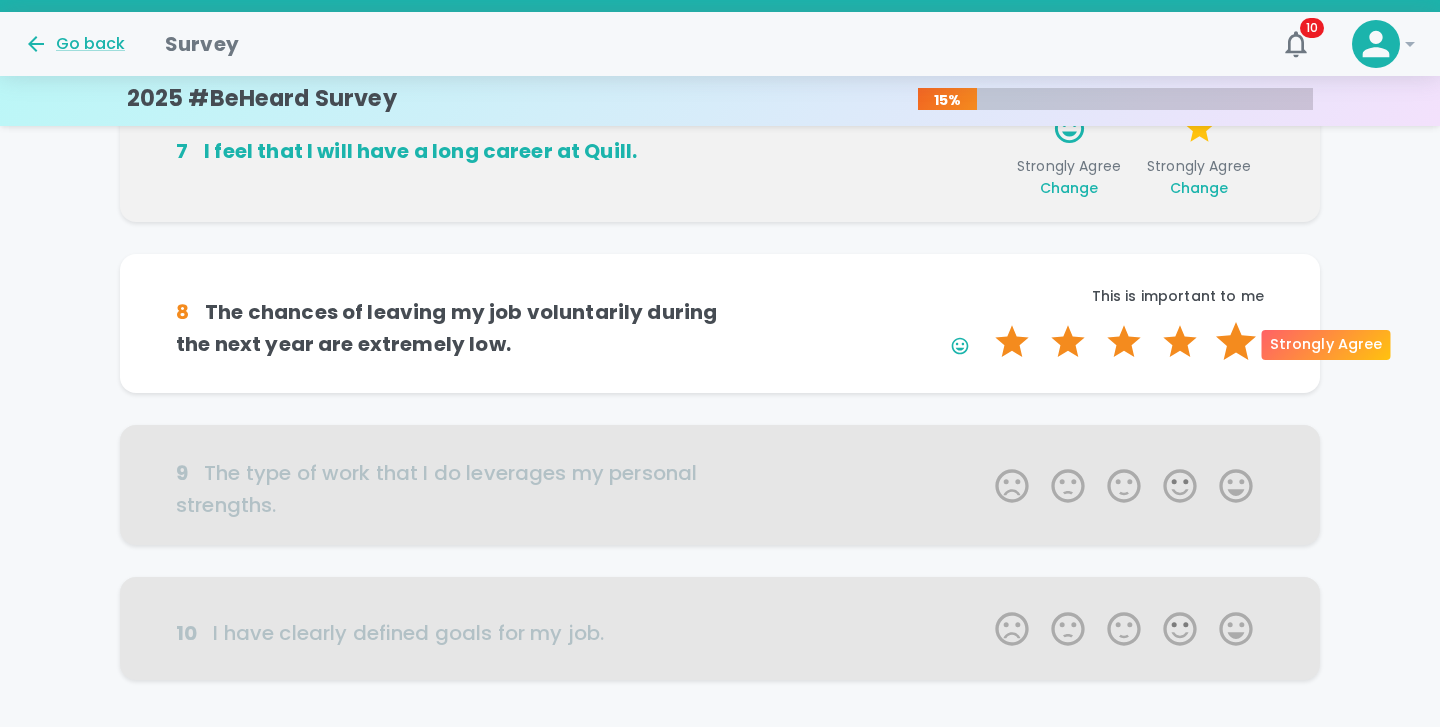 click on "5 Stars" at bounding box center (1236, 342) 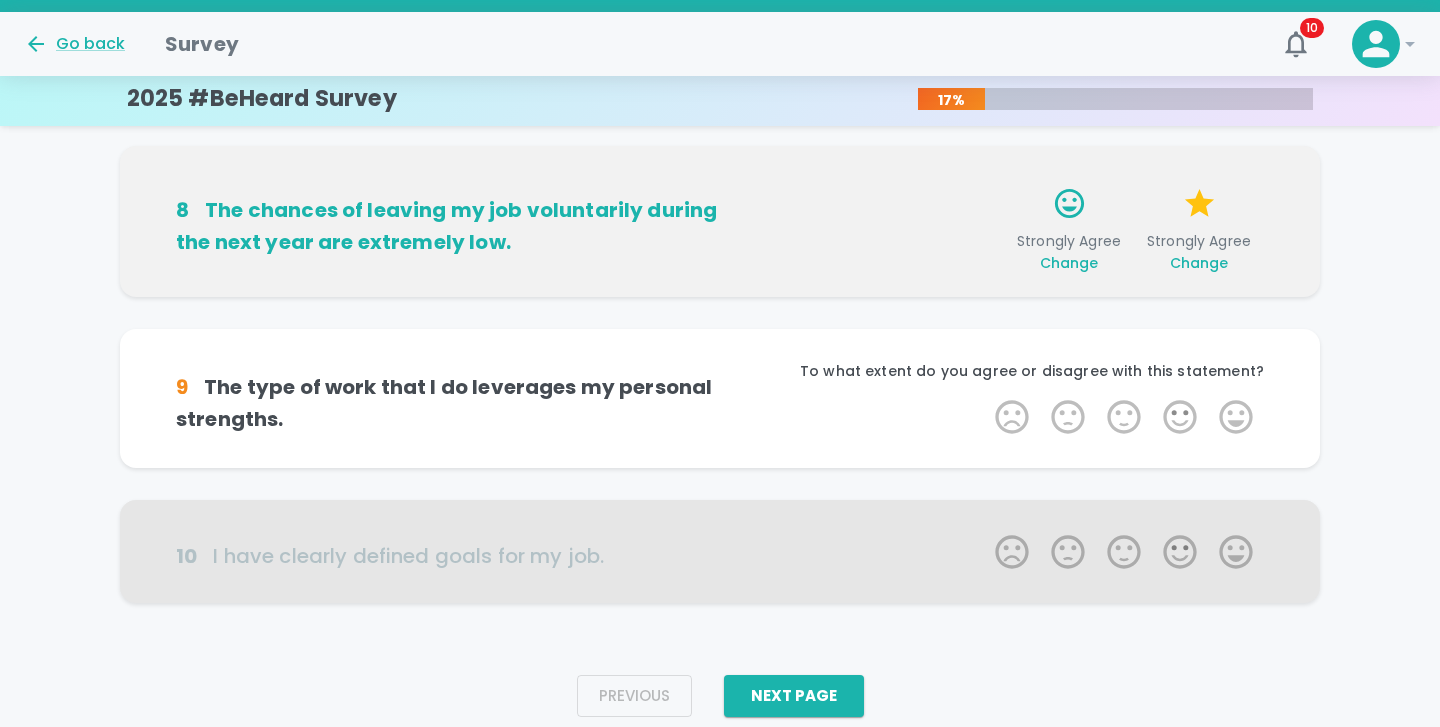 scroll, scrollTop: 1343, scrollLeft: 0, axis: vertical 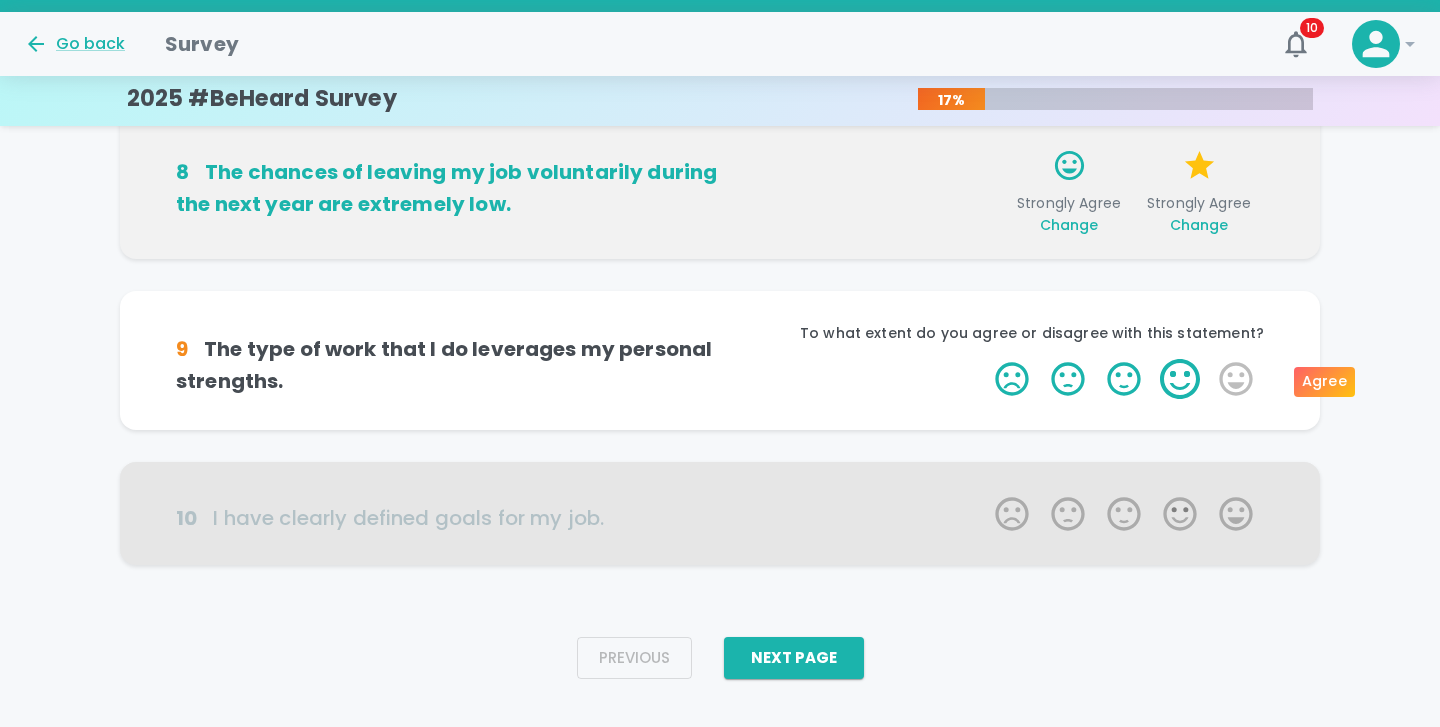 click on "4 Stars" at bounding box center [1180, 379] 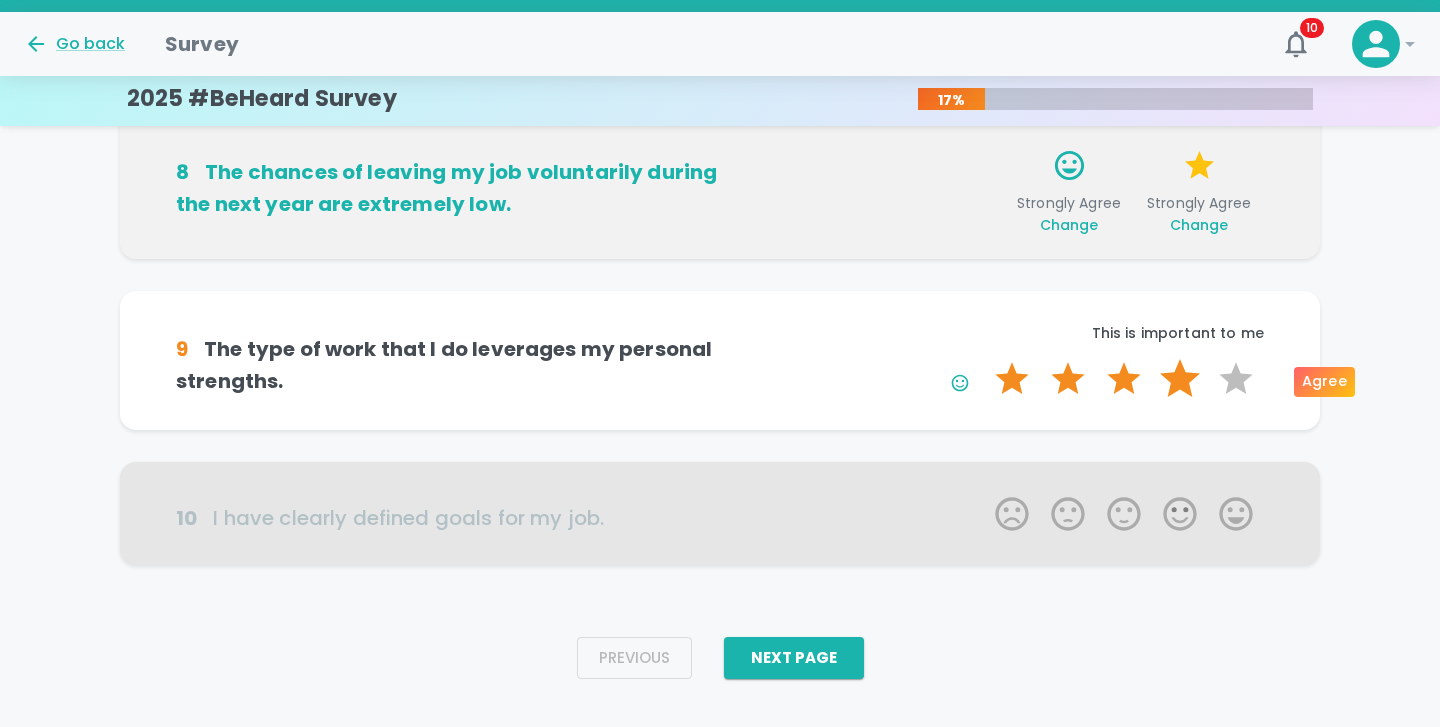 click on "4 Stars" at bounding box center [1180, 379] 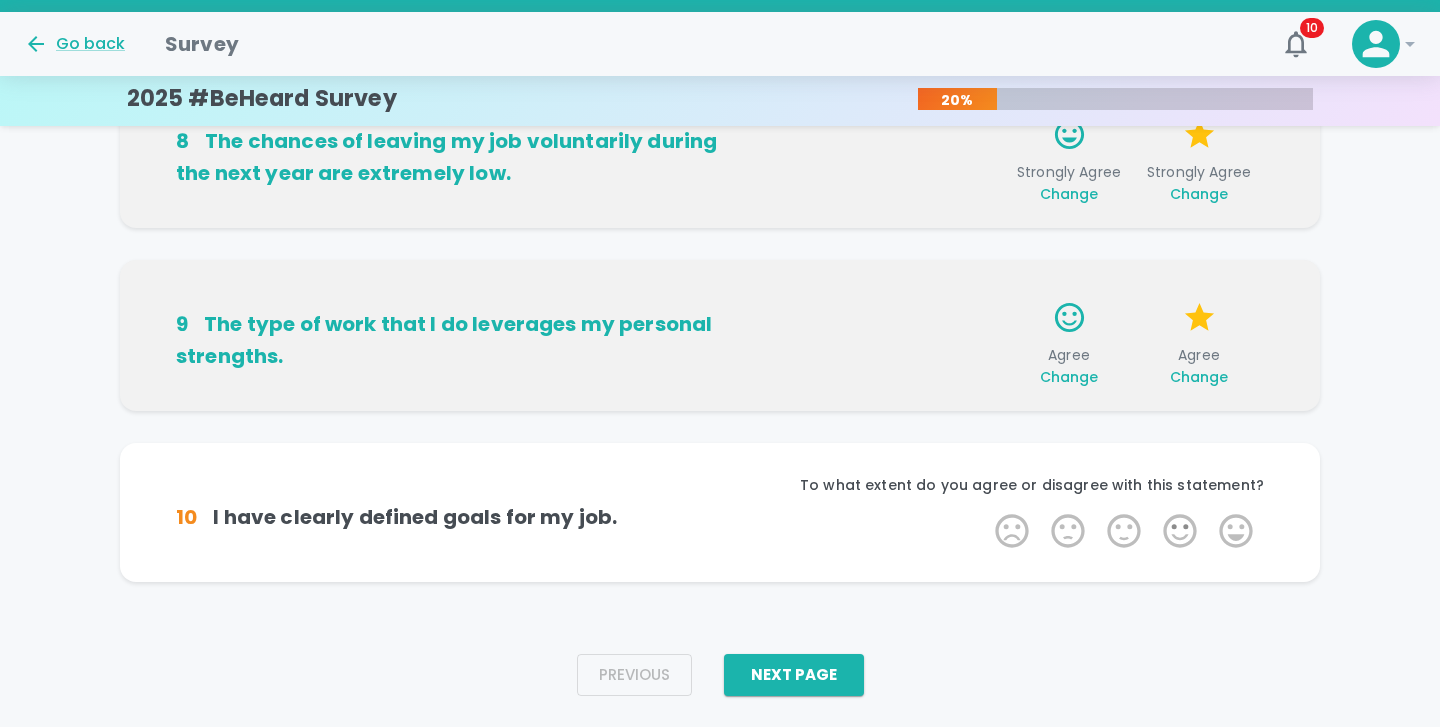 scroll, scrollTop: 1374, scrollLeft: 0, axis: vertical 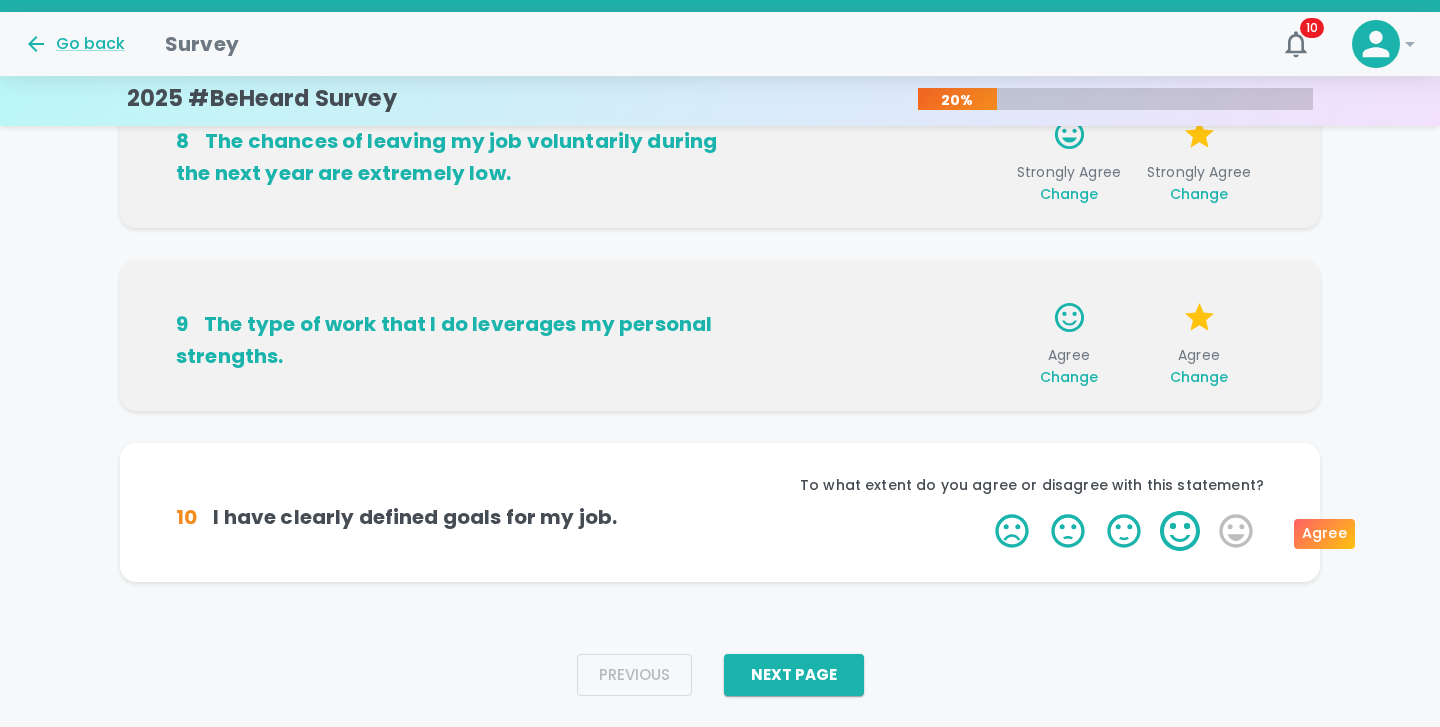 click on "4 Stars" at bounding box center [1180, 531] 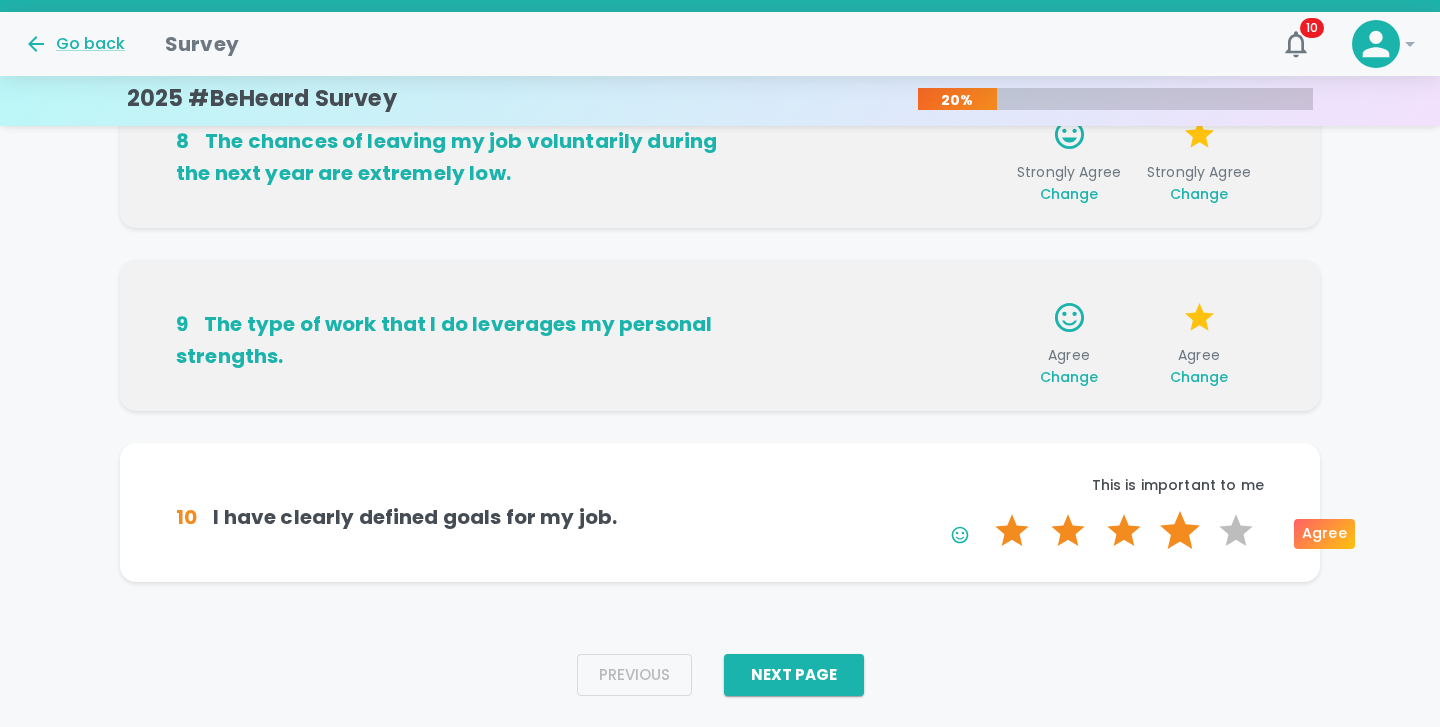 click on "4 Stars" at bounding box center (1180, 531) 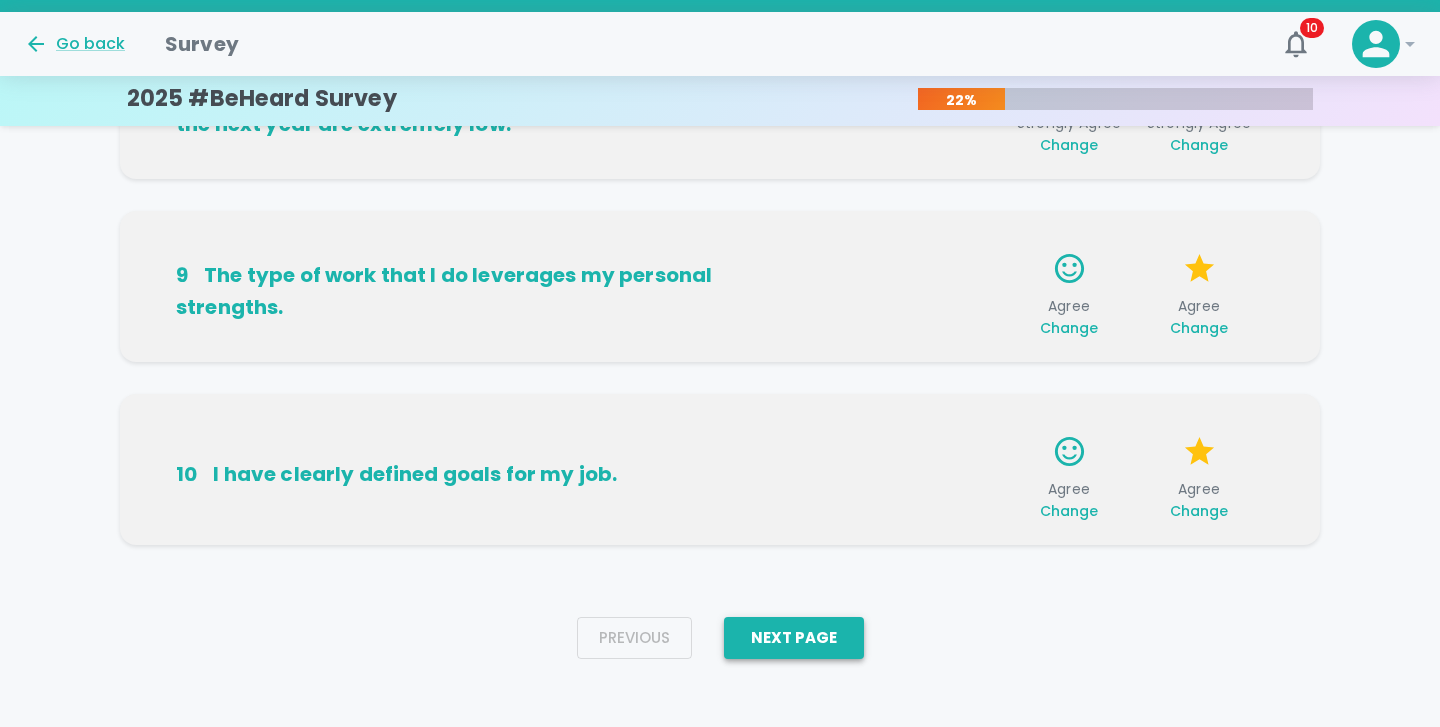 click on "Next Page" at bounding box center [794, 638] 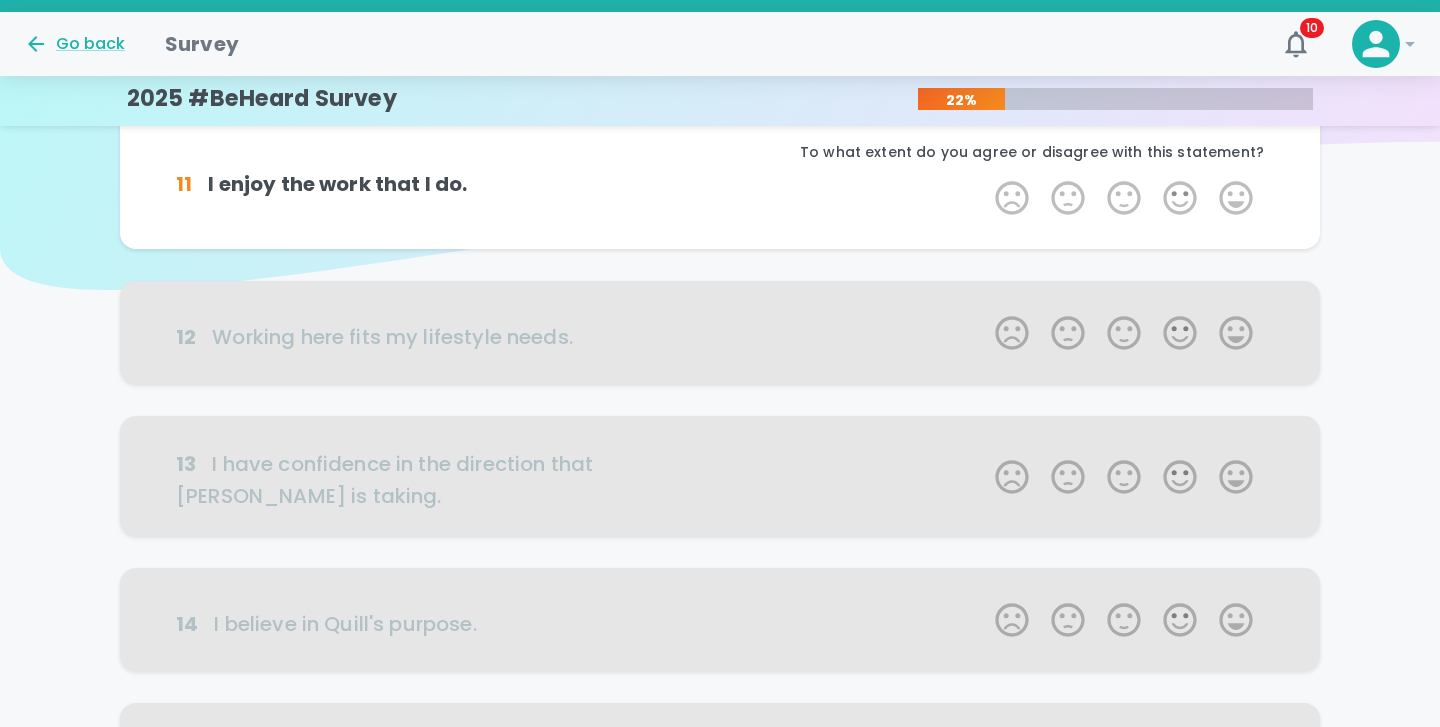 scroll, scrollTop: 0, scrollLeft: 0, axis: both 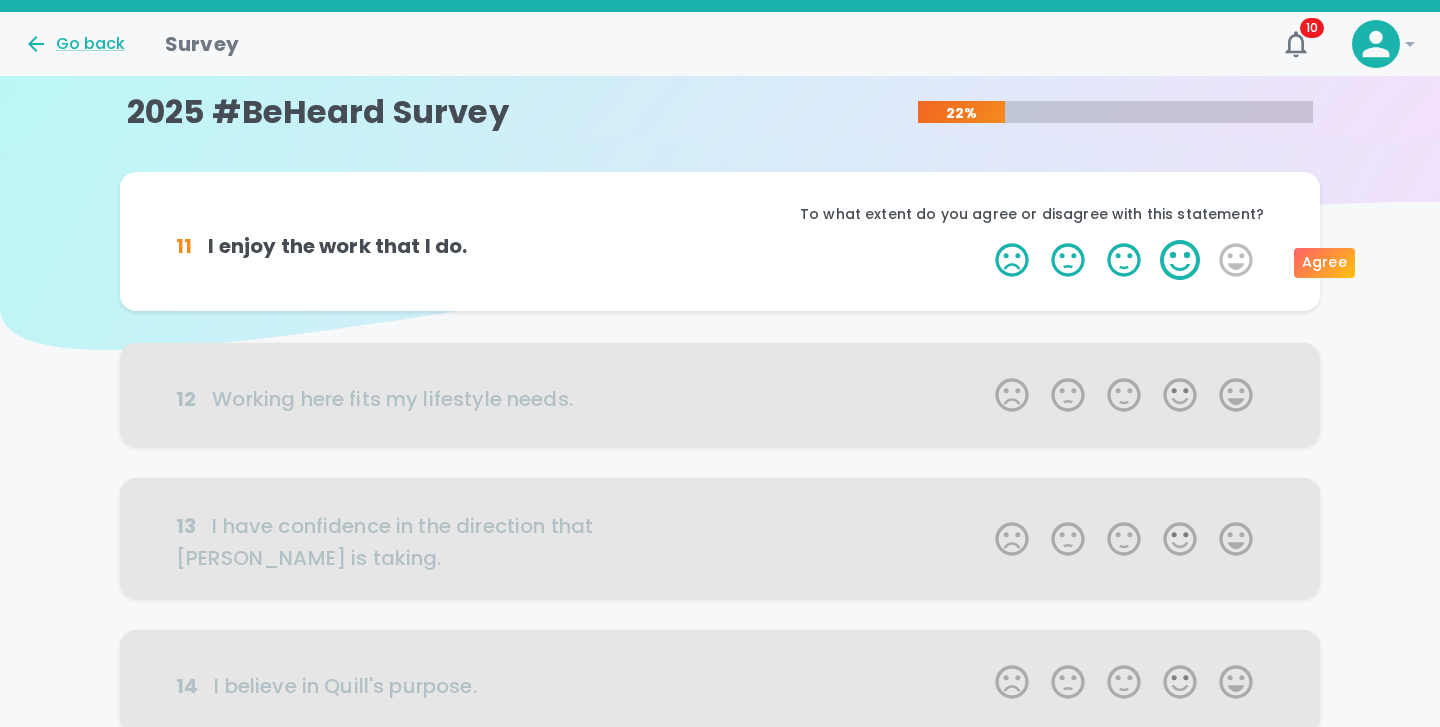 click on "4 Stars" at bounding box center [1180, 260] 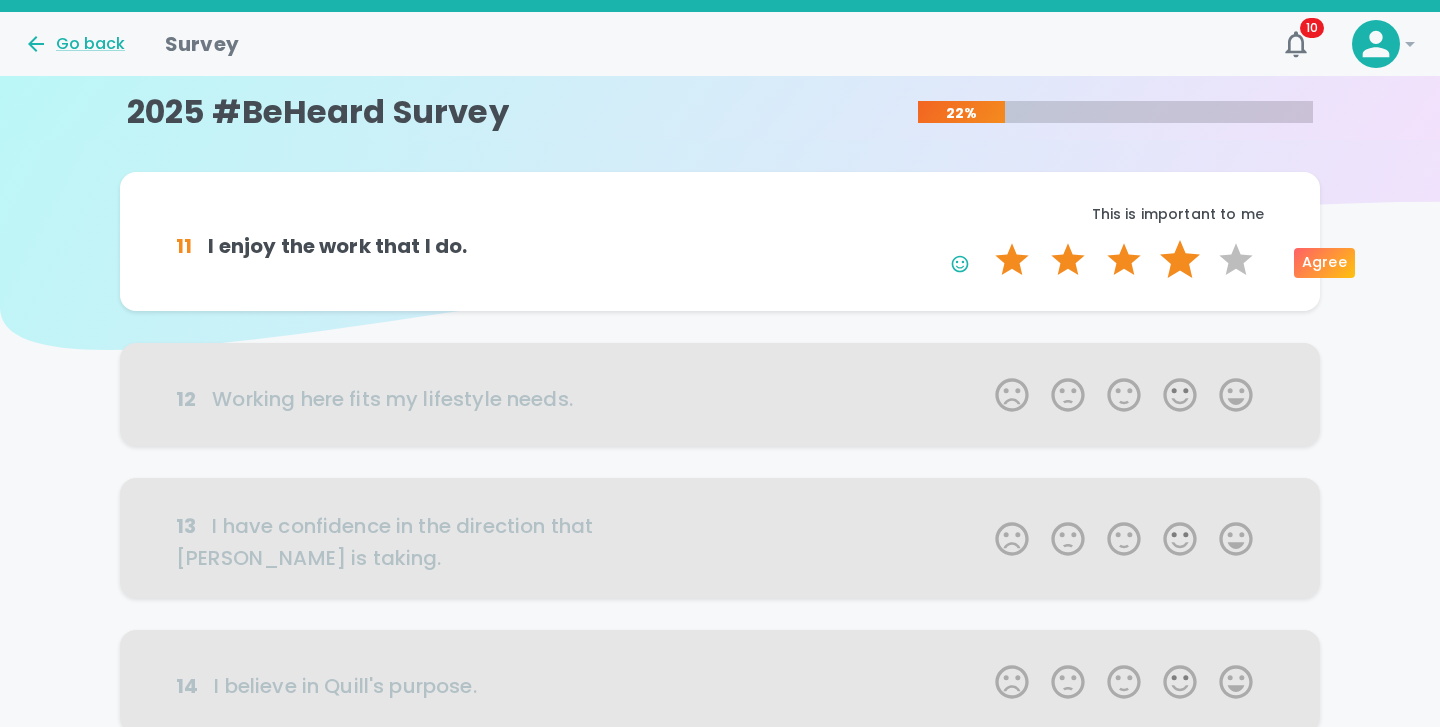 click on "4 Stars" at bounding box center [1180, 260] 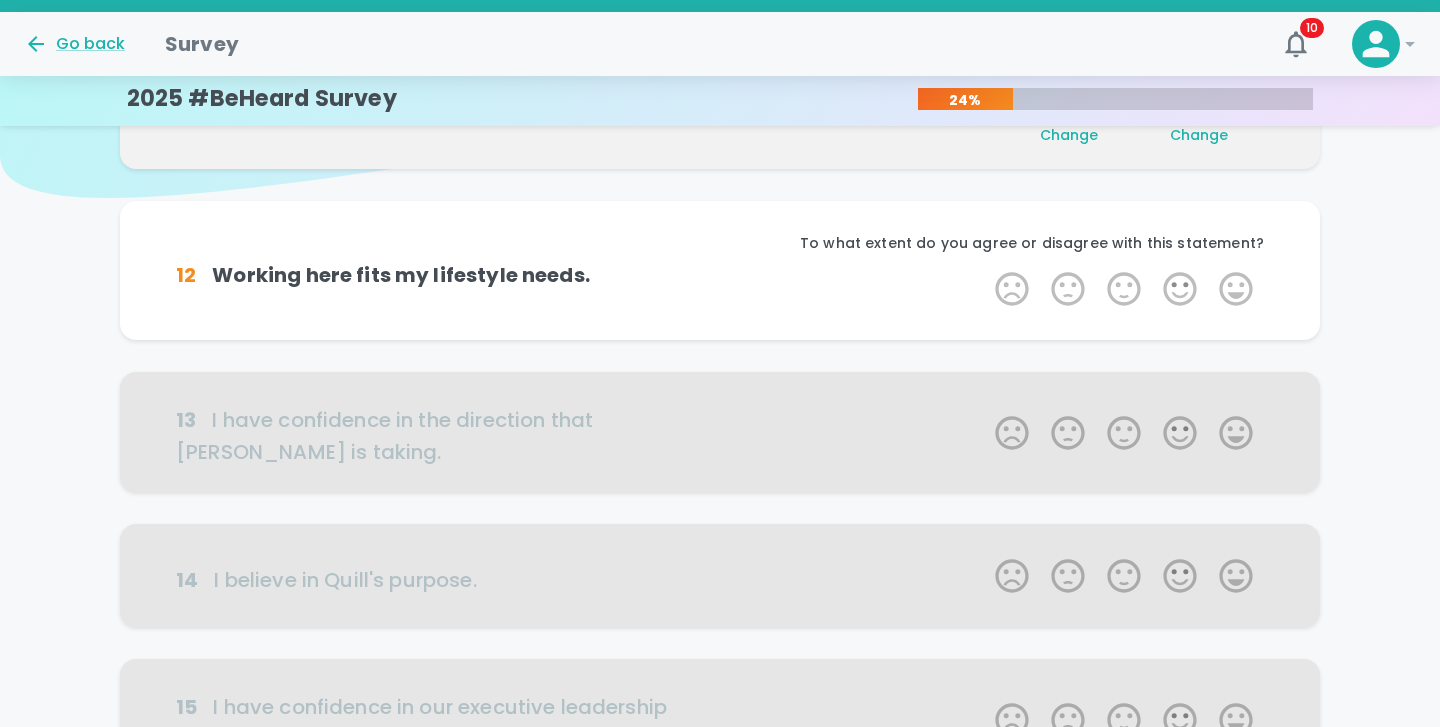 scroll, scrollTop: 176, scrollLeft: 0, axis: vertical 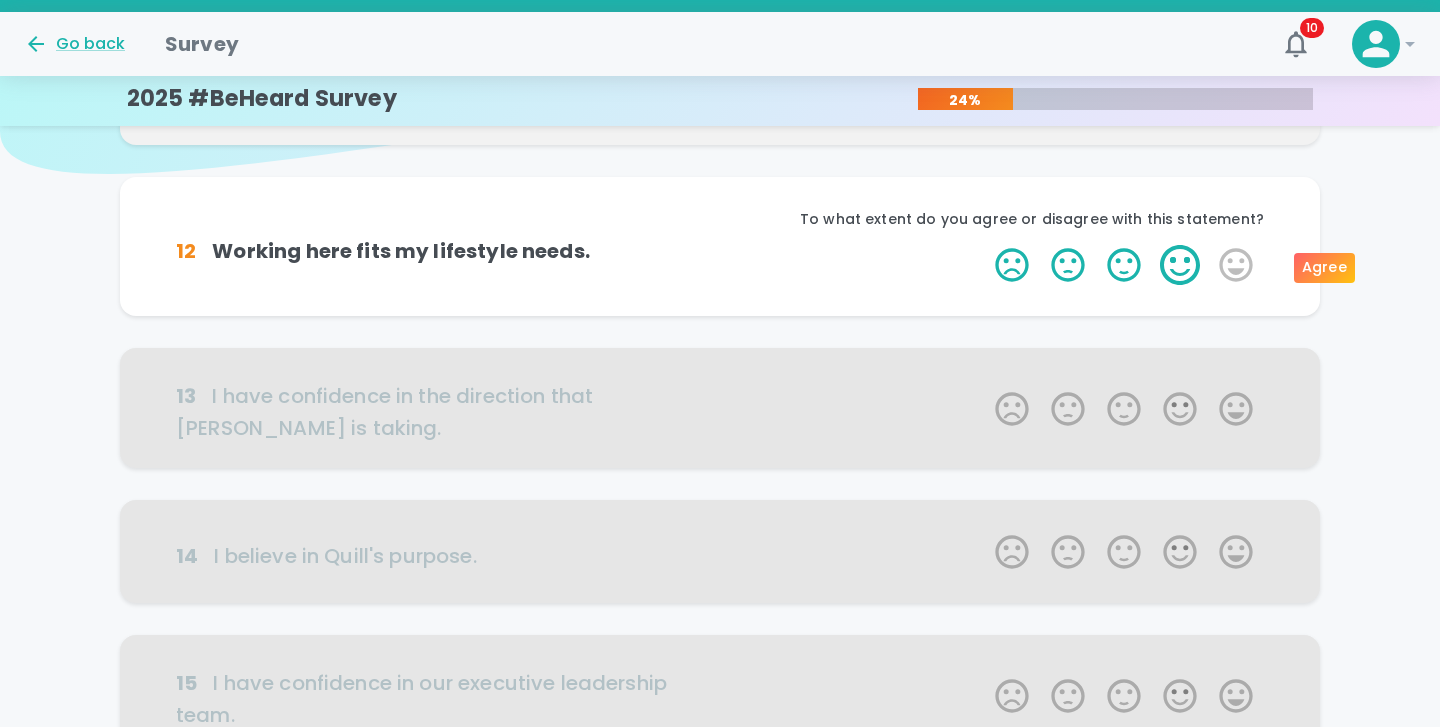 click on "4 Stars" at bounding box center [1180, 265] 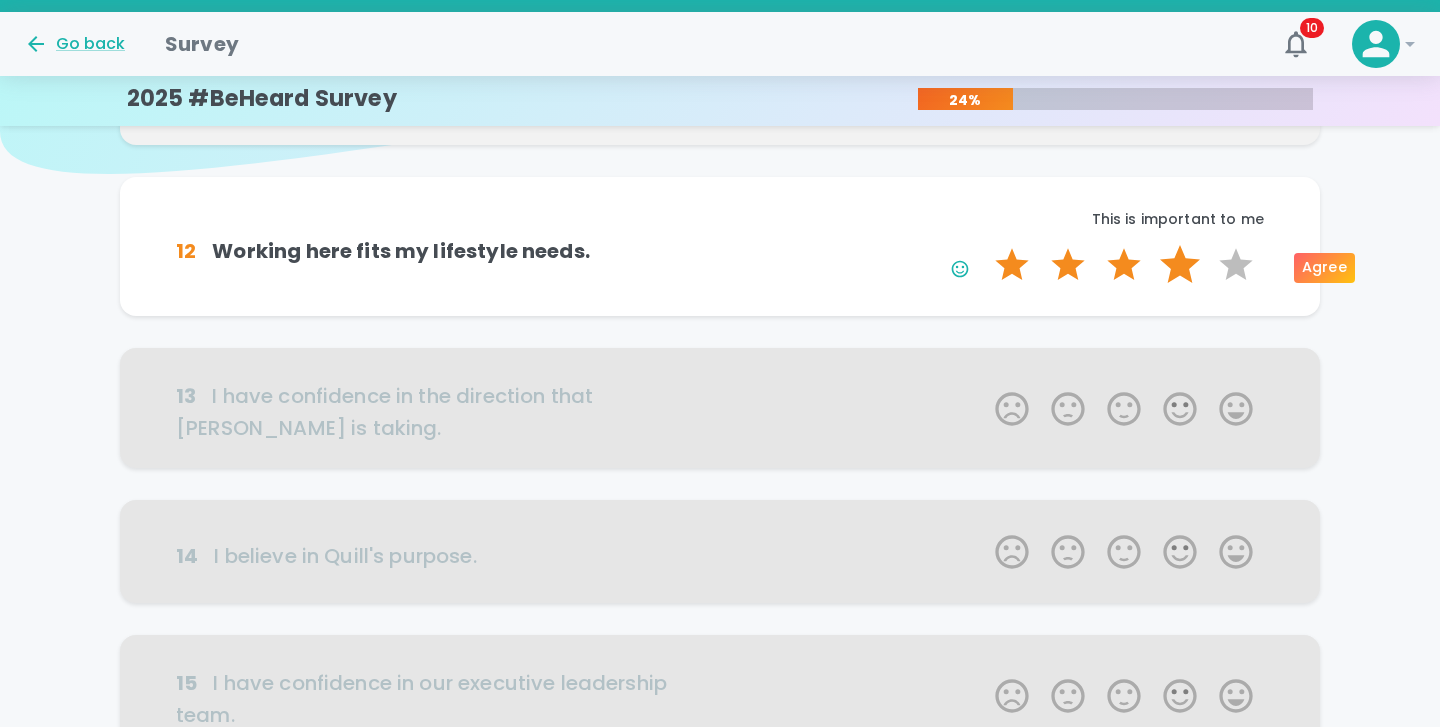 click on "4 Stars" at bounding box center [1180, 265] 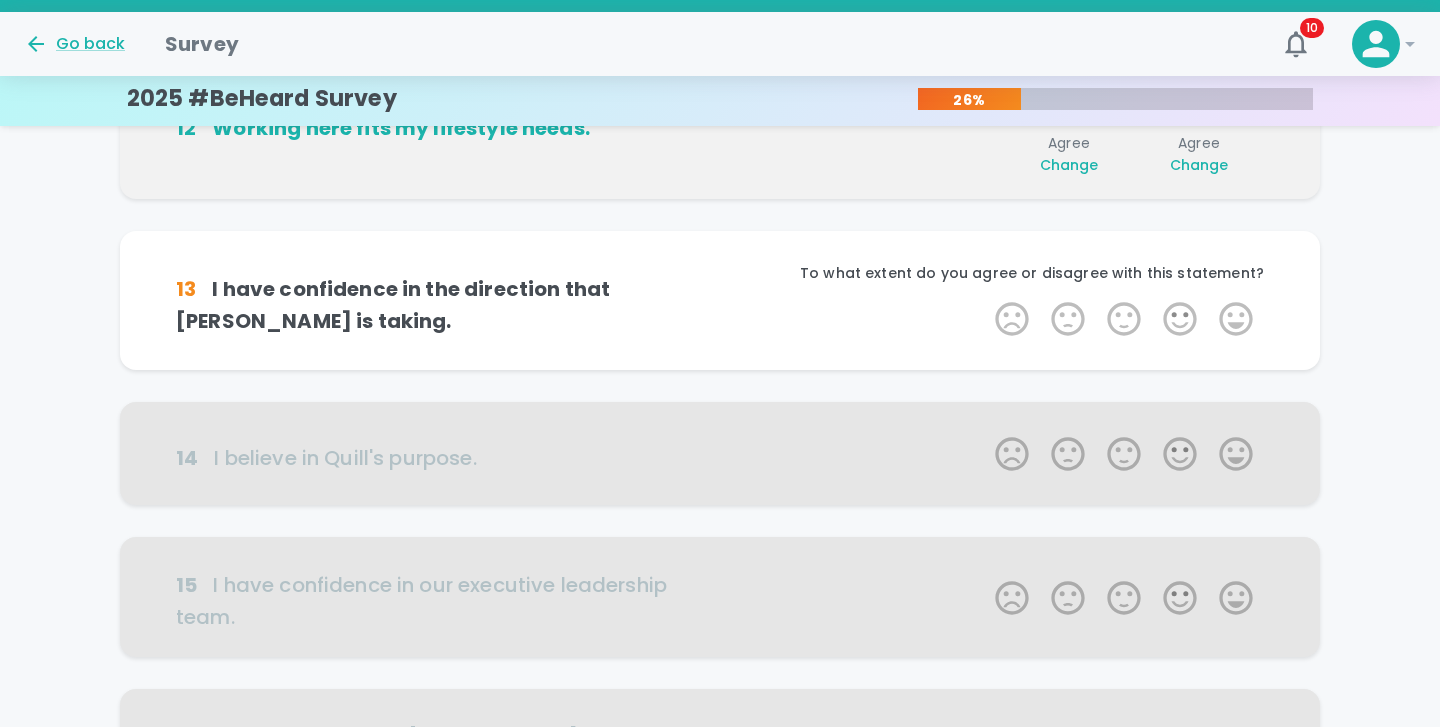 scroll, scrollTop: 352, scrollLeft: 0, axis: vertical 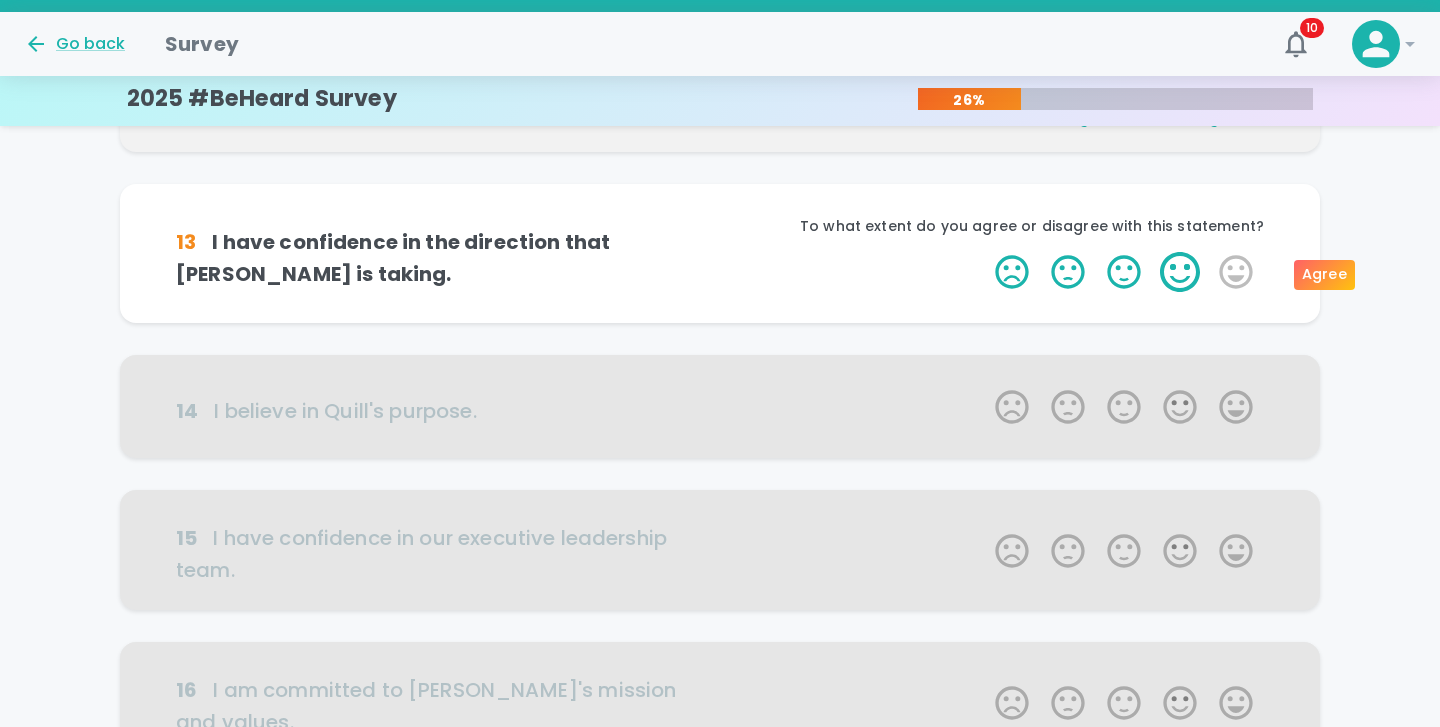 click on "4 Stars" at bounding box center [1180, 272] 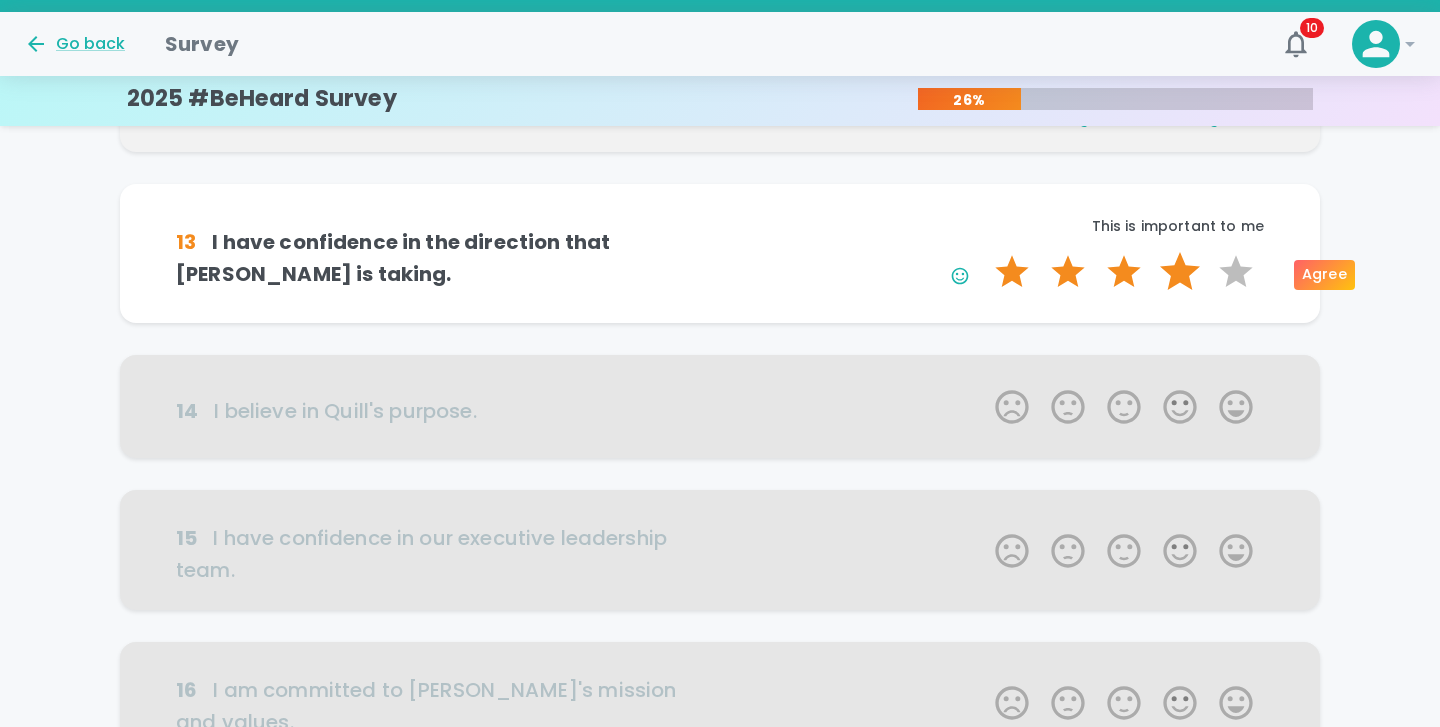click on "4 Stars" at bounding box center [1180, 272] 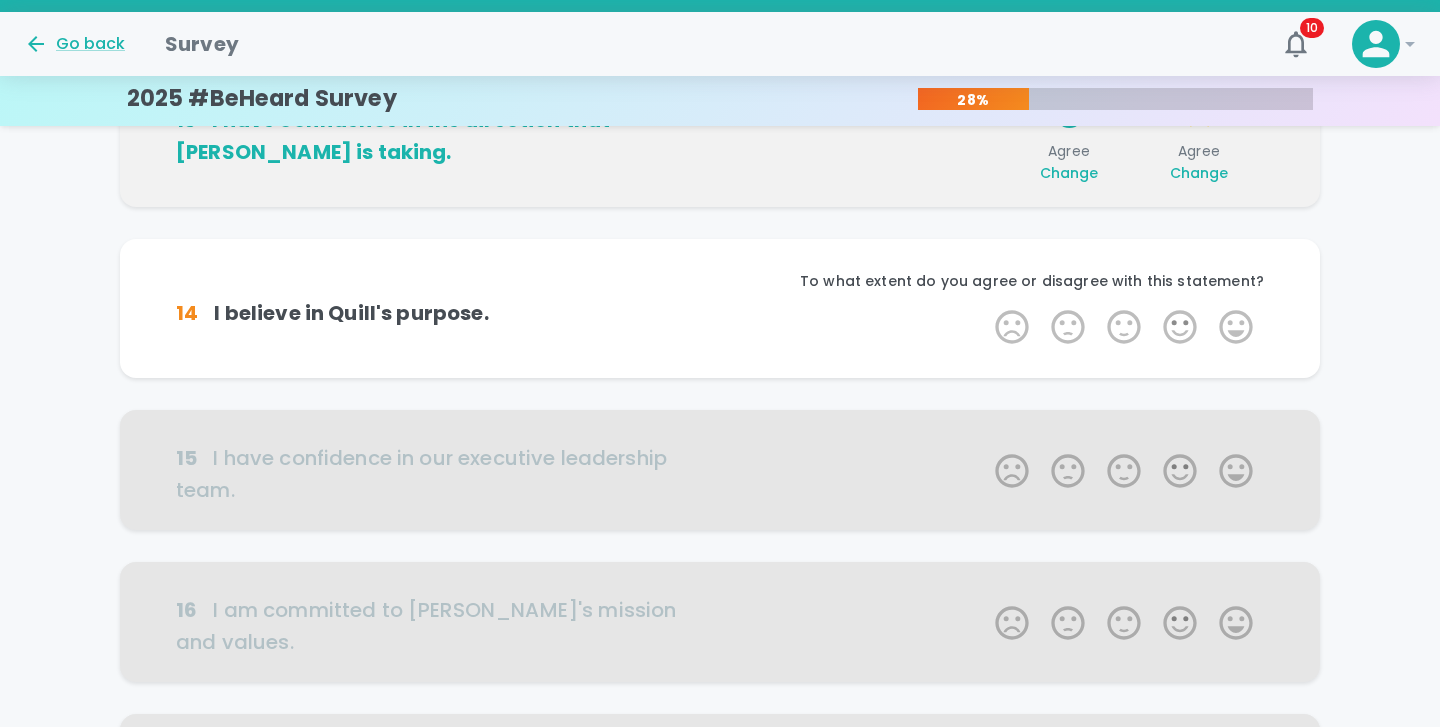 scroll, scrollTop: 528, scrollLeft: 0, axis: vertical 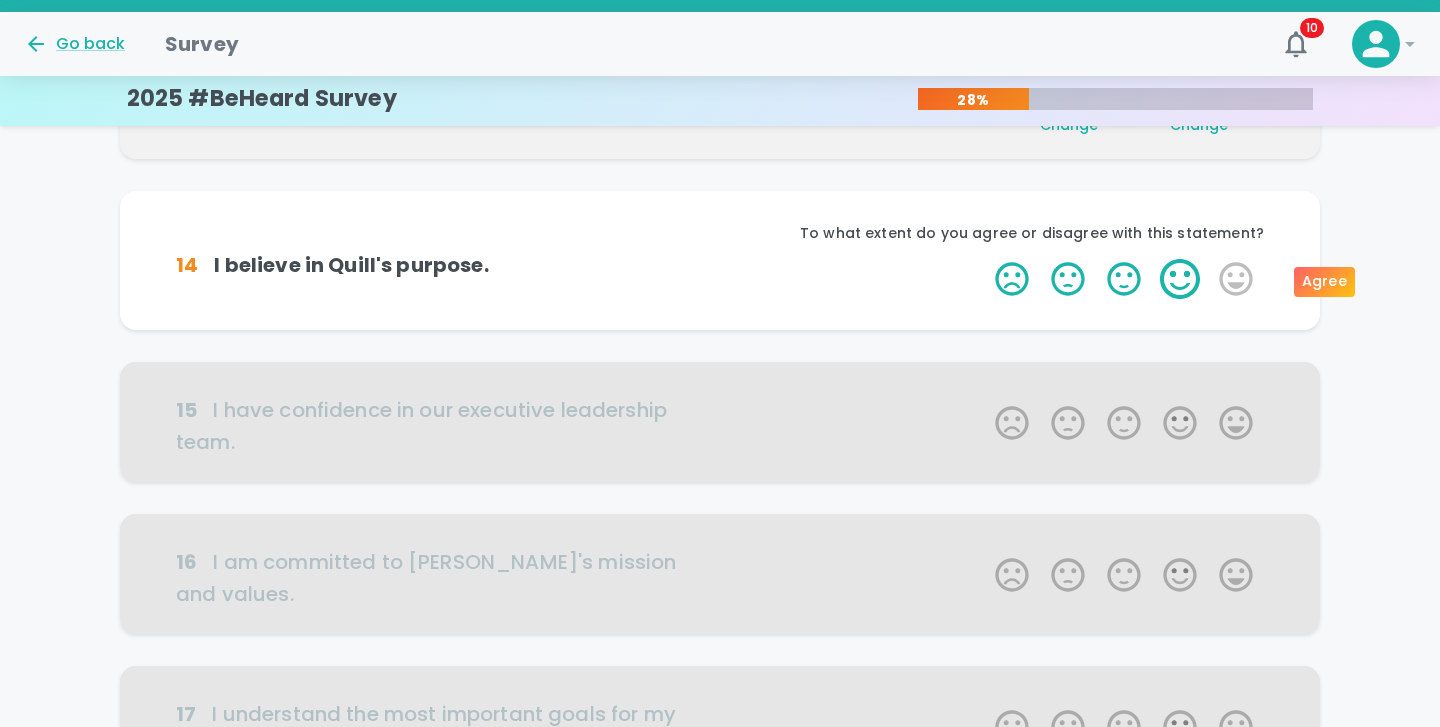 click on "4 Stars" at bounding box center [1180, 279] 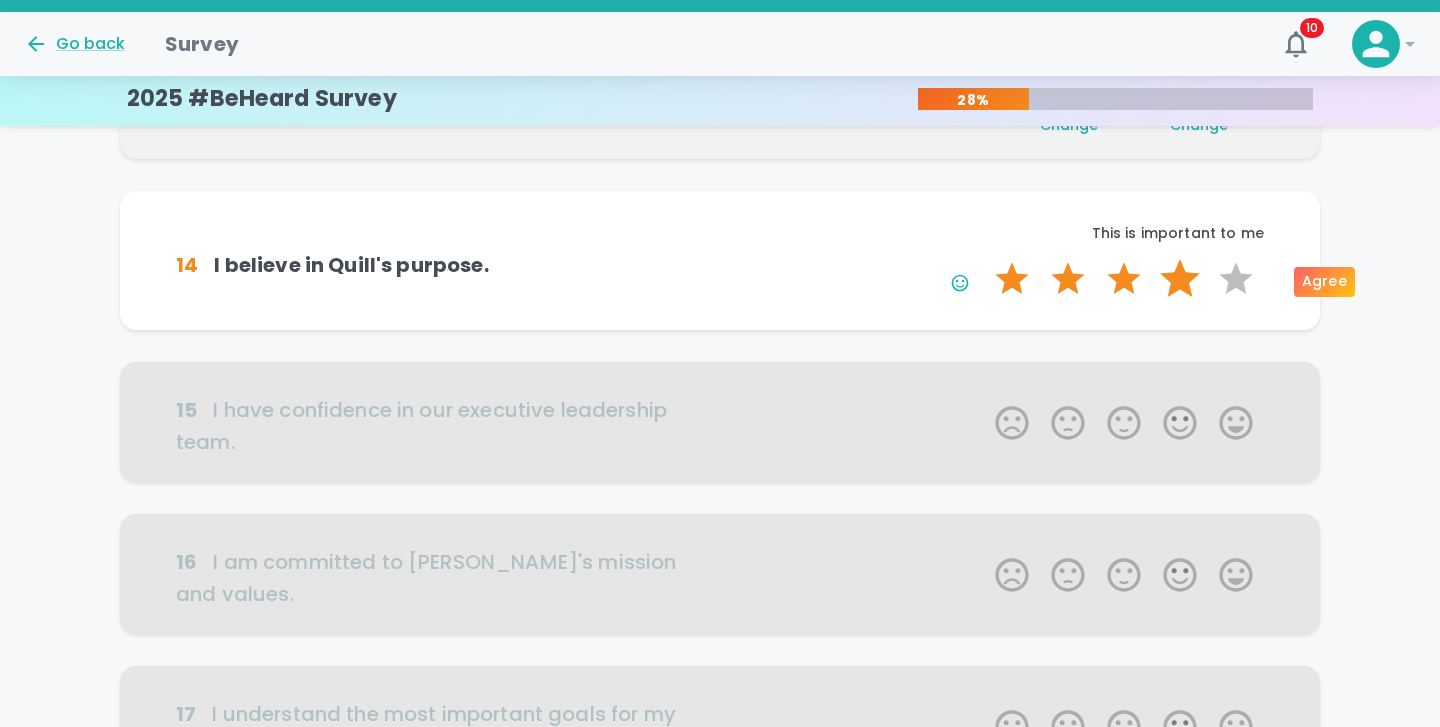 click on "4 Stars" at bounding box center (1180, 279) 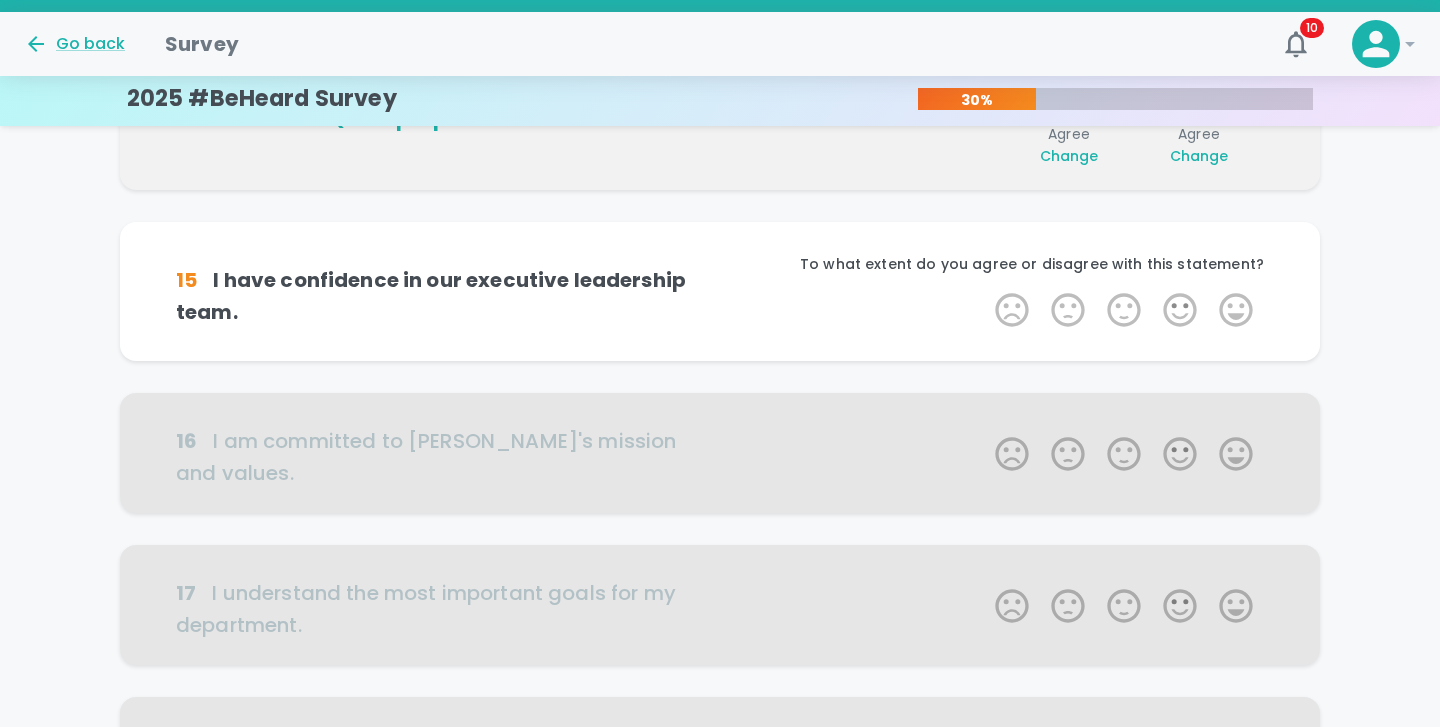 scroll, scrollTop: 704, scrollLeft: 0, axis: vertical 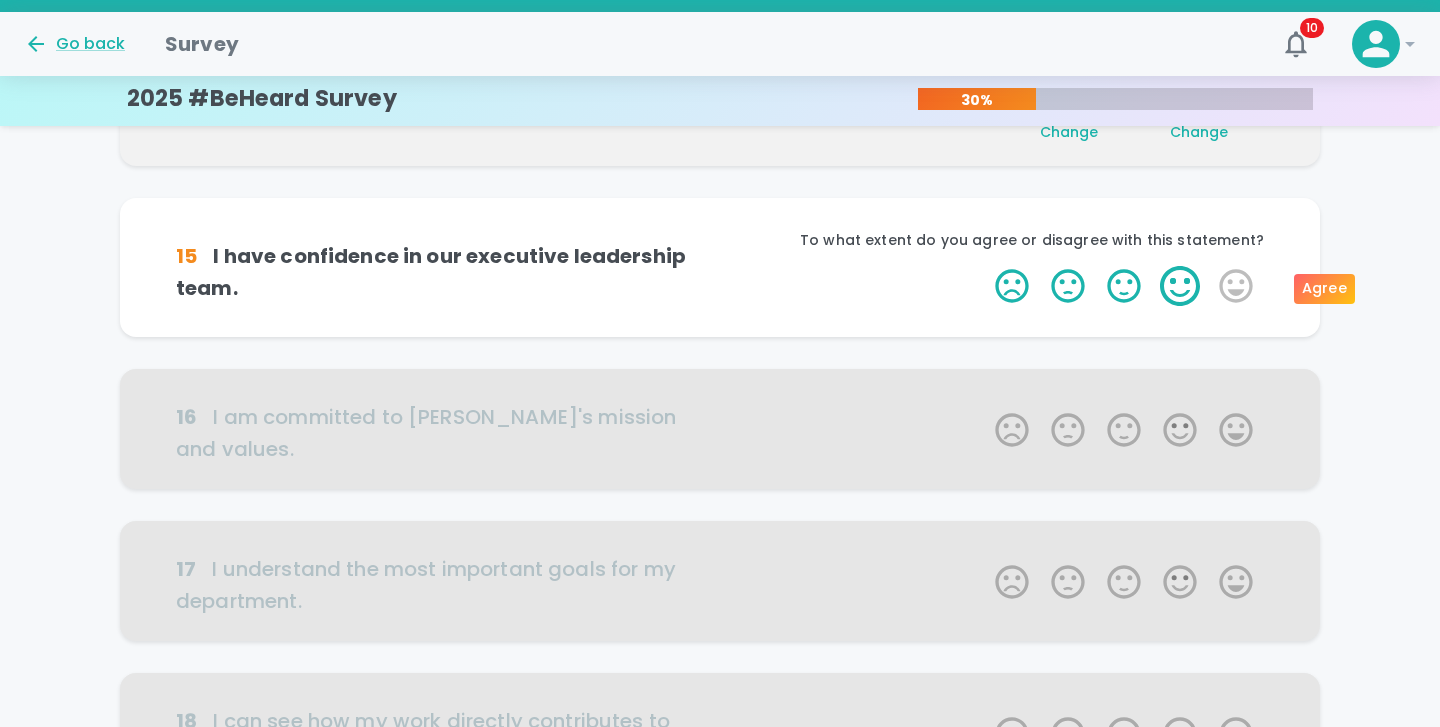 click on "4 Stars" at bounding box center (1180, 286) 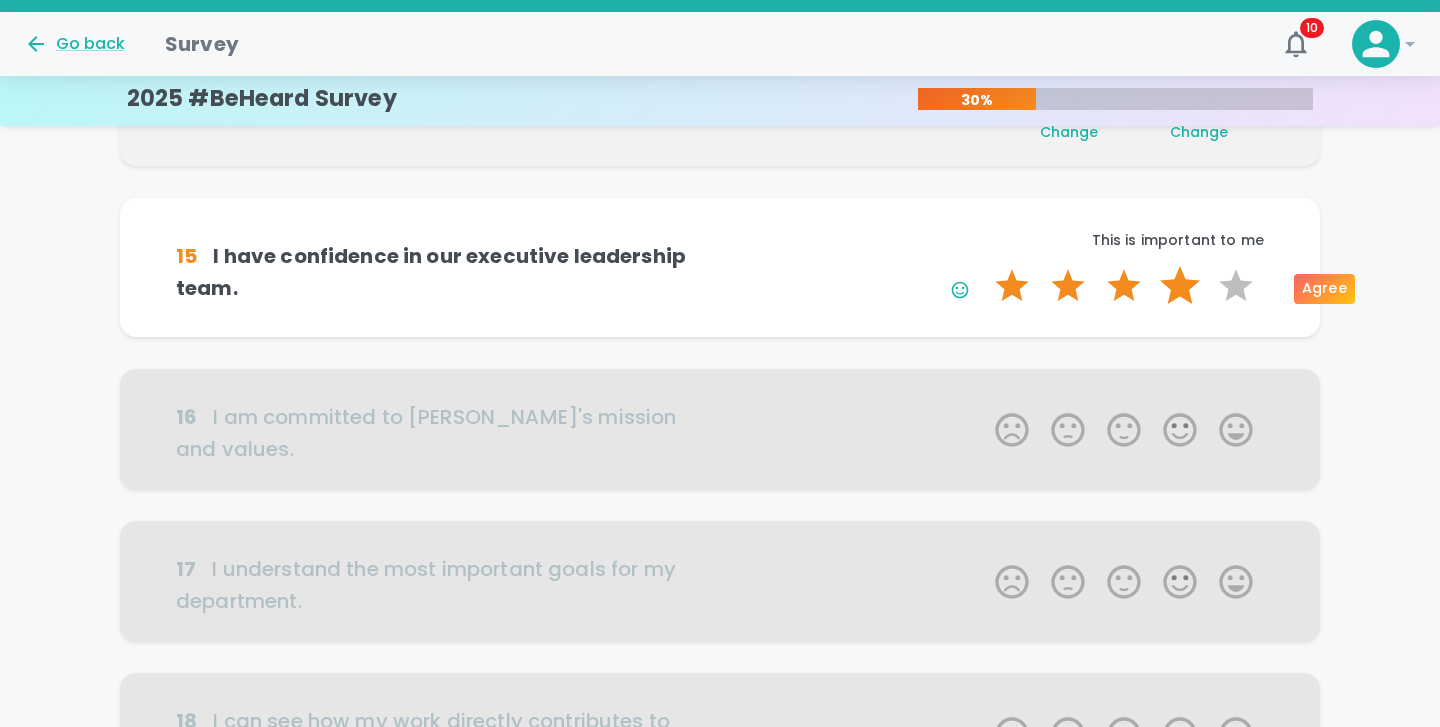 click on "4 Stars" at bounding box center (1180, 286) 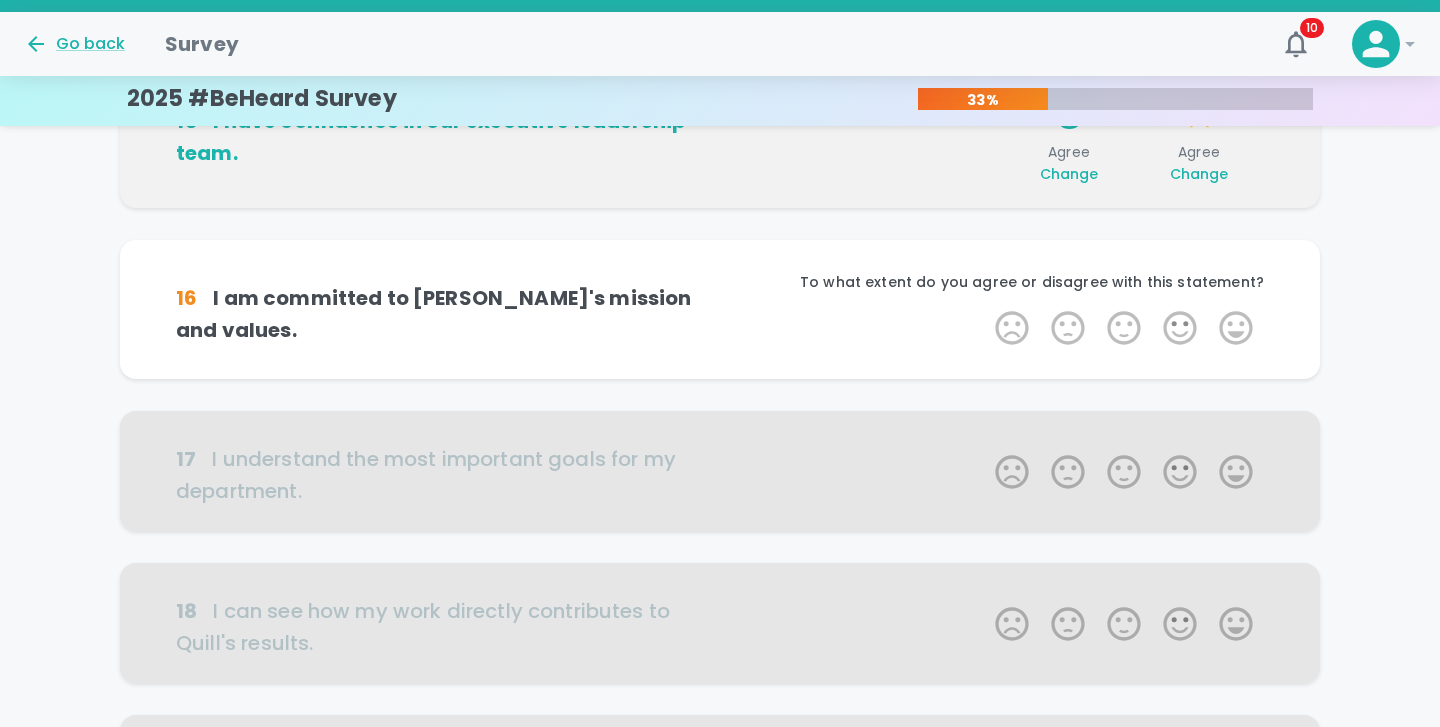 scroll, scrollTop: 880, scrollLeft: 0, axis: vertical 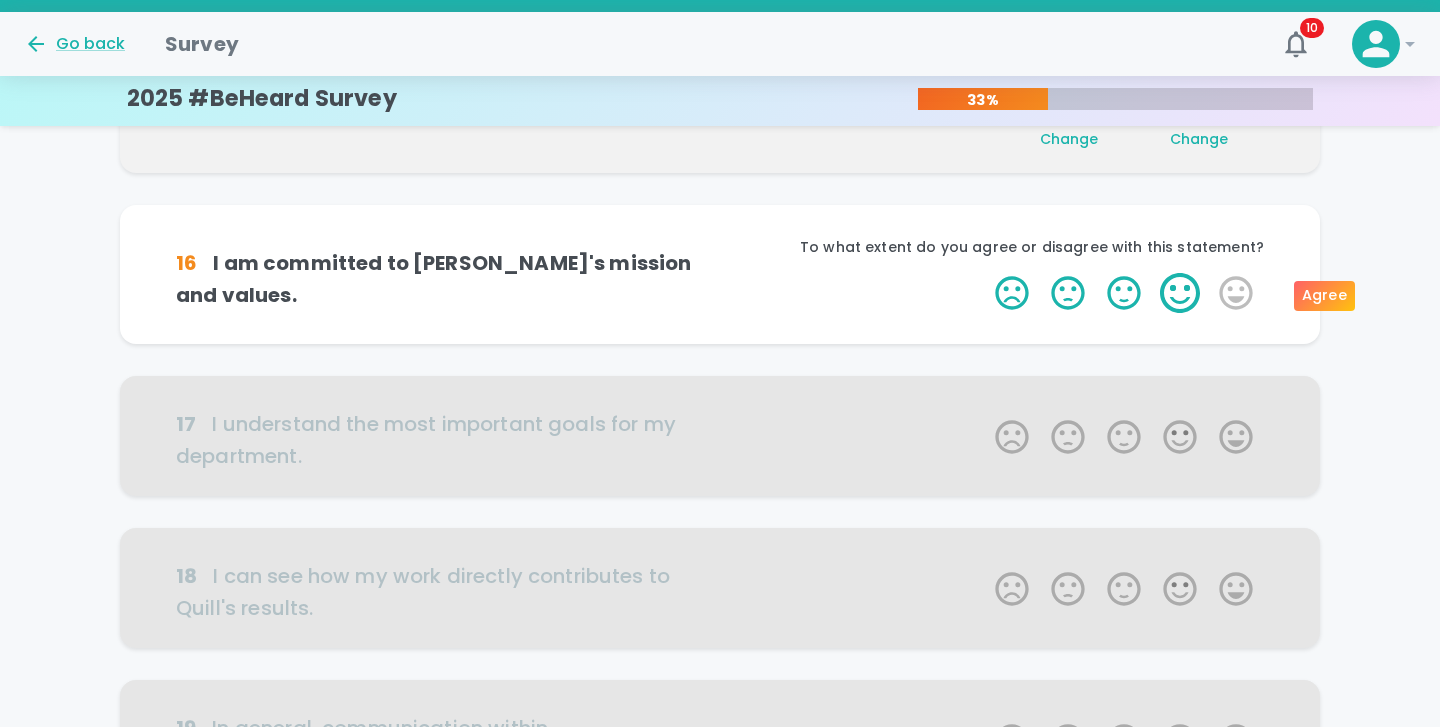 click on "4 Stars" at bounding box center [1180, 293] 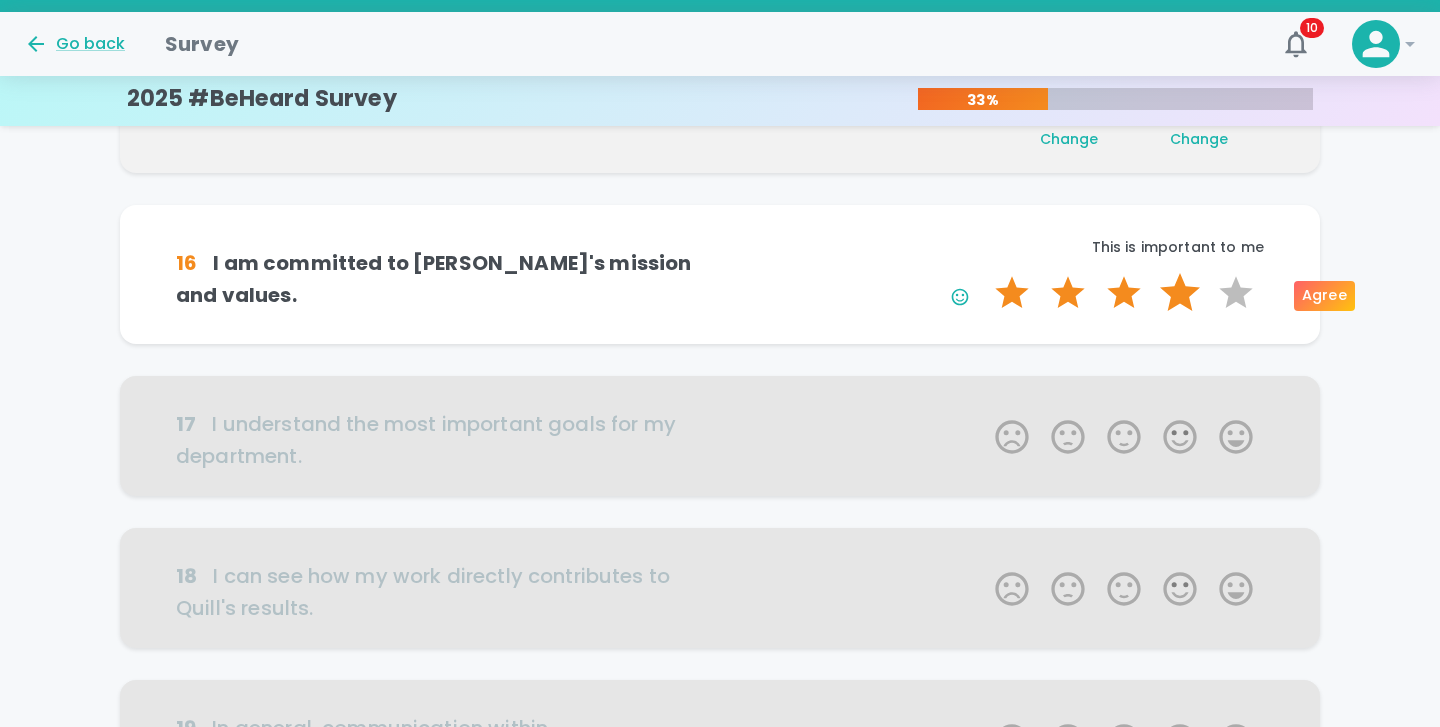 click on "4 Stars" at bounding box center [1180, 293] 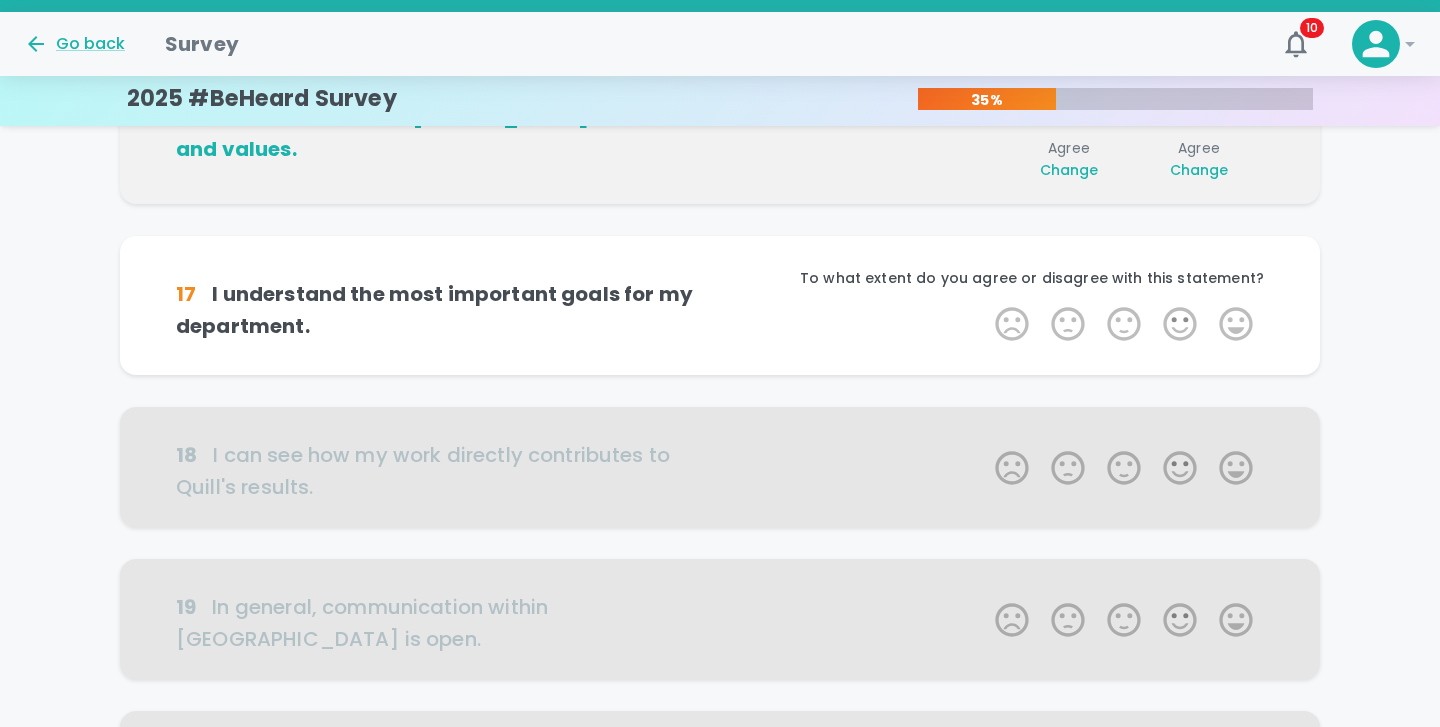 scroll, scrollTop: 1056, scrollLeft: 0, axis: vertical 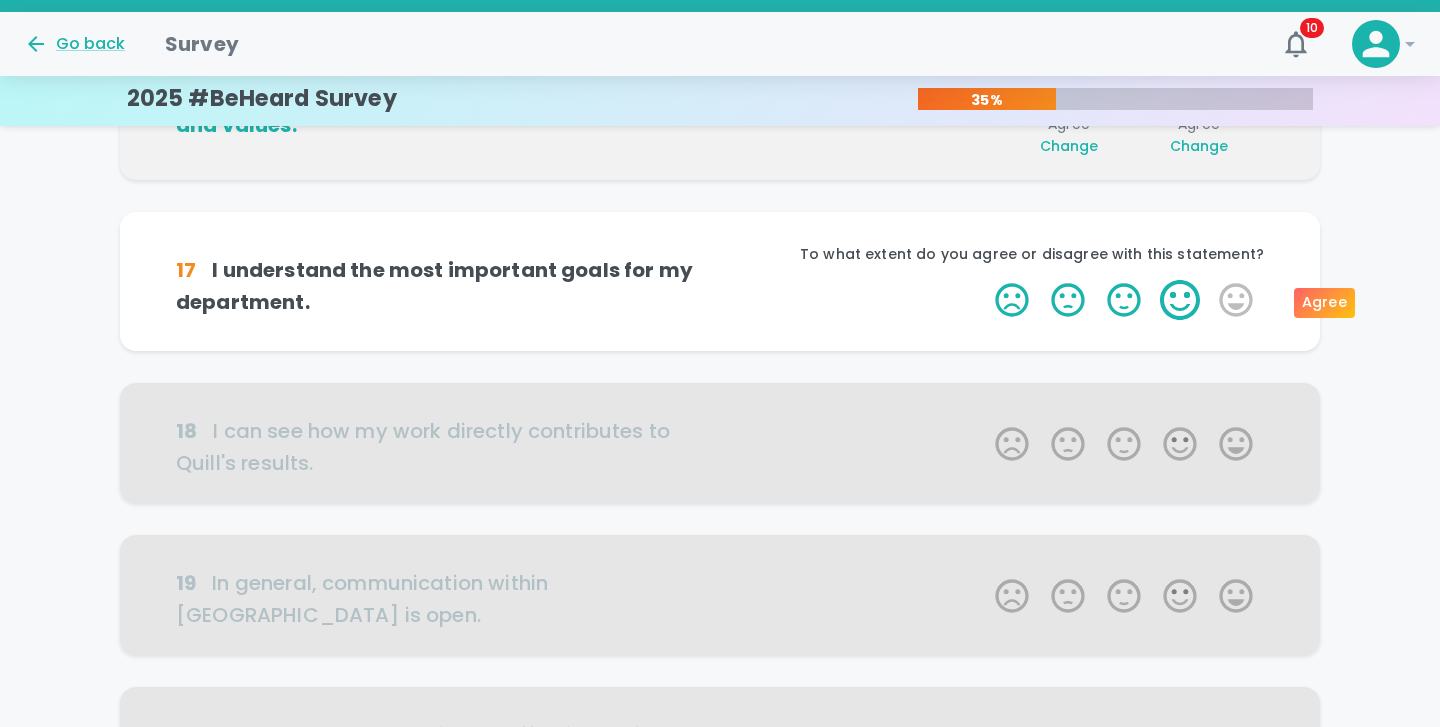 click on "4 Stars" at bounding box center (1180, 300) 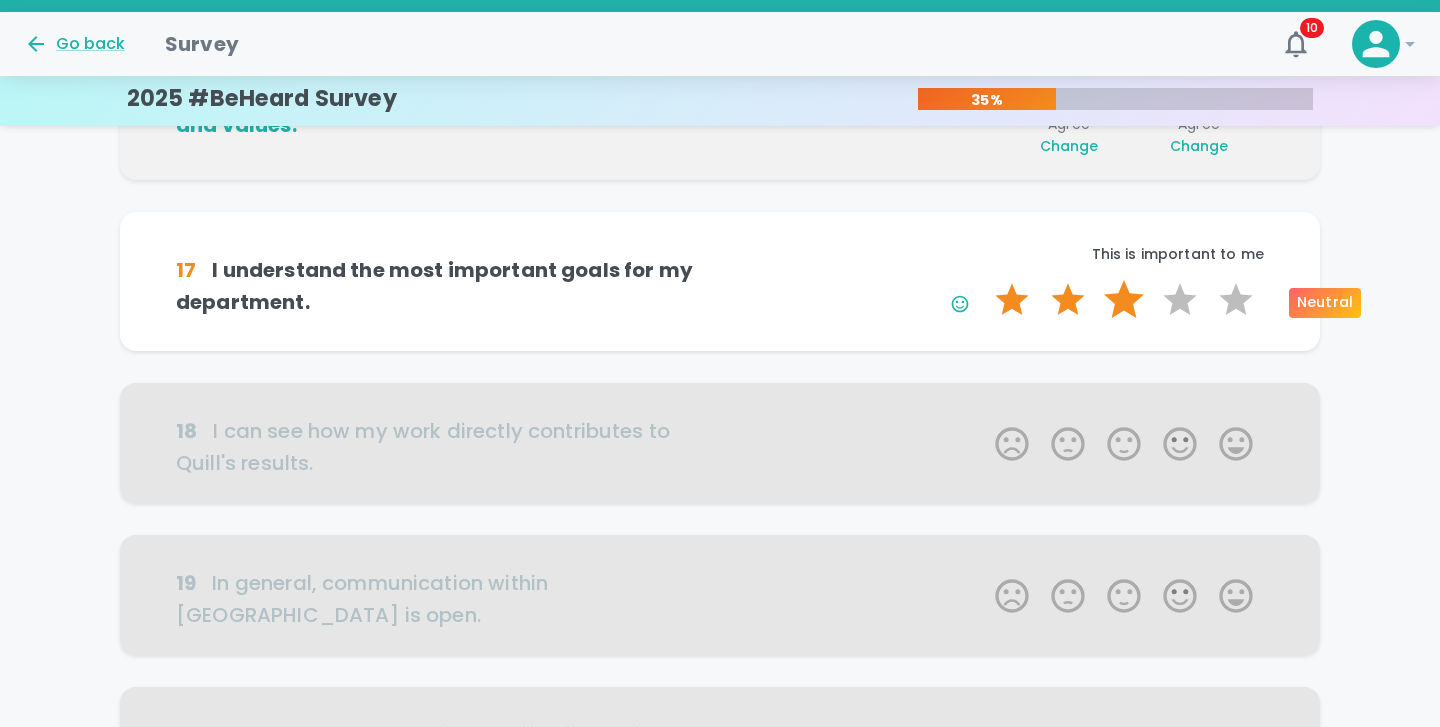 click on "3 Stars" at bounding box center [1124, 300] 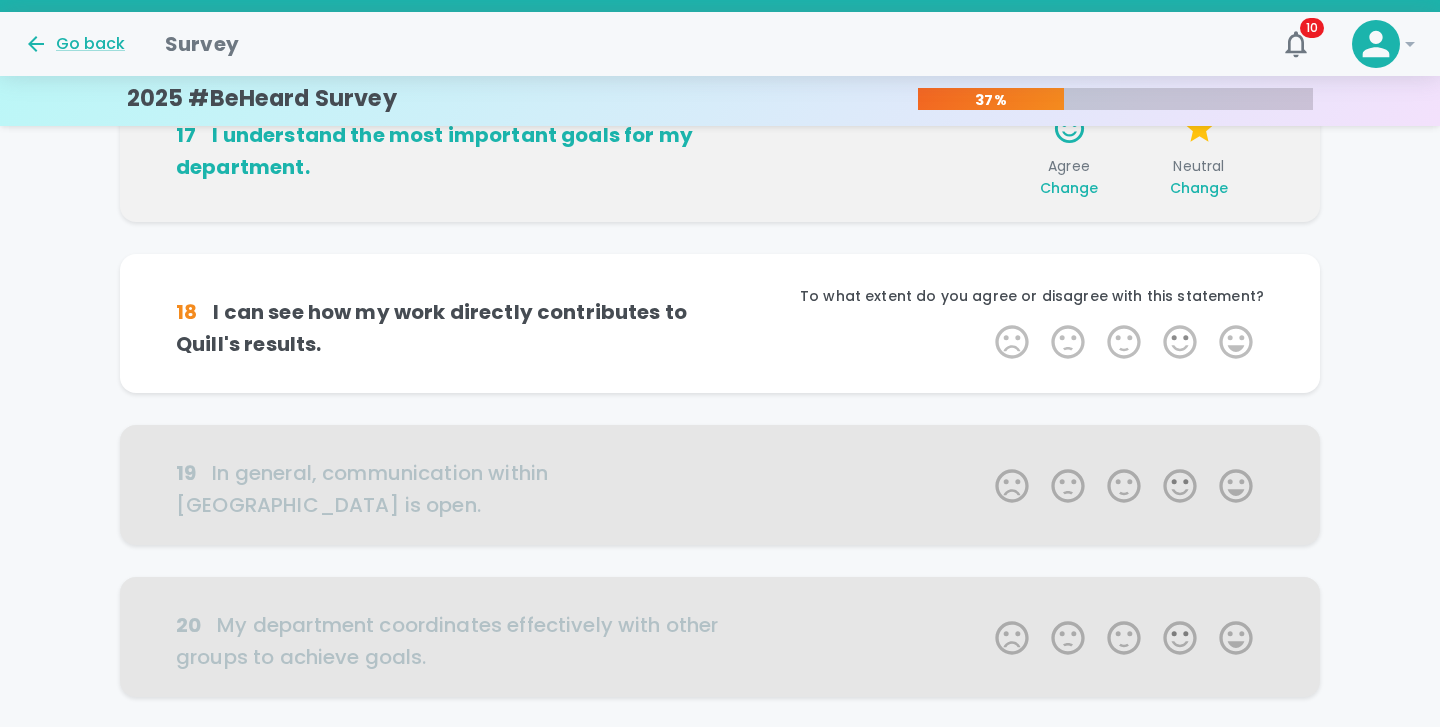 scroll, scrollTop: 1232, scrollLeft: 0, axis: vertical 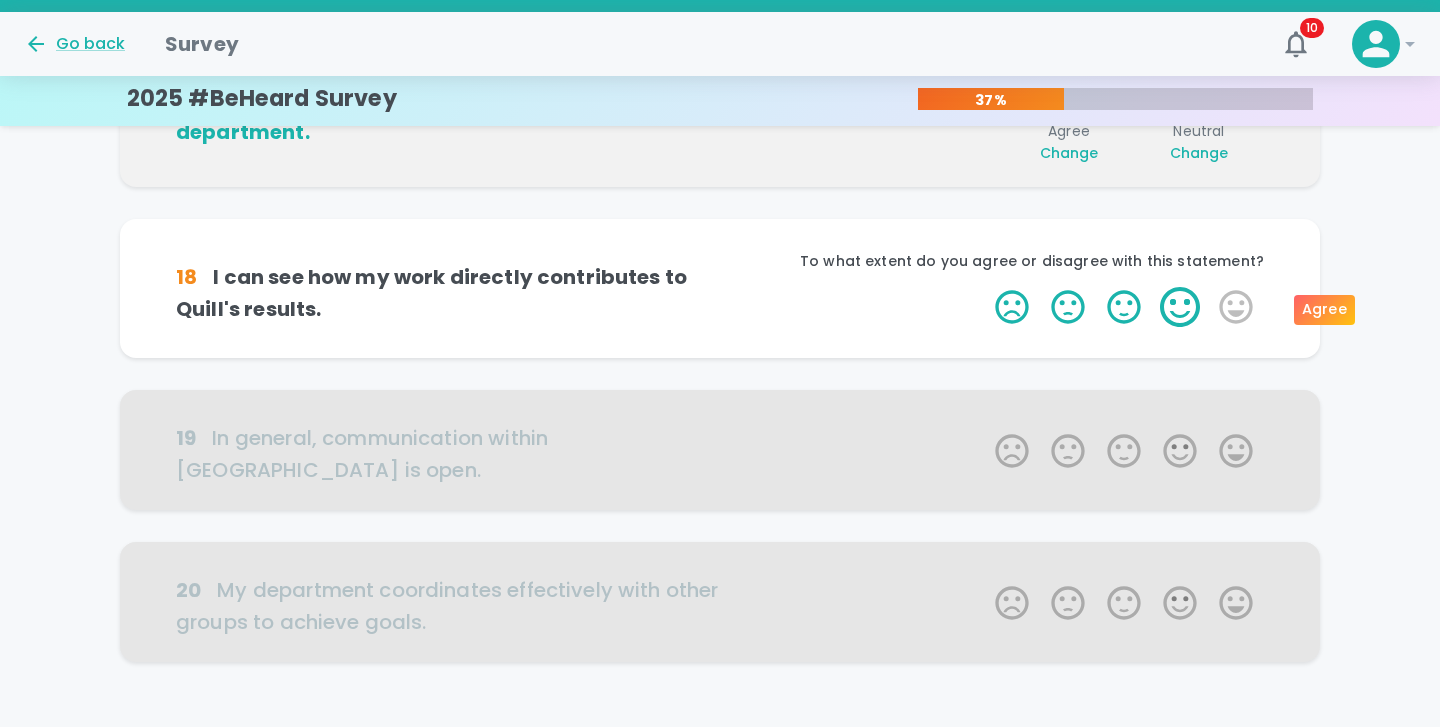click on "4 Stars" at bounding box center [1180, 307] 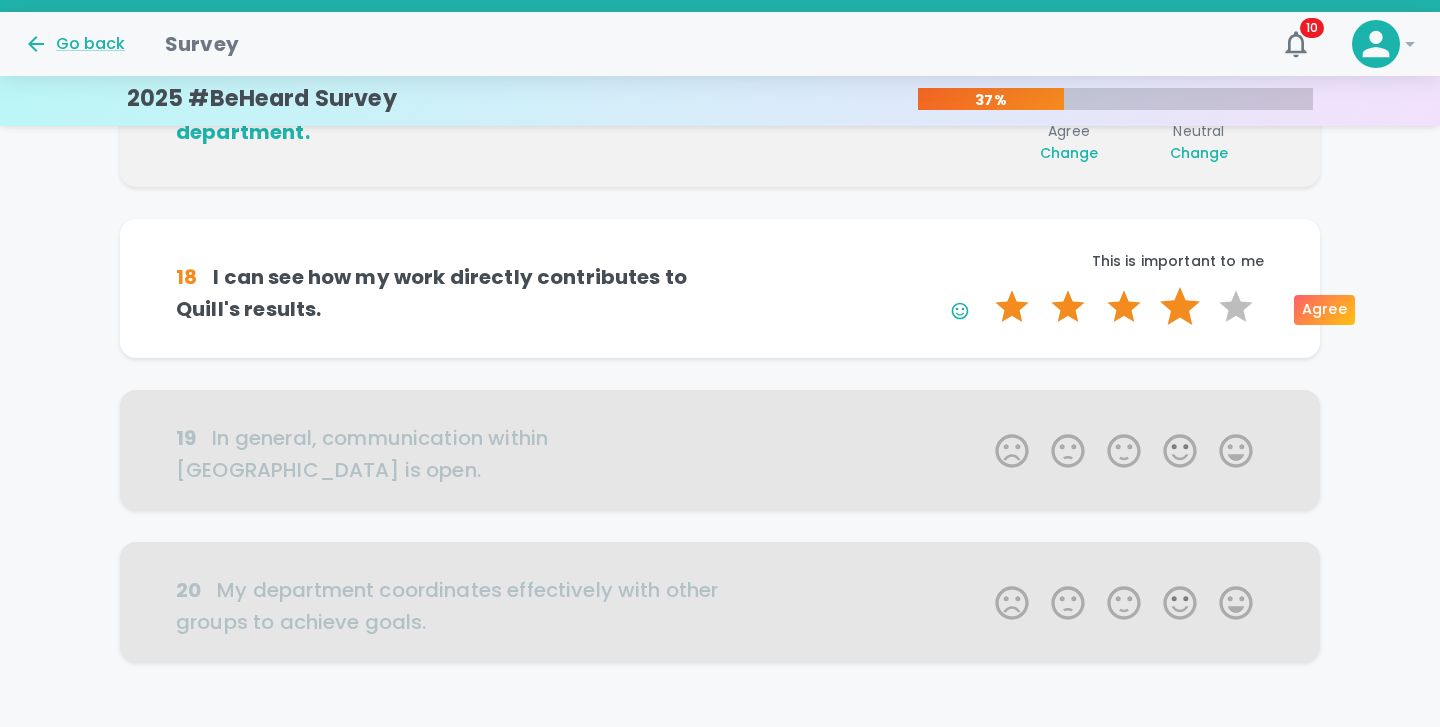 click on "4 Stars" at bounding box center (1180, 307) 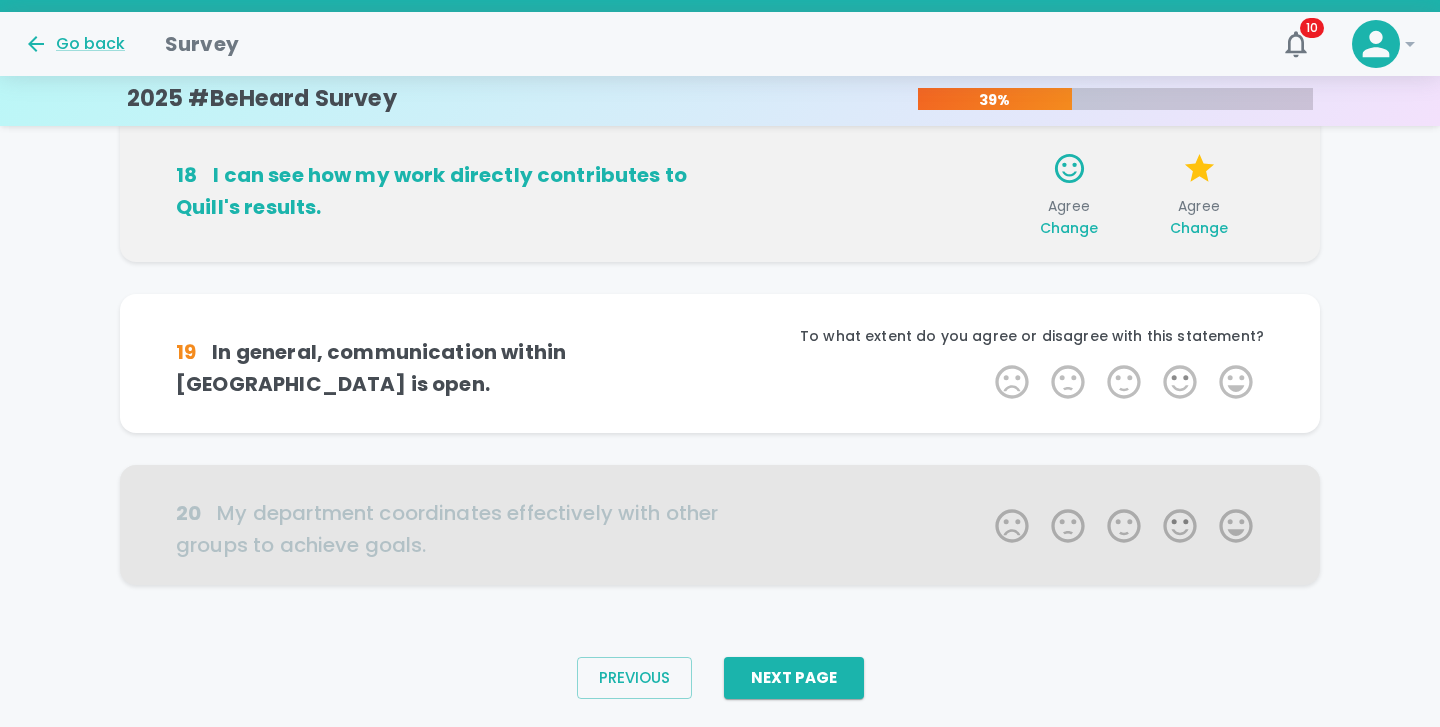 scroll, scrollTop: 1343, scrollLeft: 0, axis: vertical 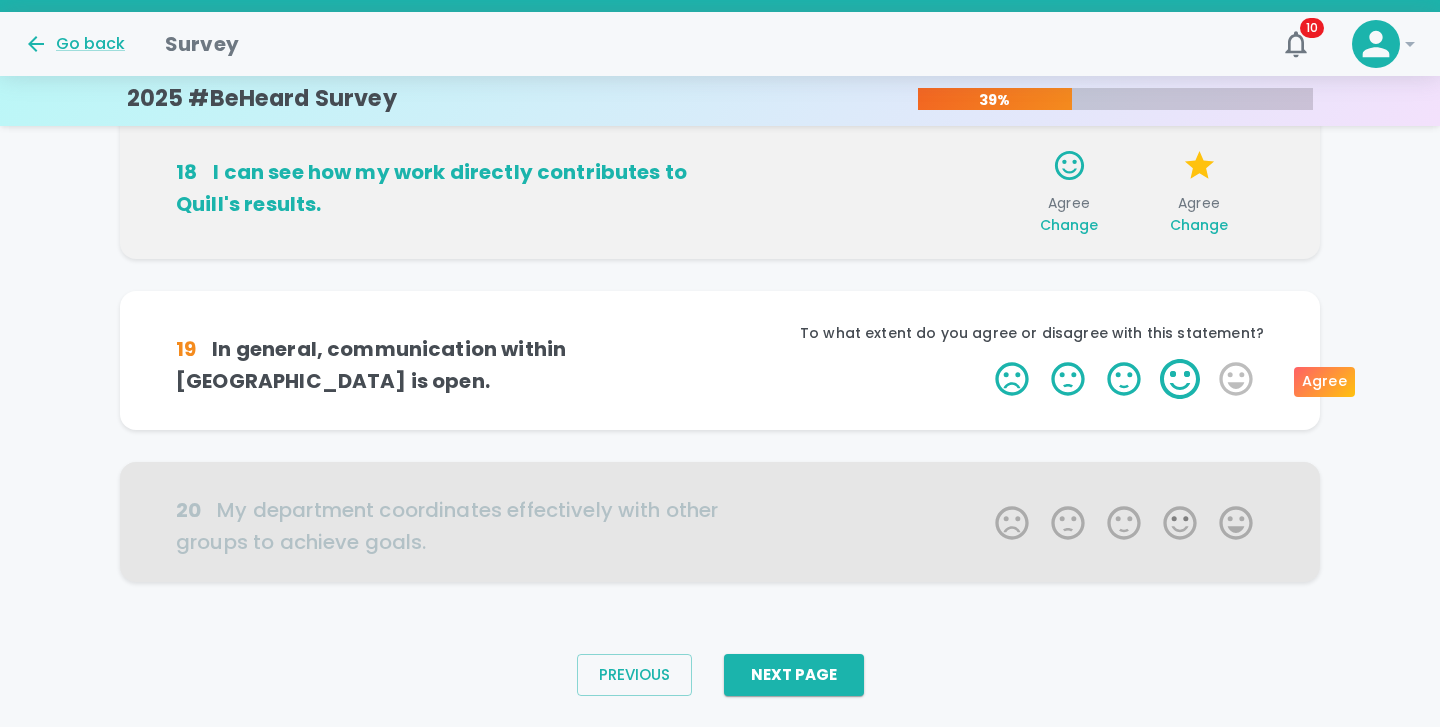 click on "4 Stars" at bounding box center [1180, 379] 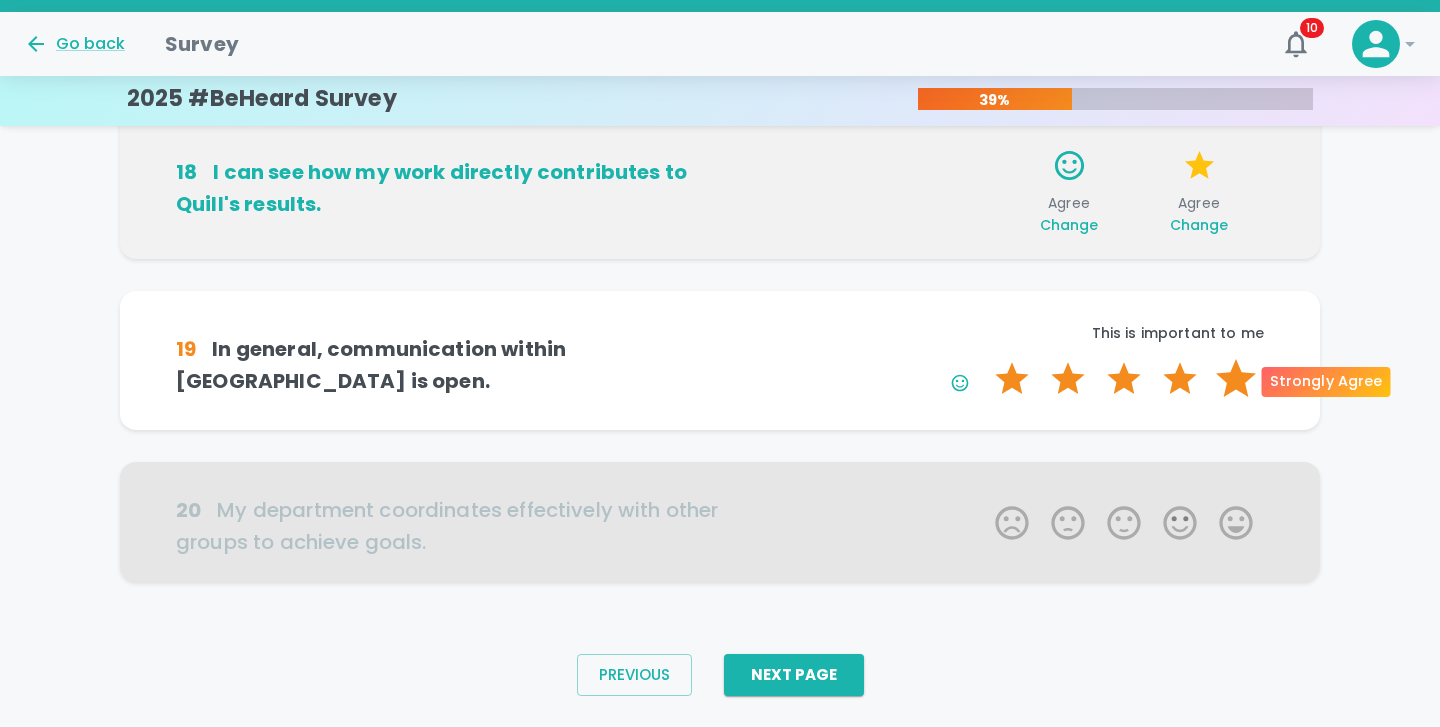 click on "5 Stars" at bounding box center [1236, 379] 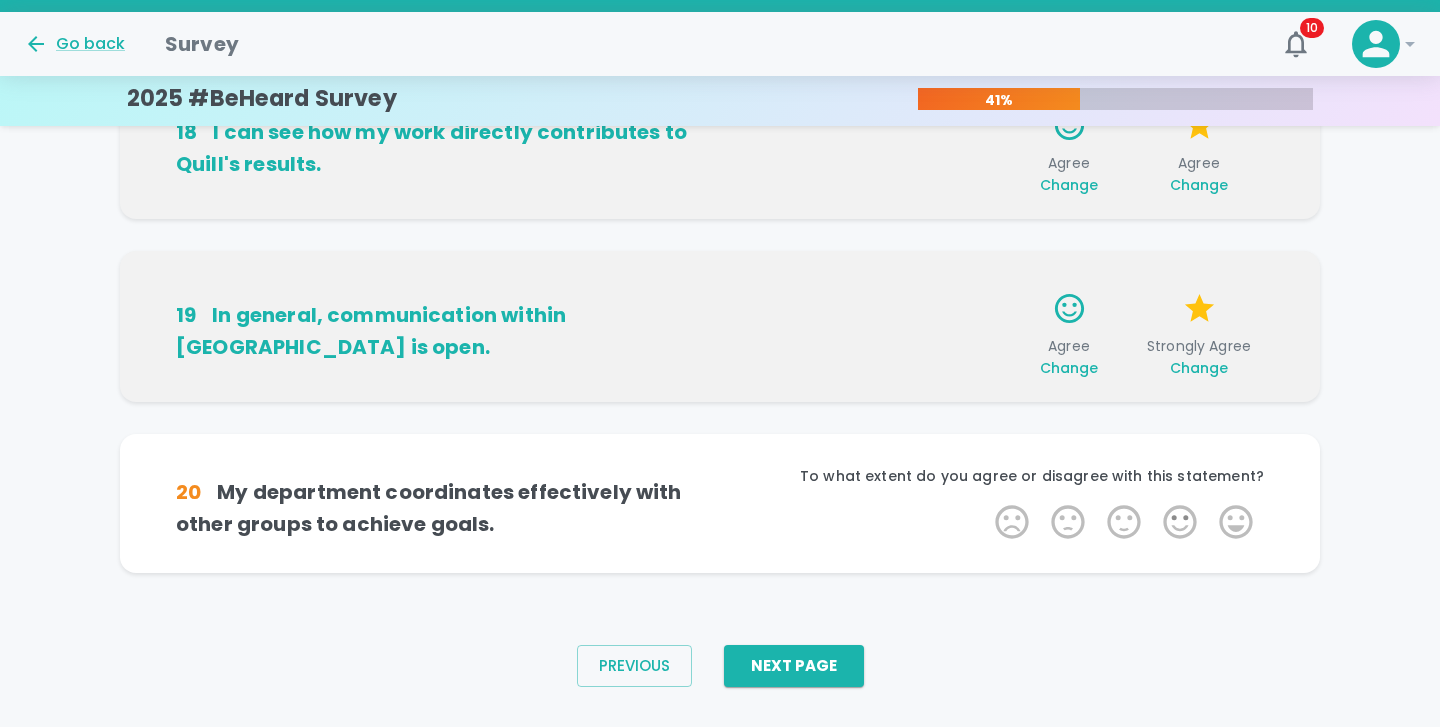 scroll, scrollTop: 1392, scrollLeft: 0, axis: vertical 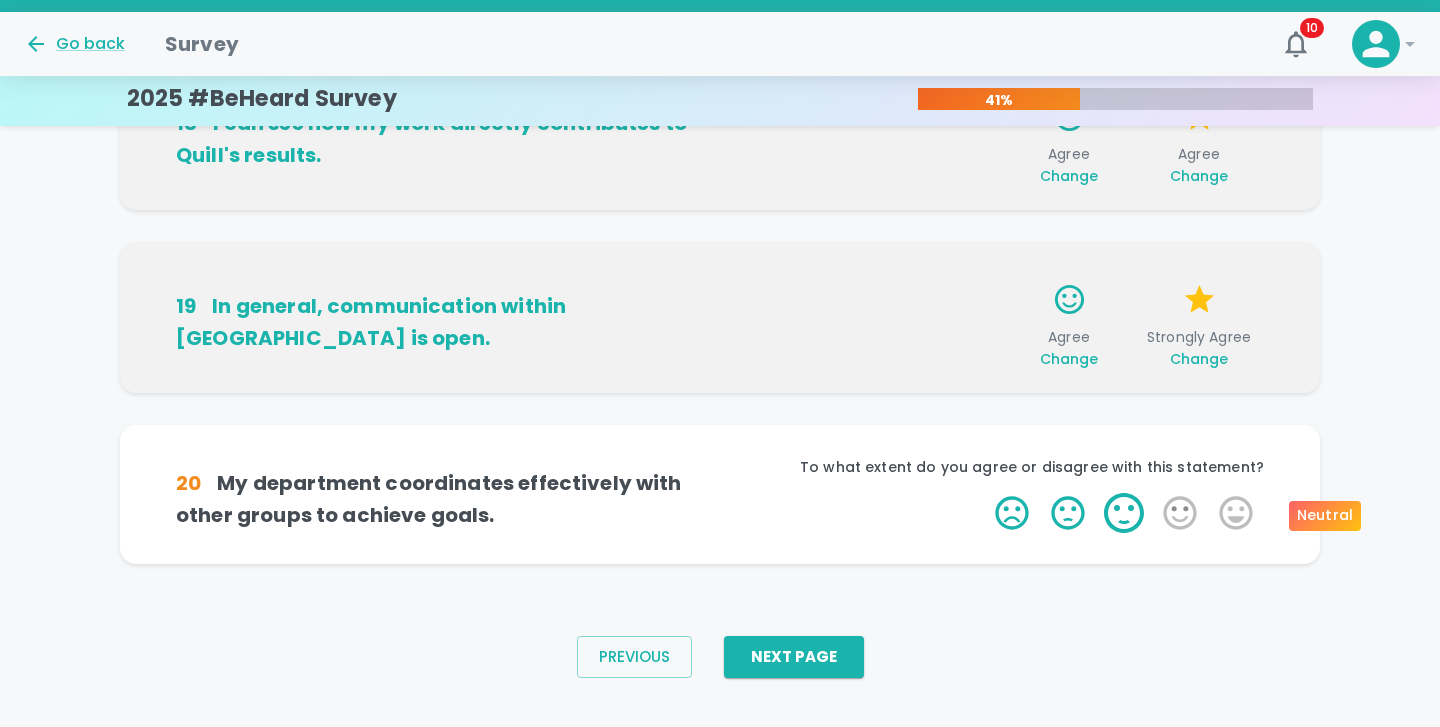 click on "3 Stars" at bounding box center [1124, 513] 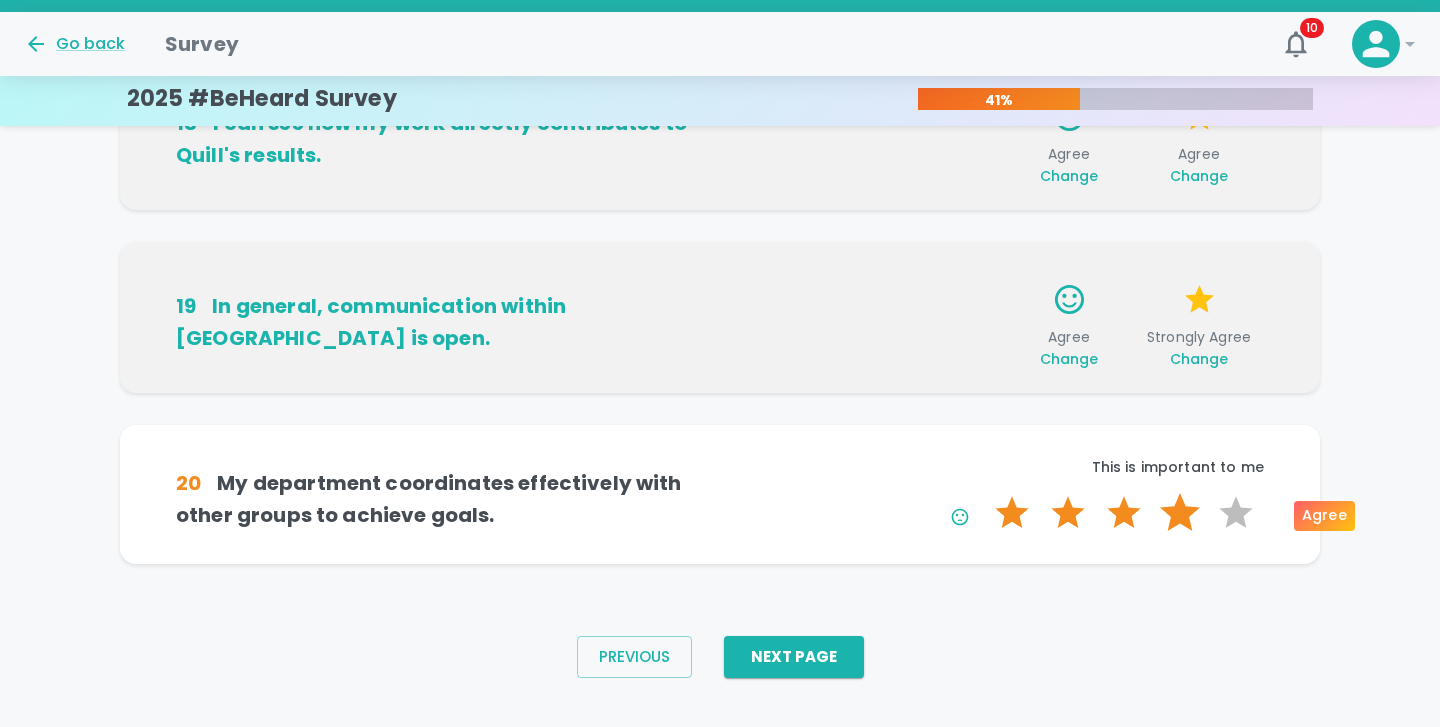 click on "4 Stars" at bounding box center [1180, 513] 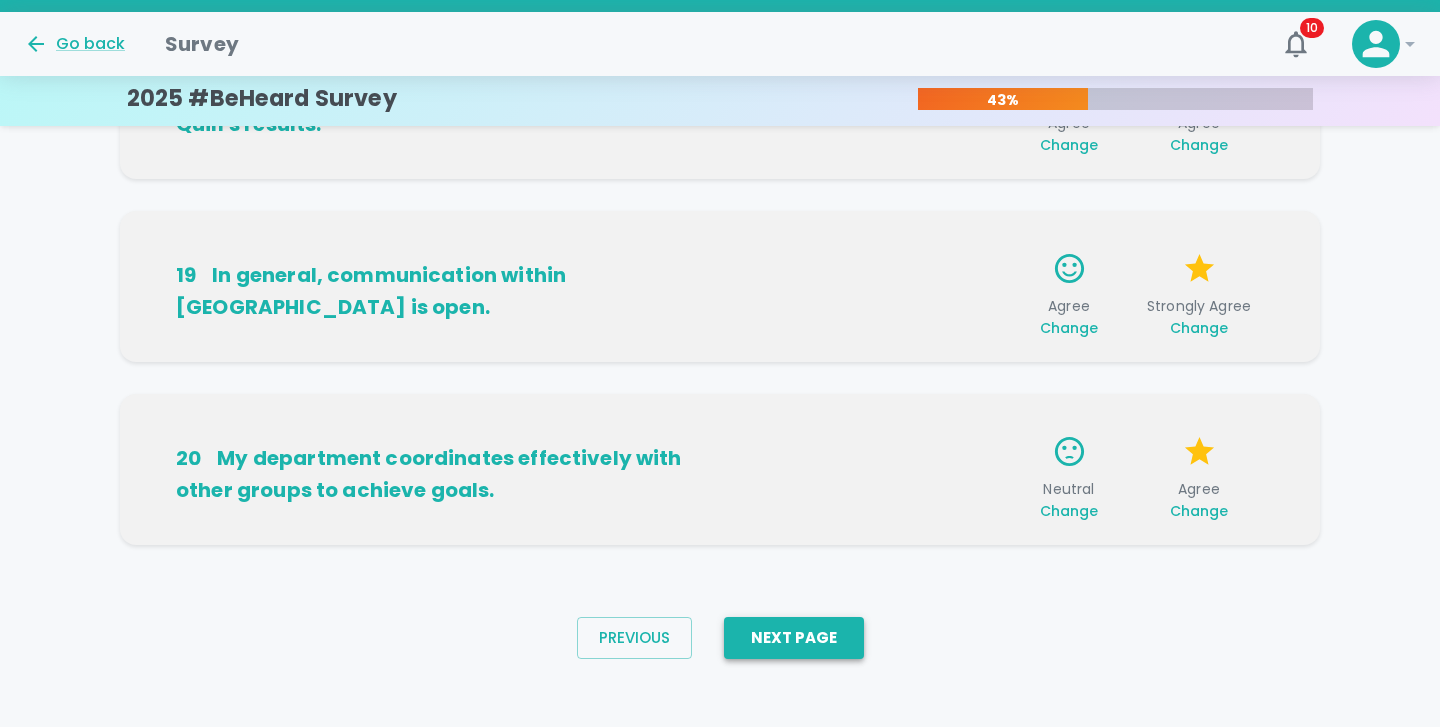 click on "Next Page" at bounding box center [794, 638] 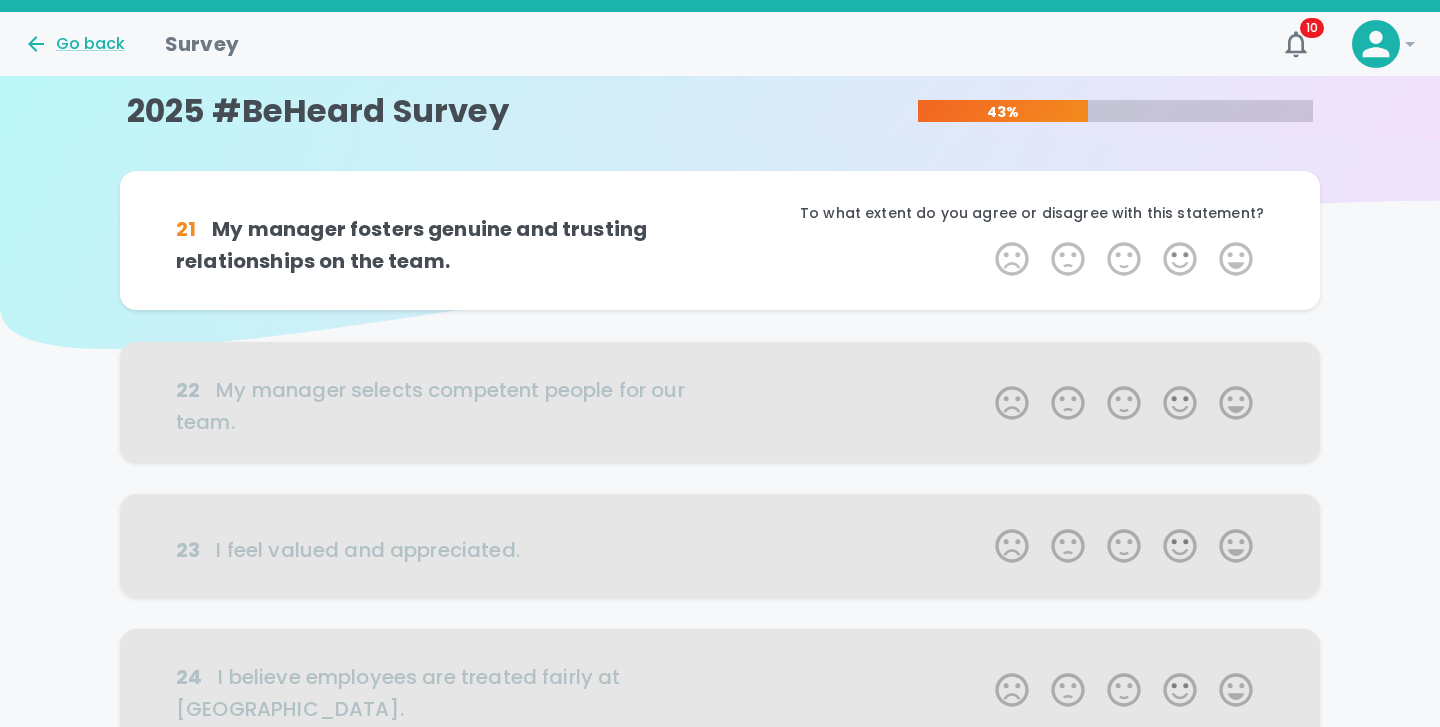 scroll, scrollTop: 0, scrollLeft: 0, axis: both 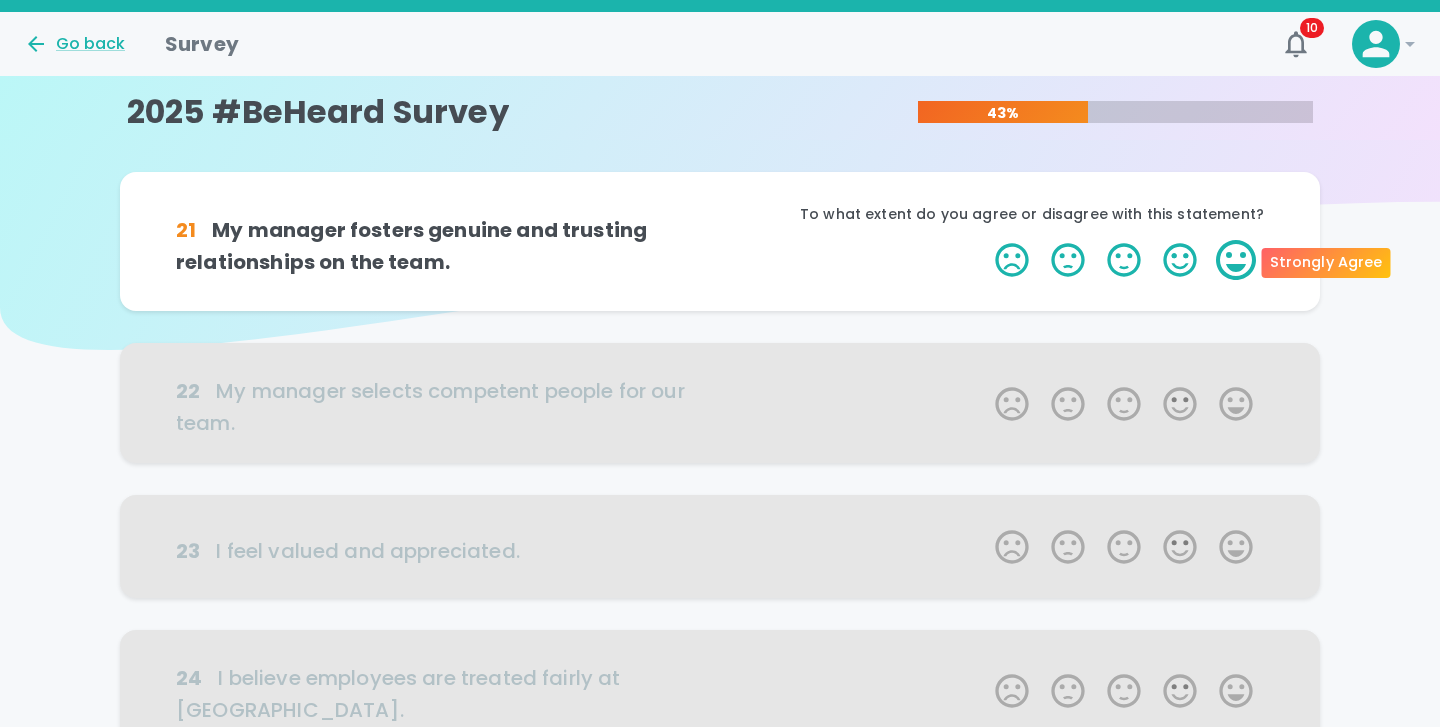 click on "5 Stars" at bounding box center [1236, 260] 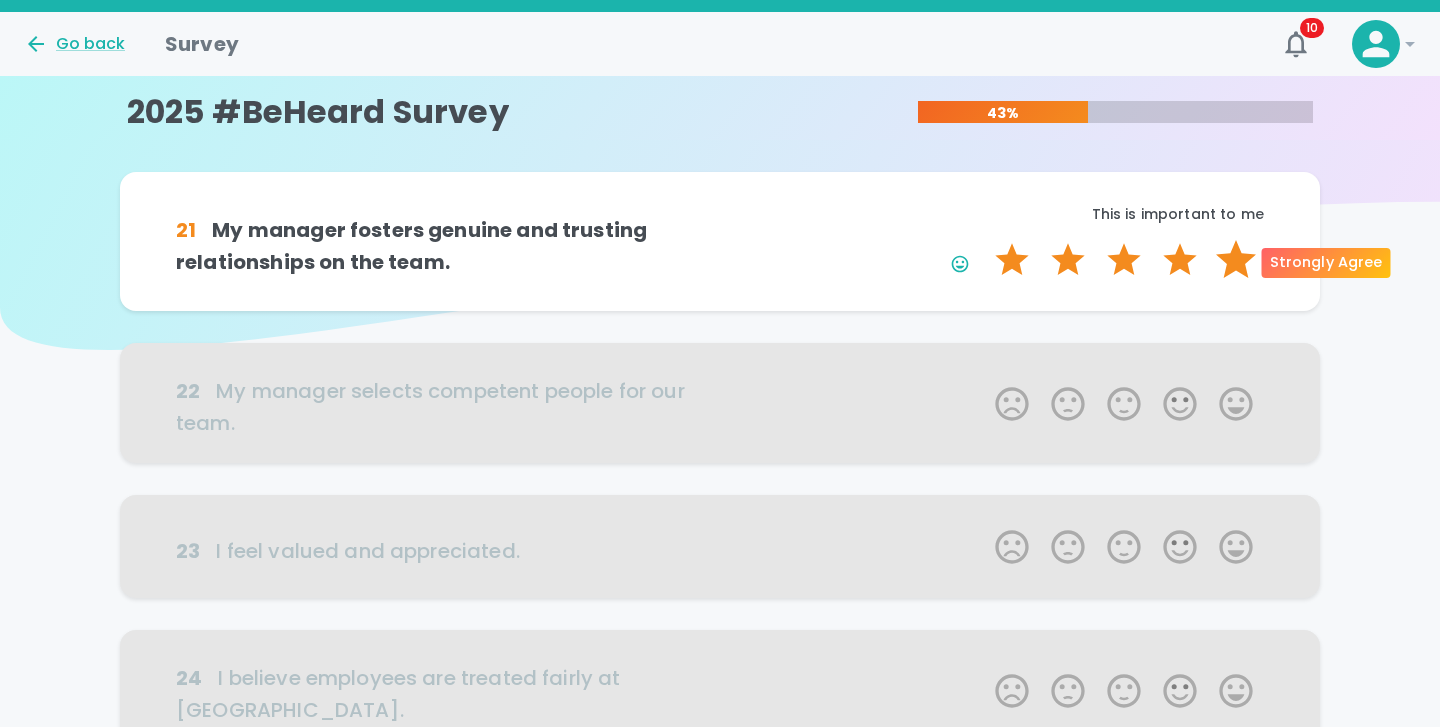 click on "5 Stars" at bounding box center (1236, 260) 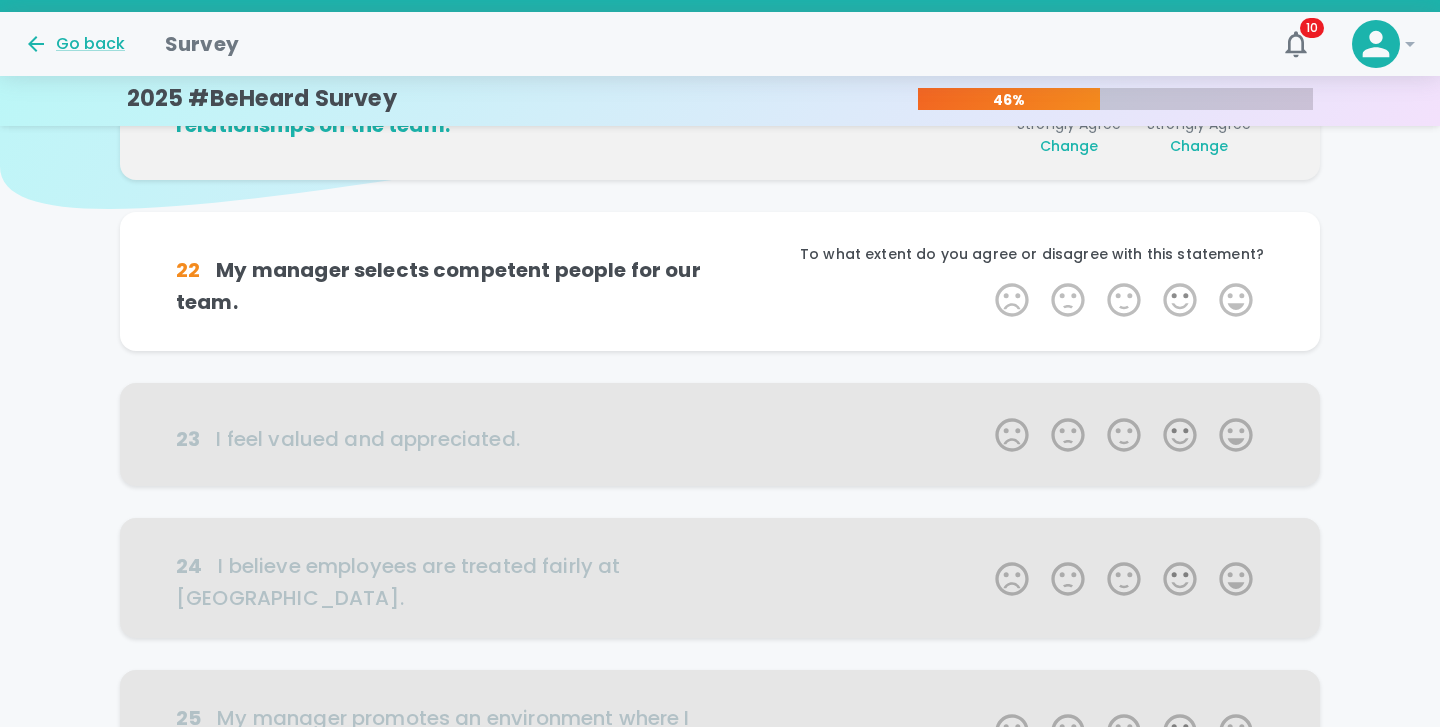 scroll, scrollTop: 176, scrollLeft: 0, axis: vertical 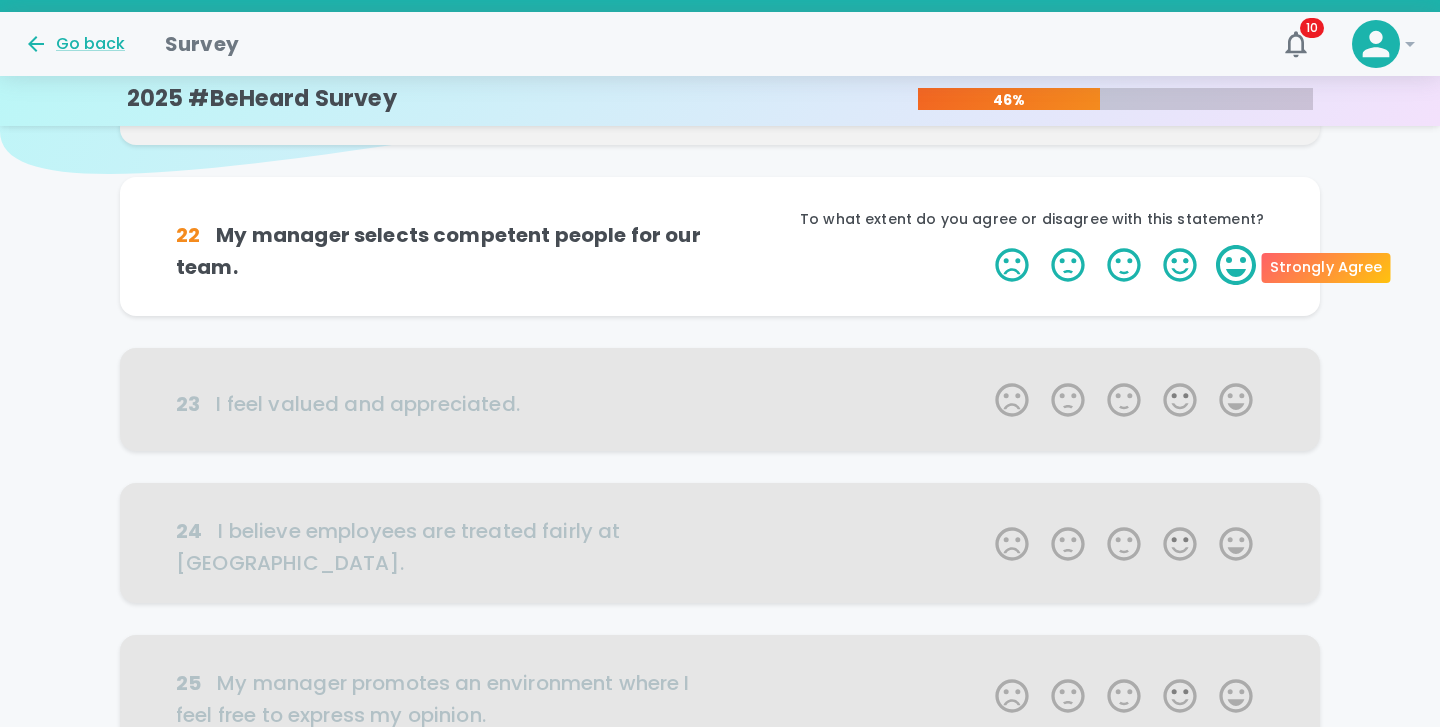 click on "5 Stars" at bounding box center (1236, 265) 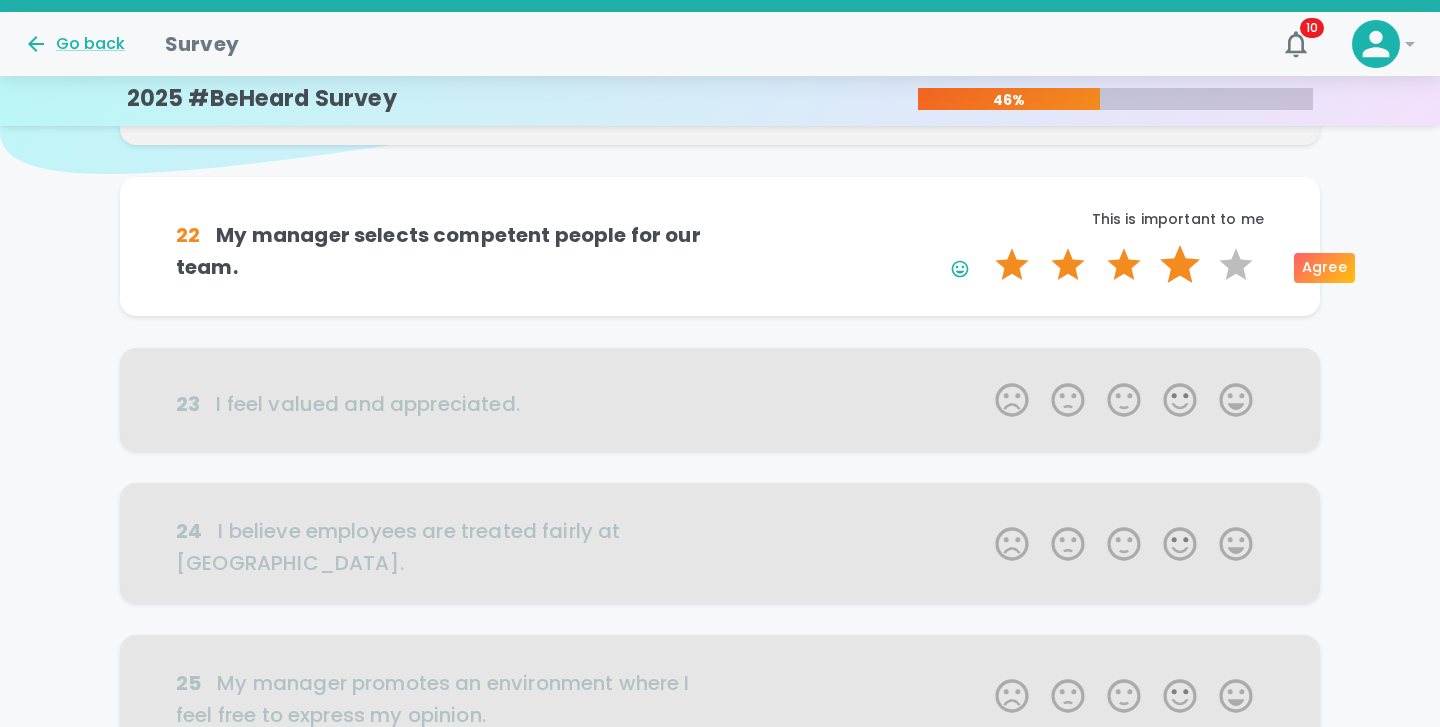 click on "4 Stars" at bounding box center (1180, 265) 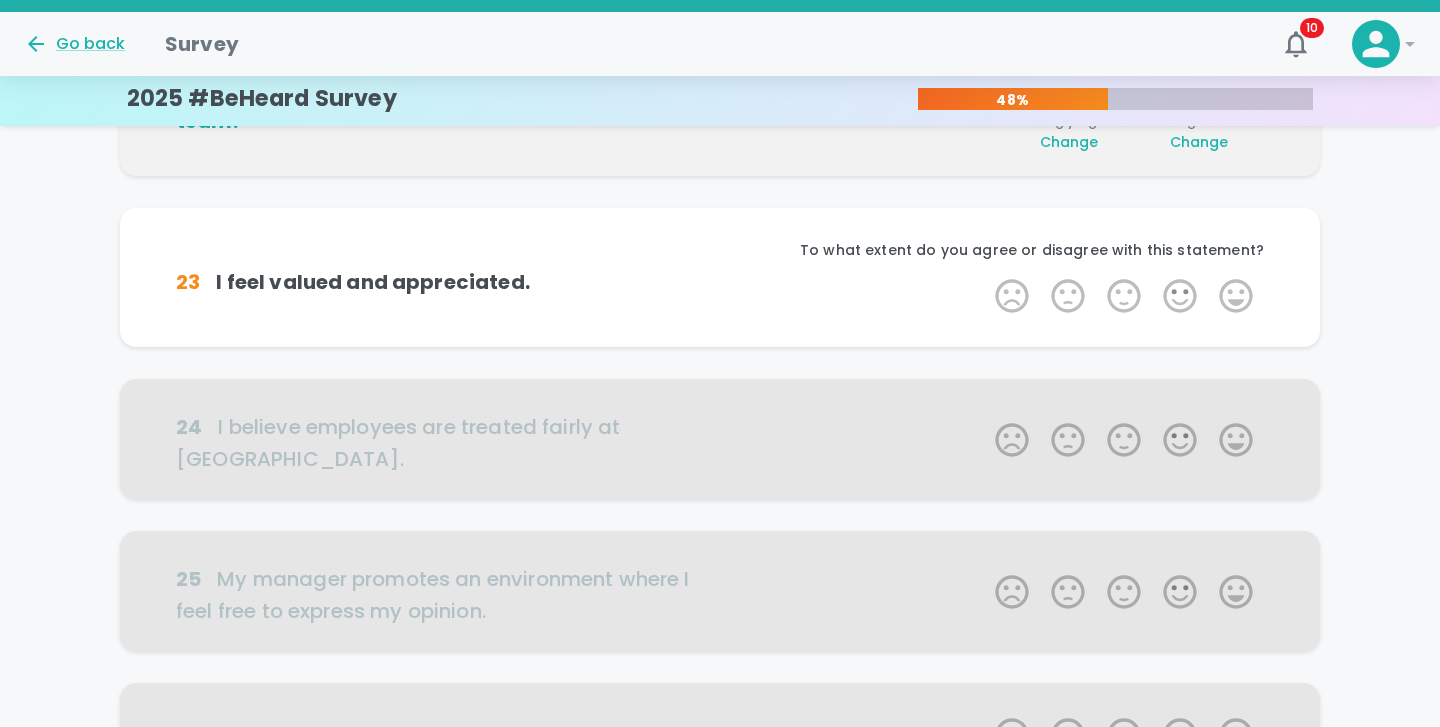 scroll, scrollTop: 352, scrollLeft: 0, axis: vertical 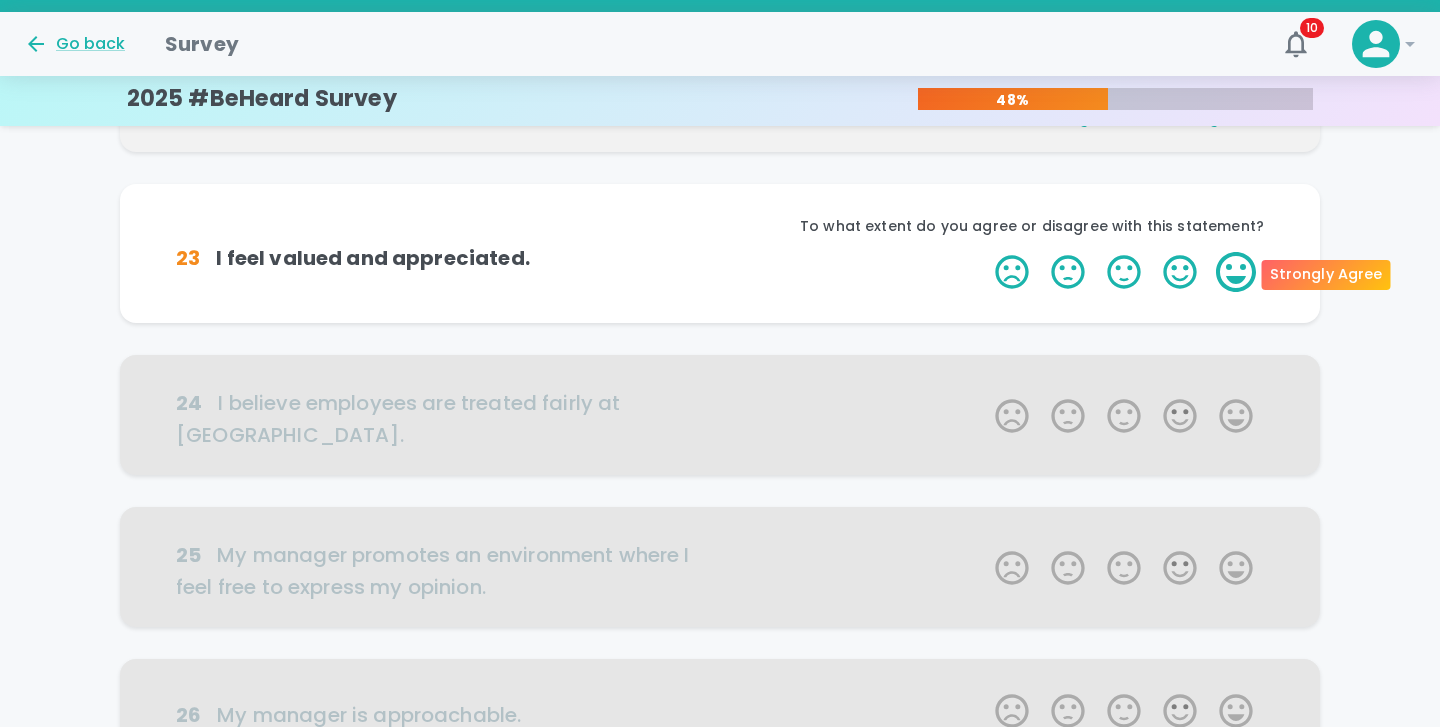 click on "5 Stars" at bounding box center [1236, 272] 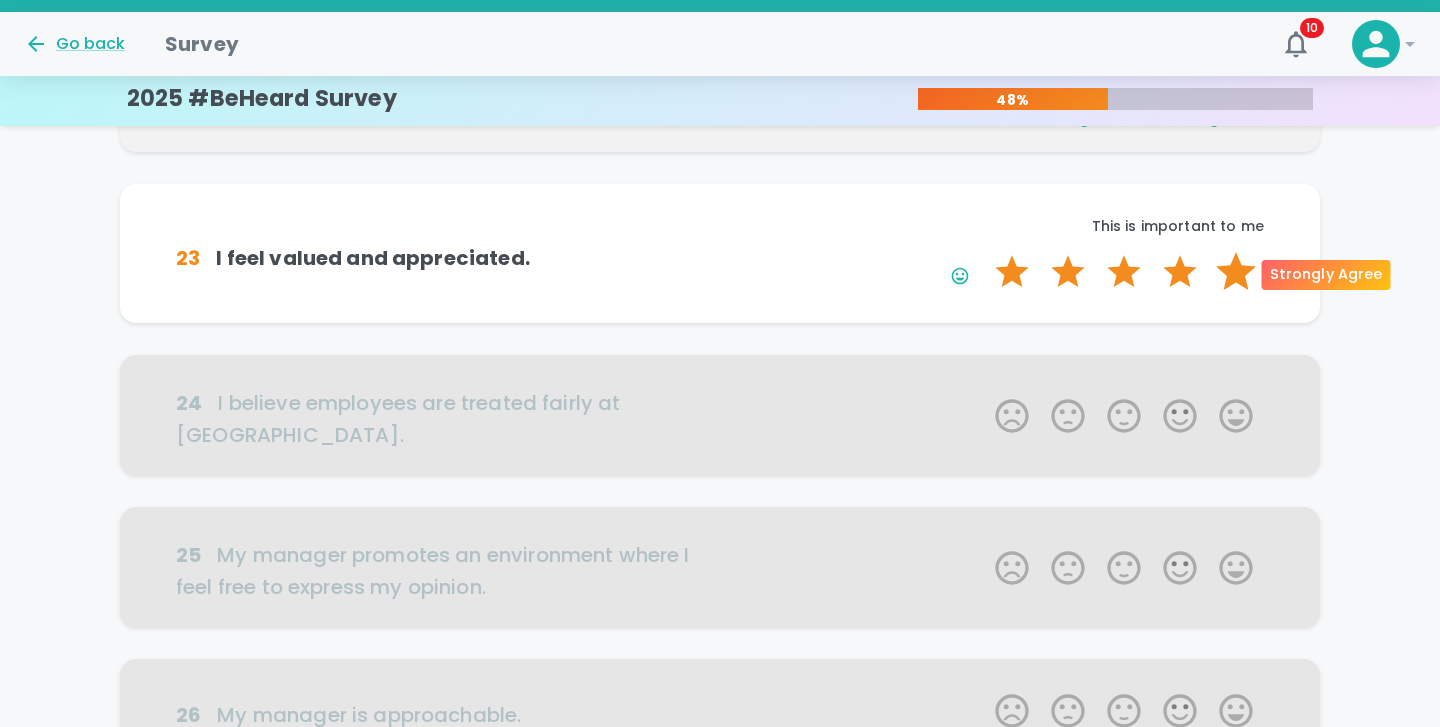 click on "5 Stars" at bounding box center [1236, 272] 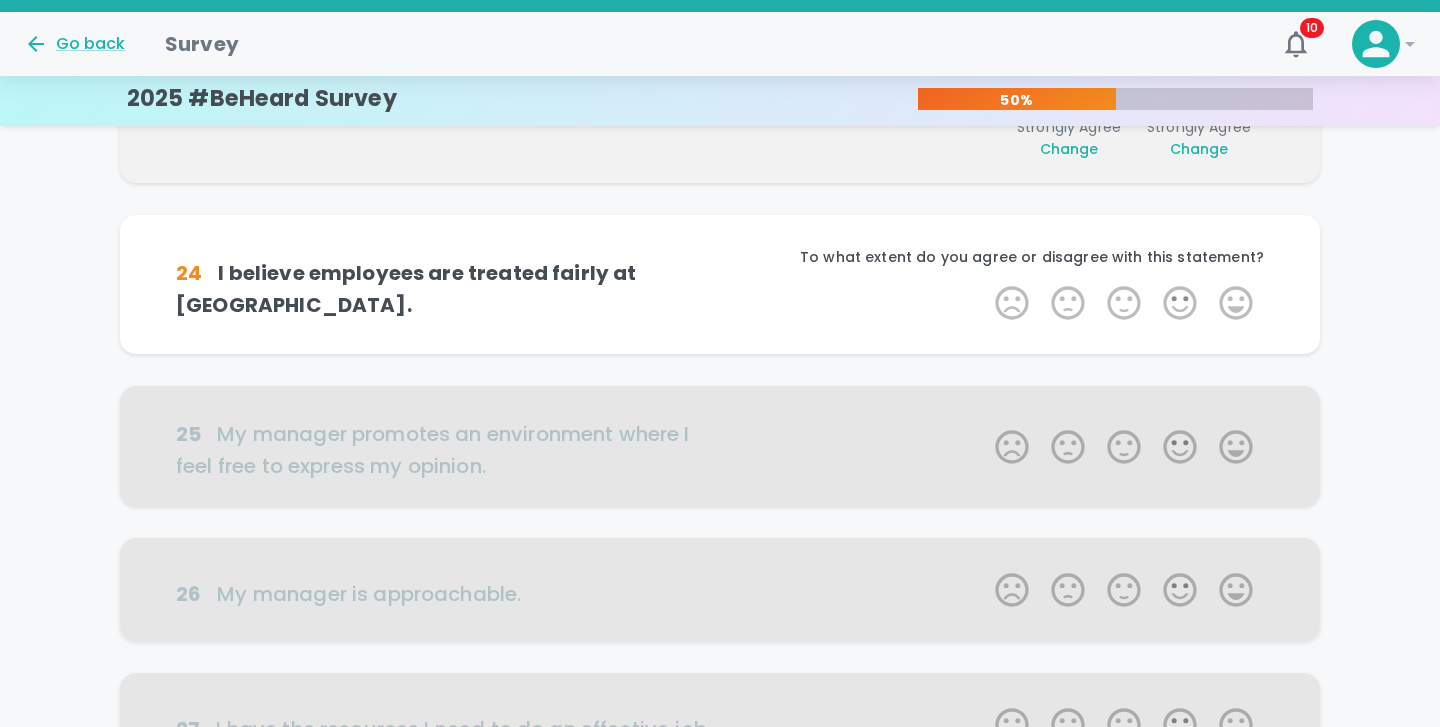scroll, scrollTop: 528, scrollLeft: 0, axis: vertical 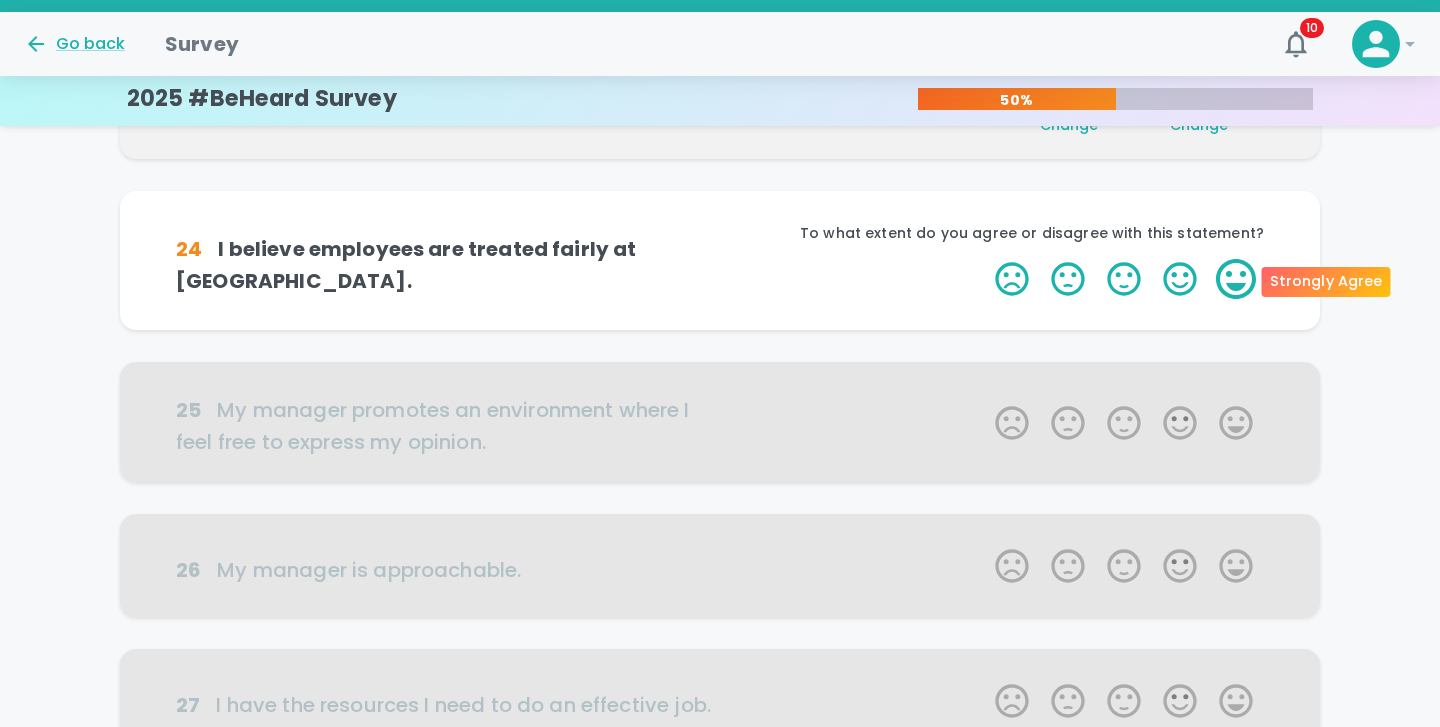 click on "5 Stars" at bounding box center (1236, 279) 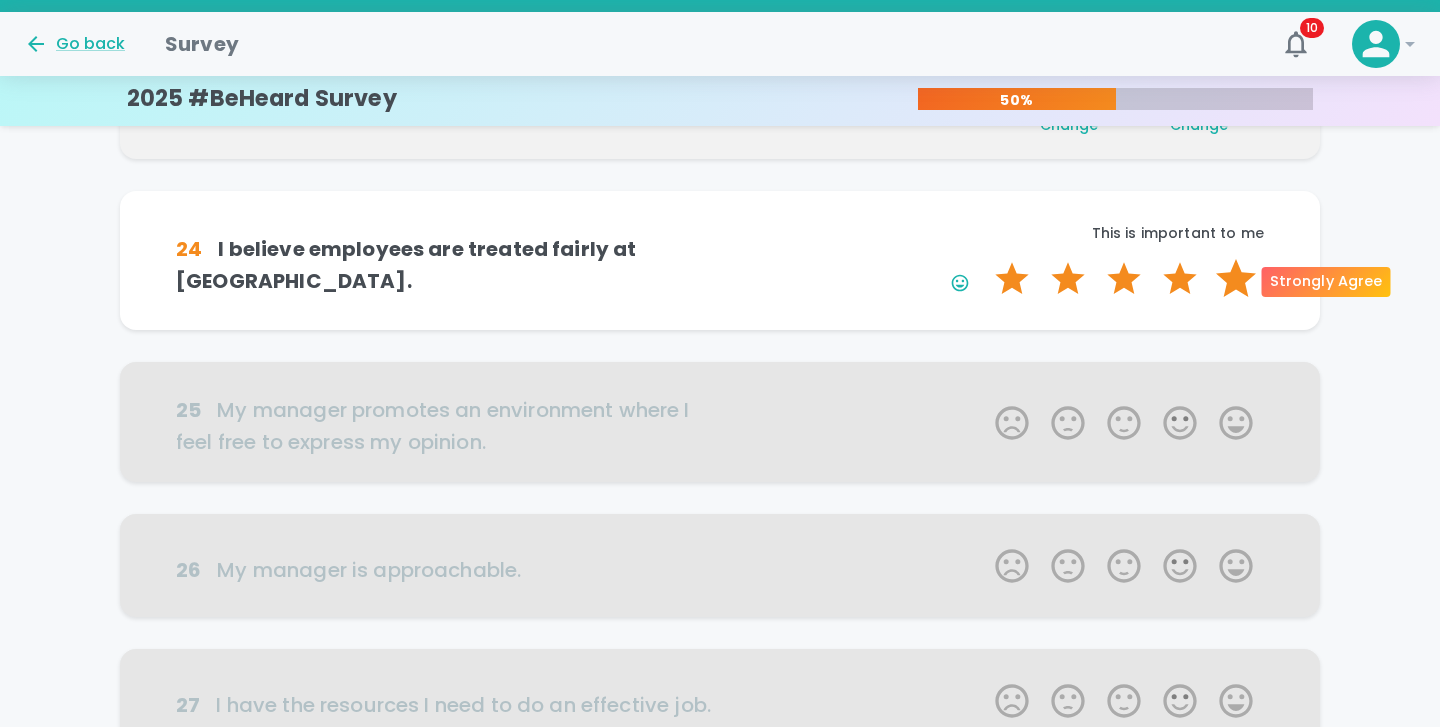 click on "5 Stars" at bounding box center [1236, 279] 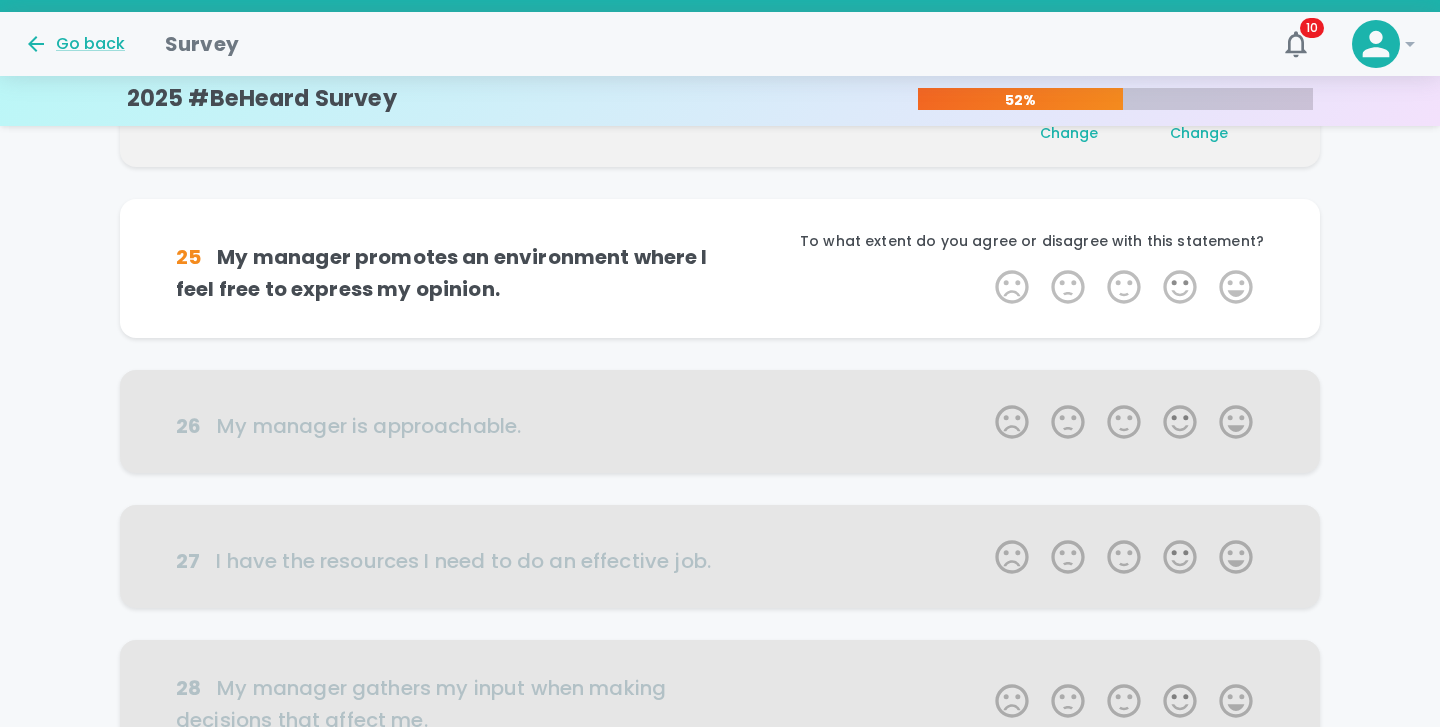 scroll, scrollTop: 704, scrollLeft: 0, axis: vertical 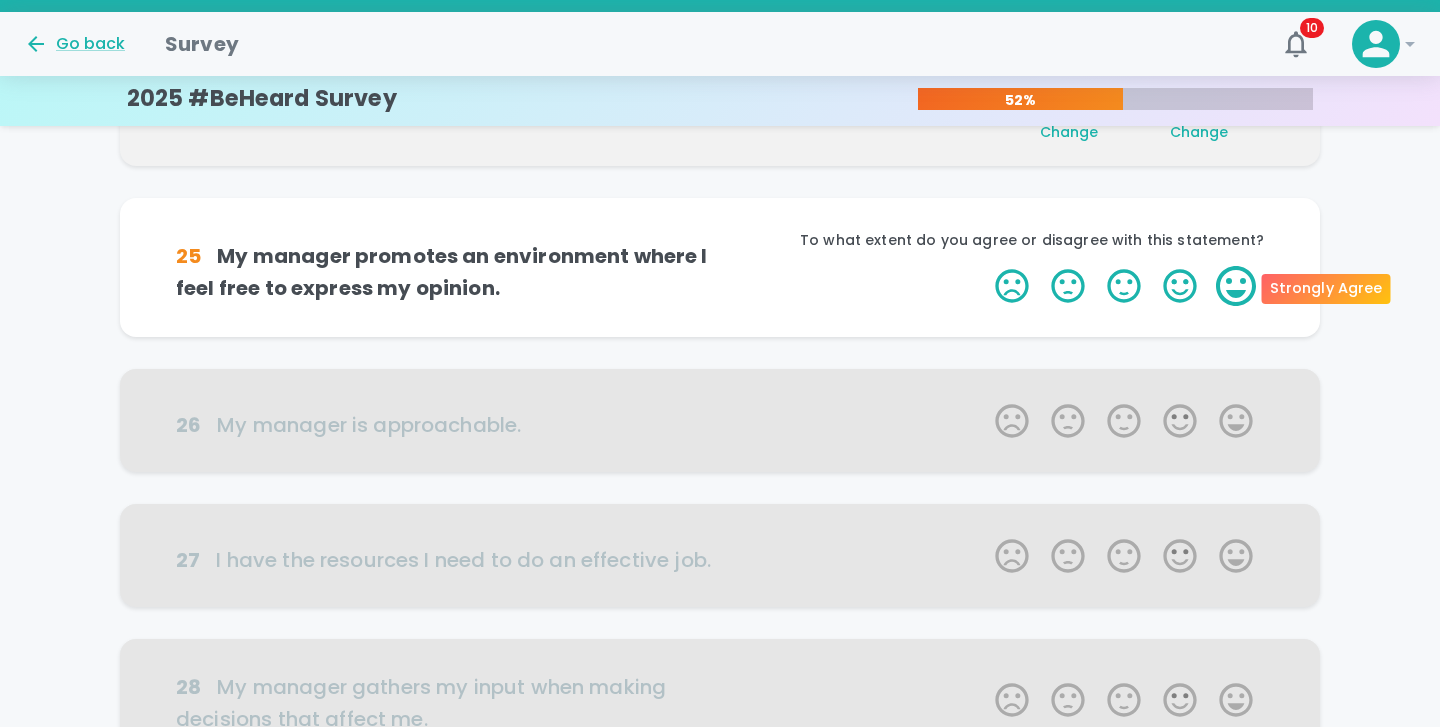 click on "5 Stars" at bounding box center [1236, 286] 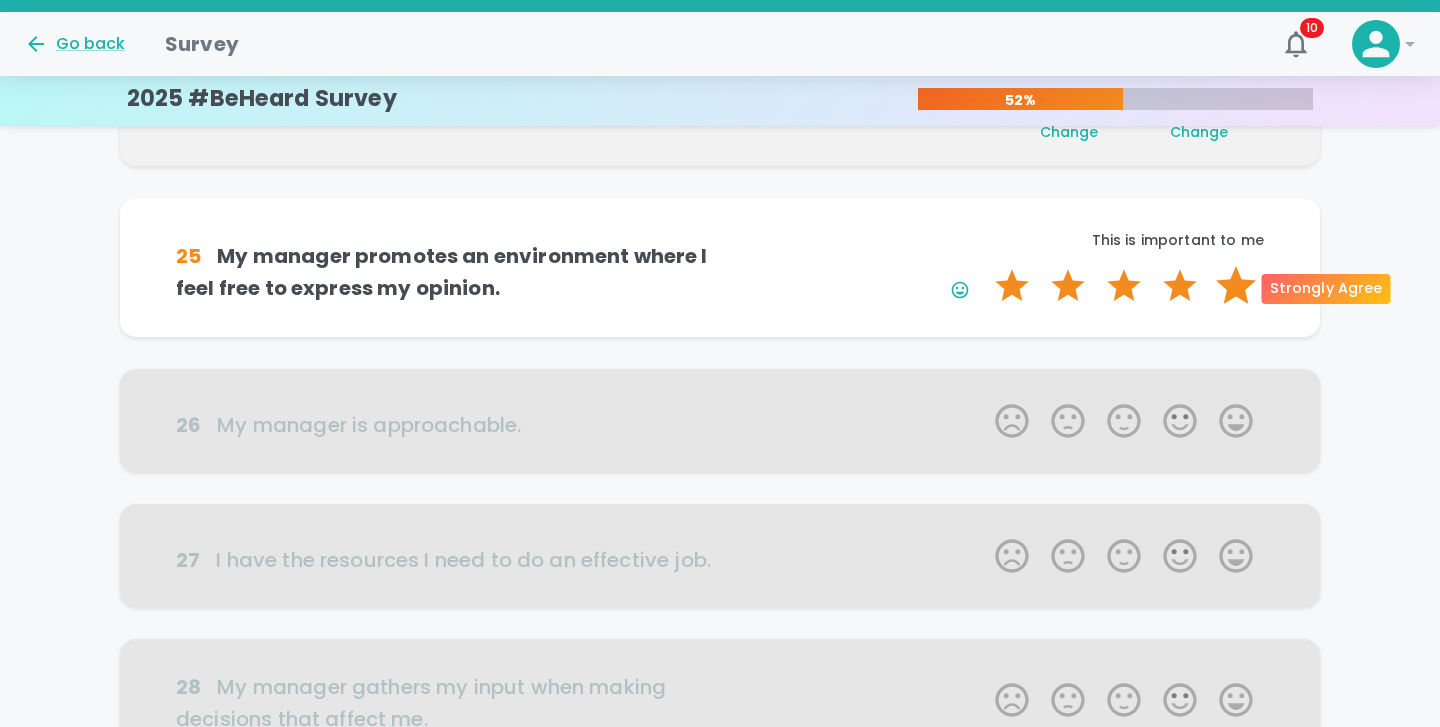 click on "5 Stars" at bounding box center [1236, 286] 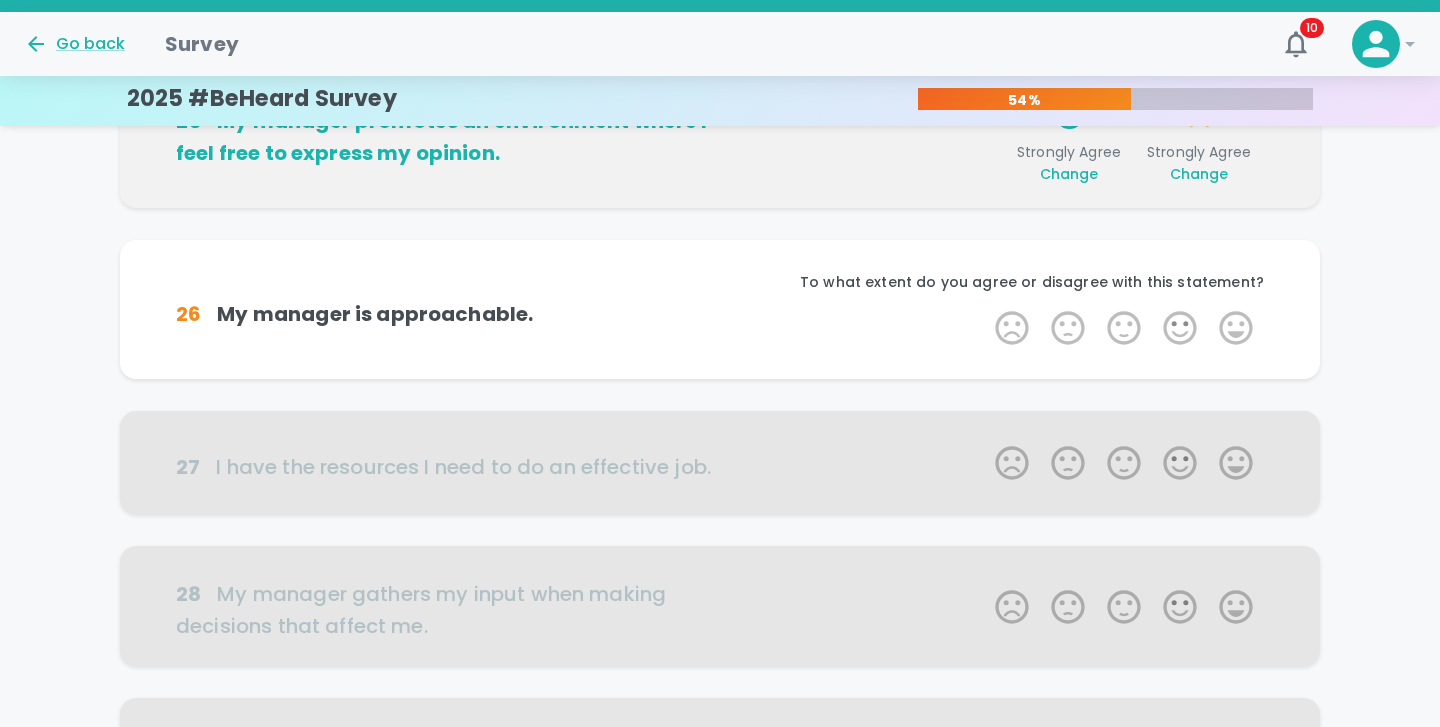 scroll, scrollTop: 880, scrollLeft: 0, axis: vertical 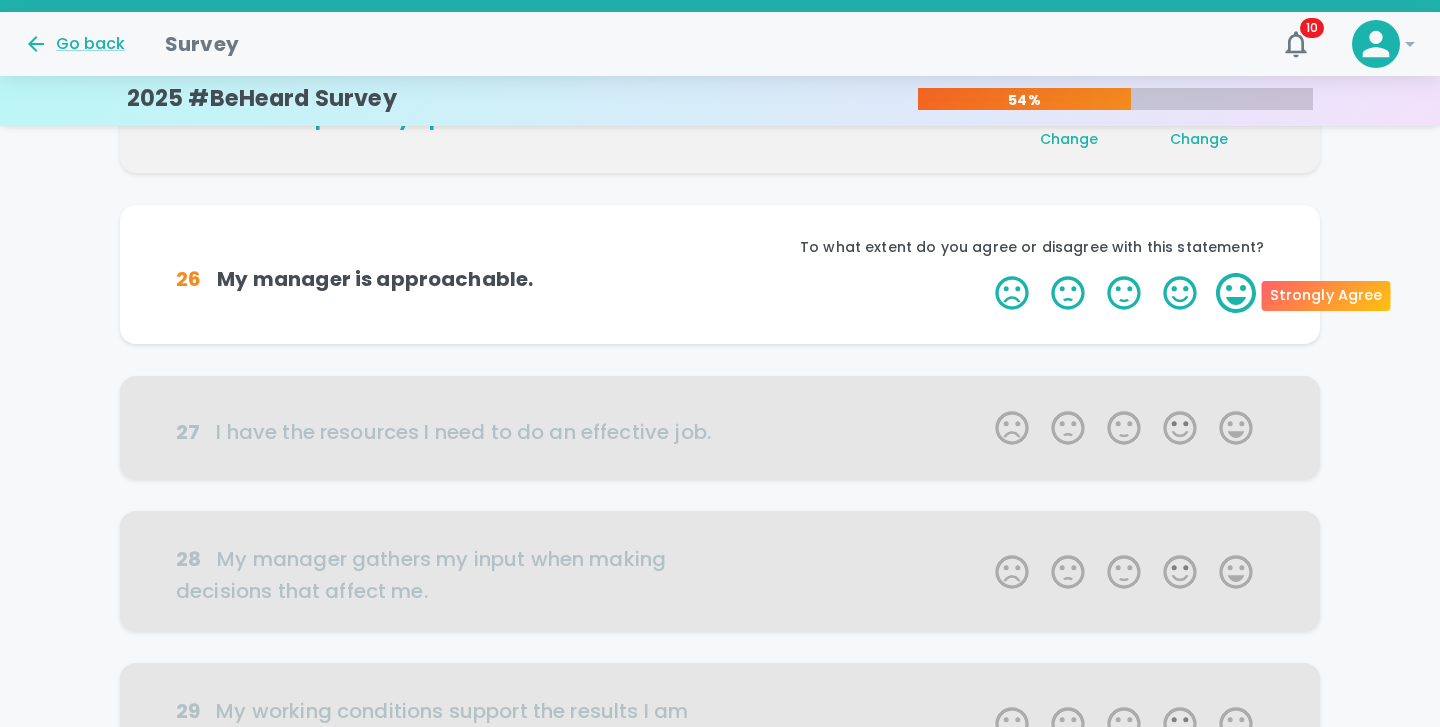 click on "5 Stars" at bounding box center [1236, 293] 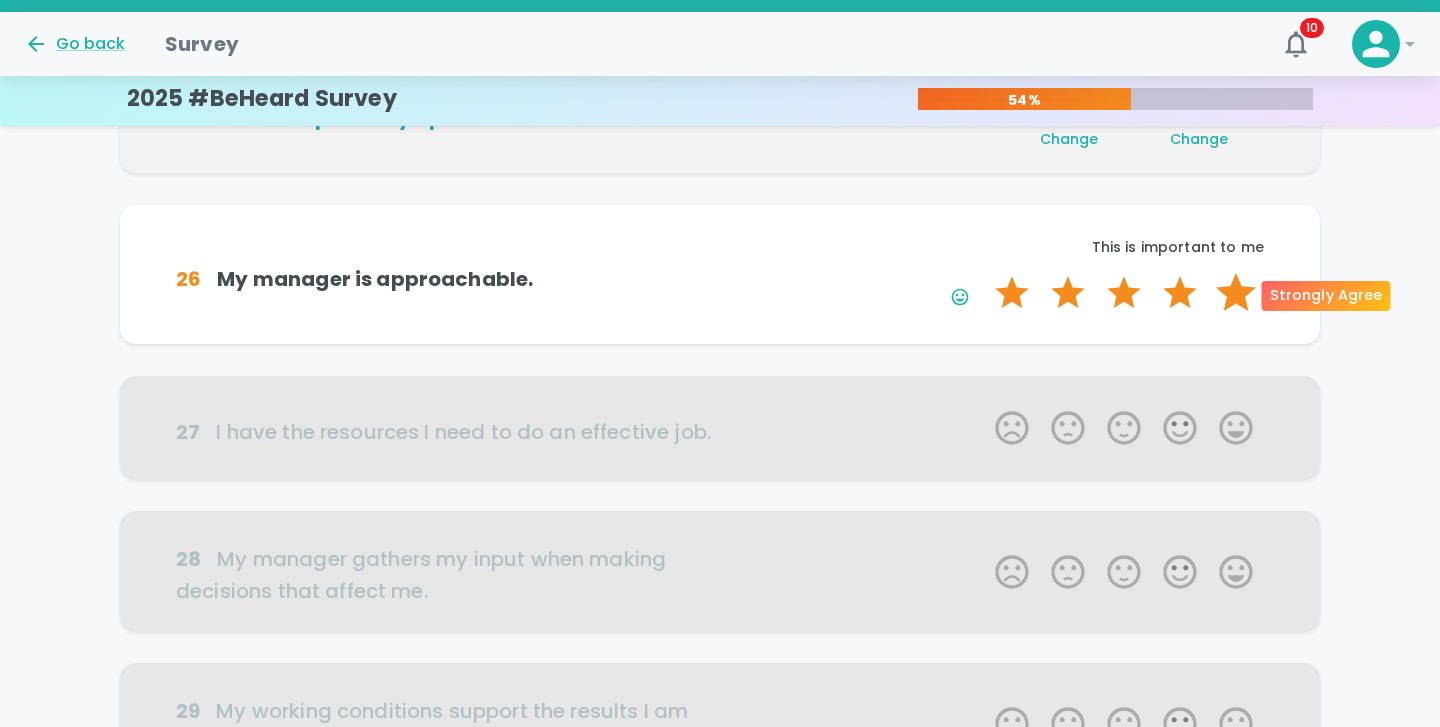 click on "5 Stars" at bounding box center [1236, 293] 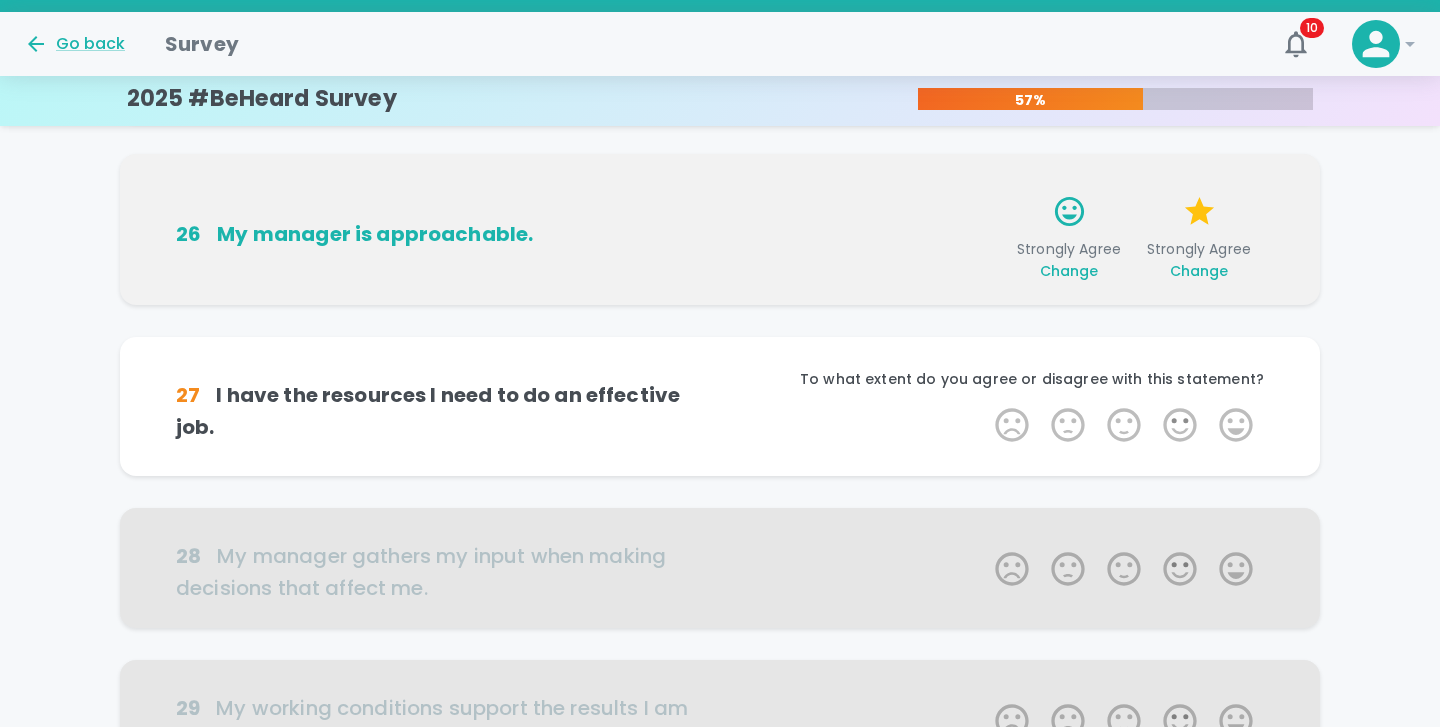 scroll, scrollTop: 1056, scrollLeft: 0, axis: vertical 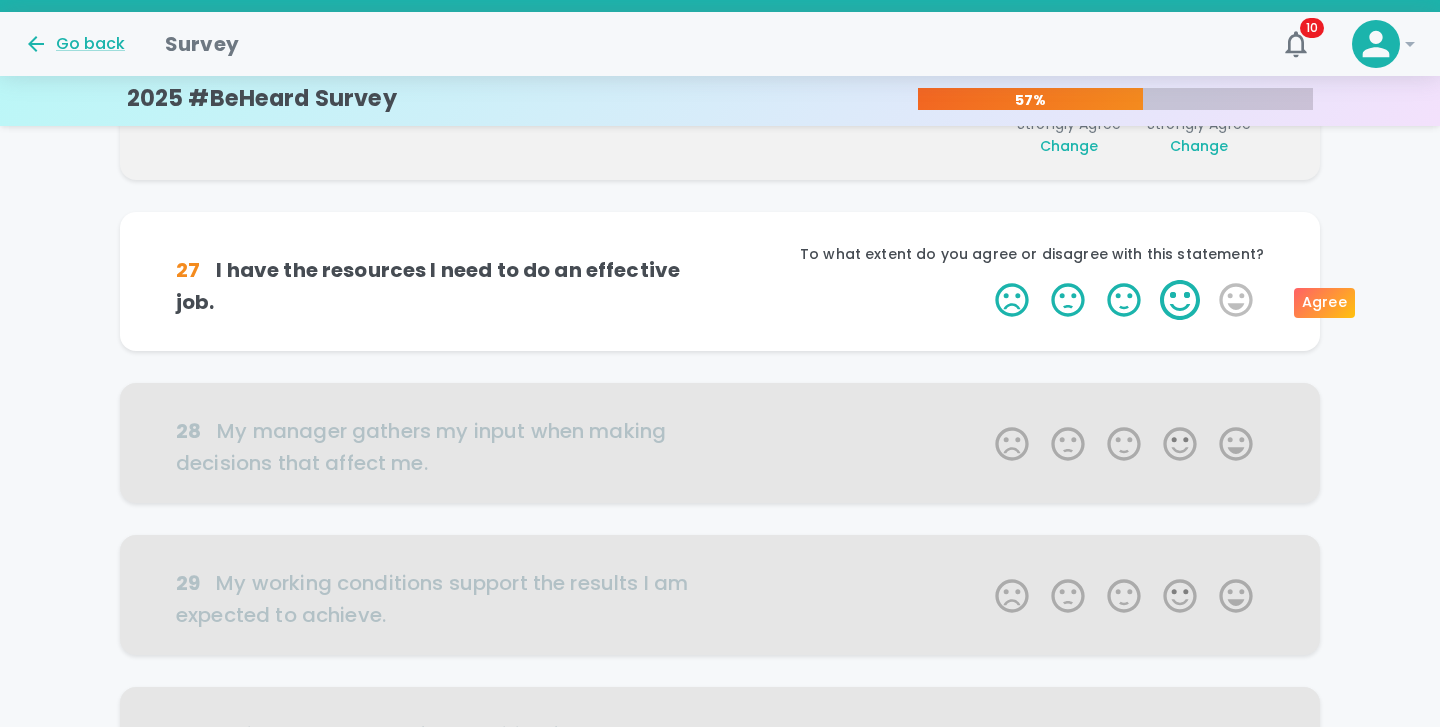 click on "4 Stars" at bounding box center (1180, 300) 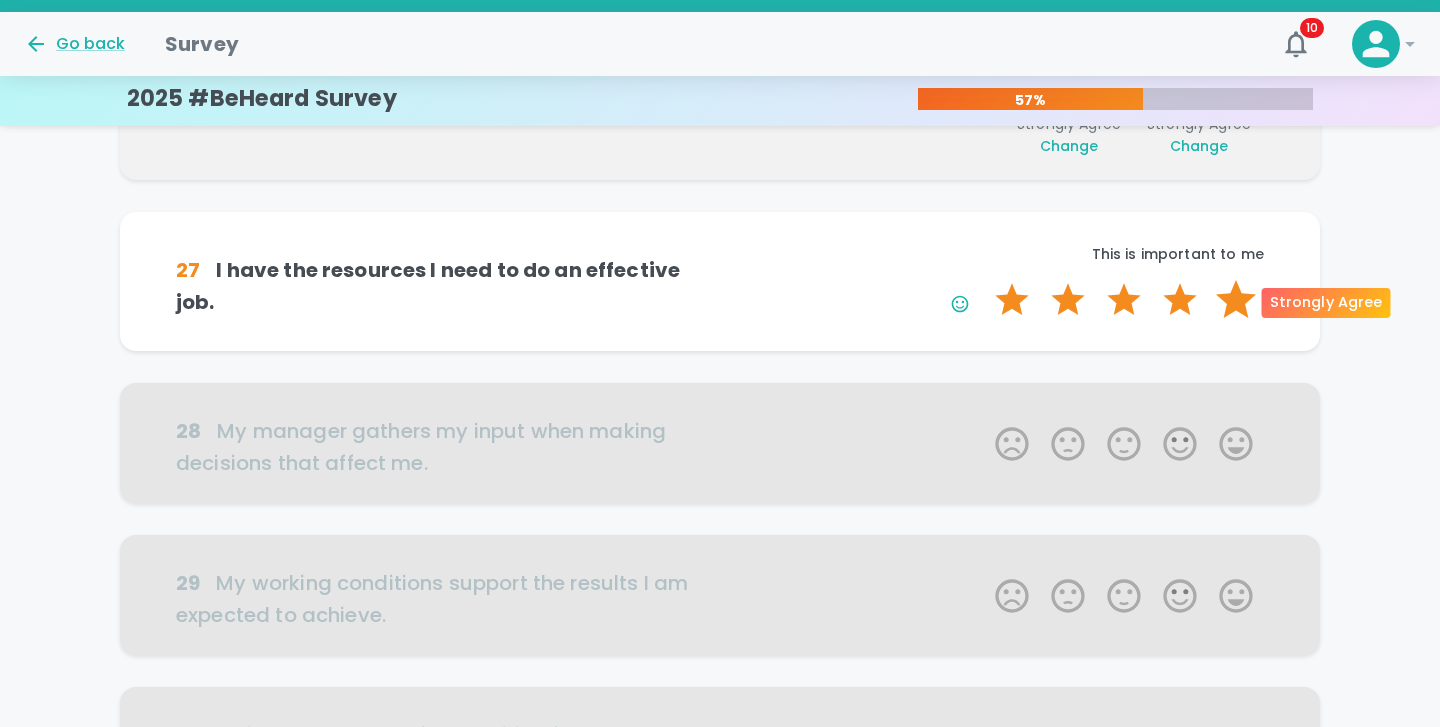 click on "5 Stars" at bounding box center (1236, 300) 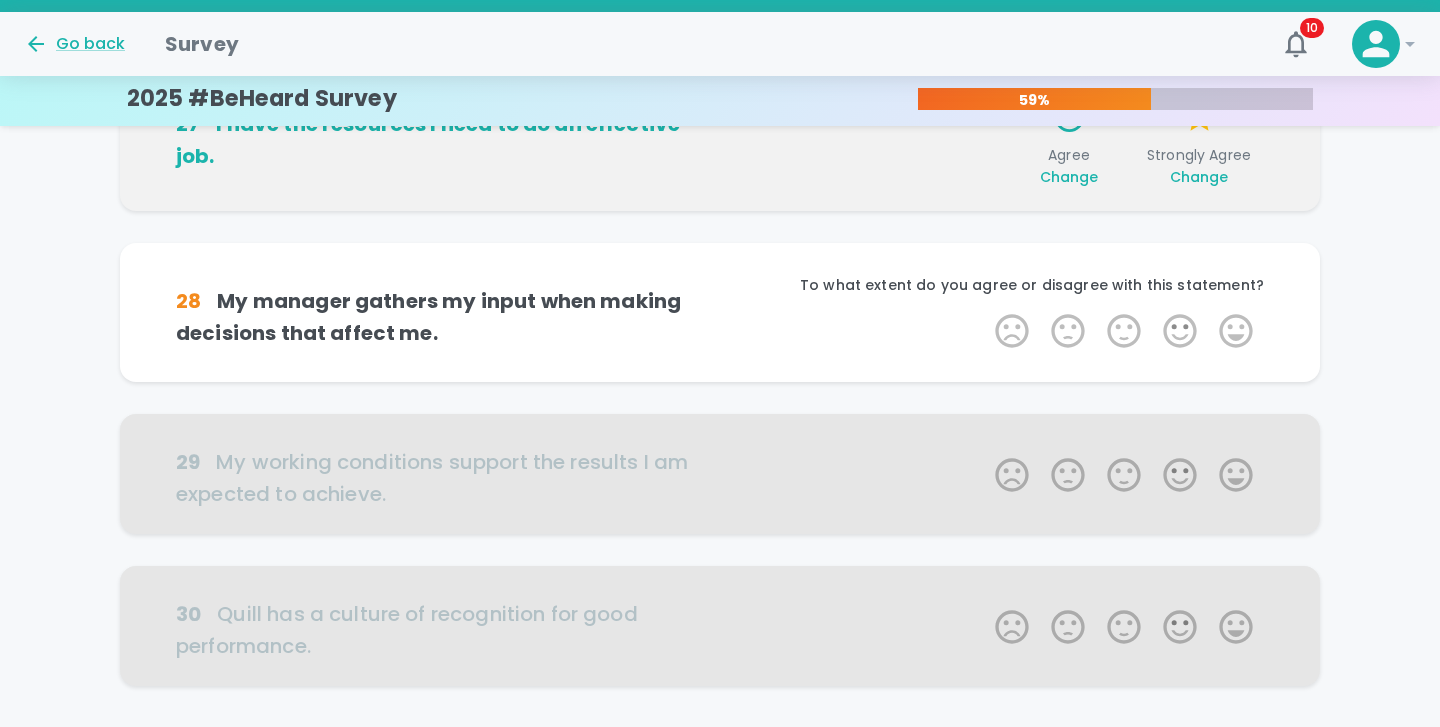 scroll, scrollTop: 1232, scrollLeft: 0, axis: vertical 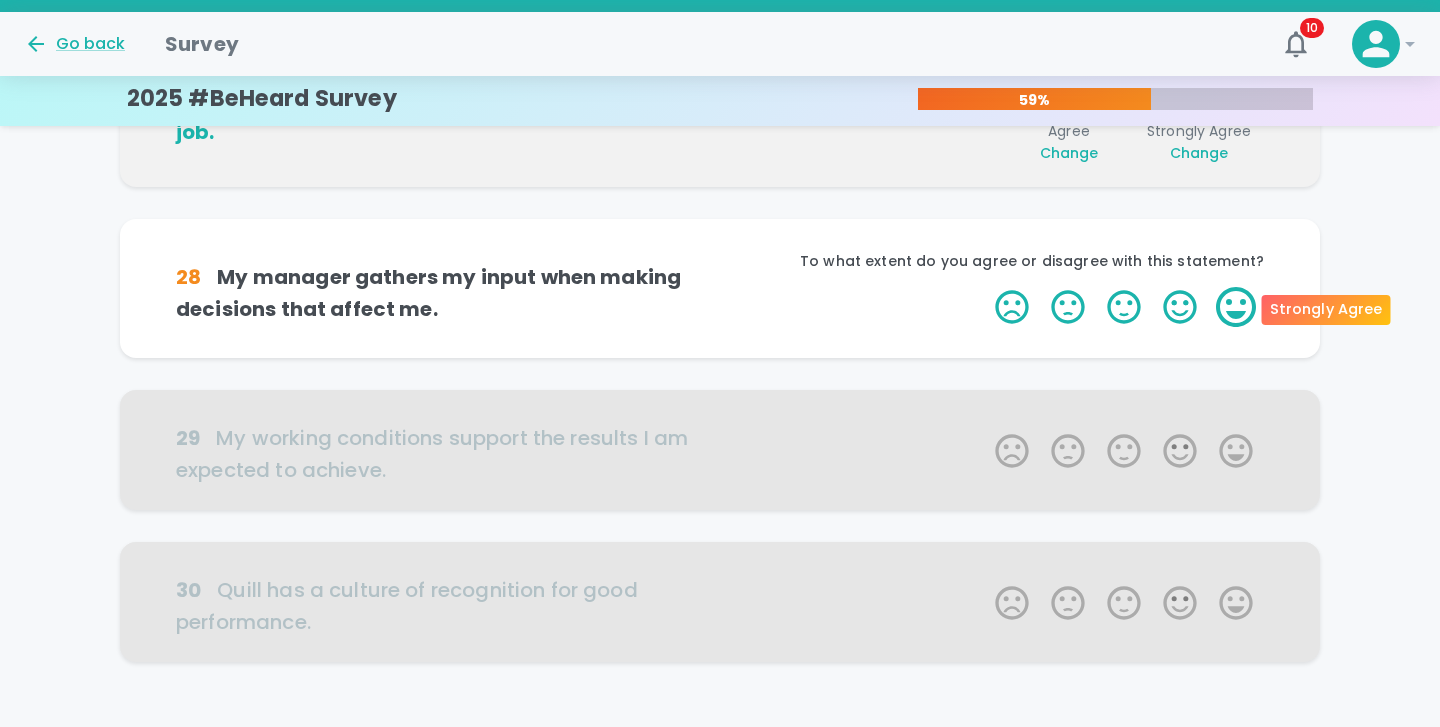 click on "5 Stars" at bounding box center [1236, 307] 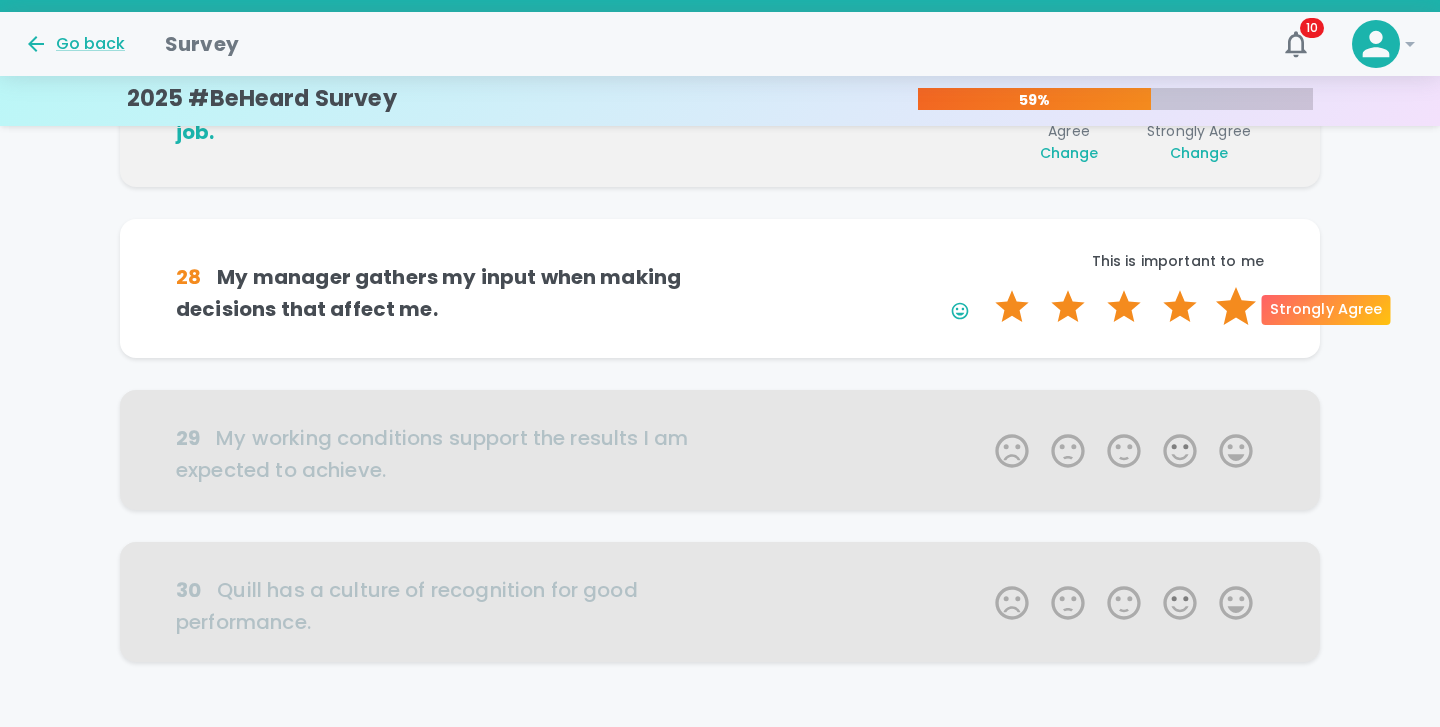 click on "5 Stars" at bounding box center [1236, 307] 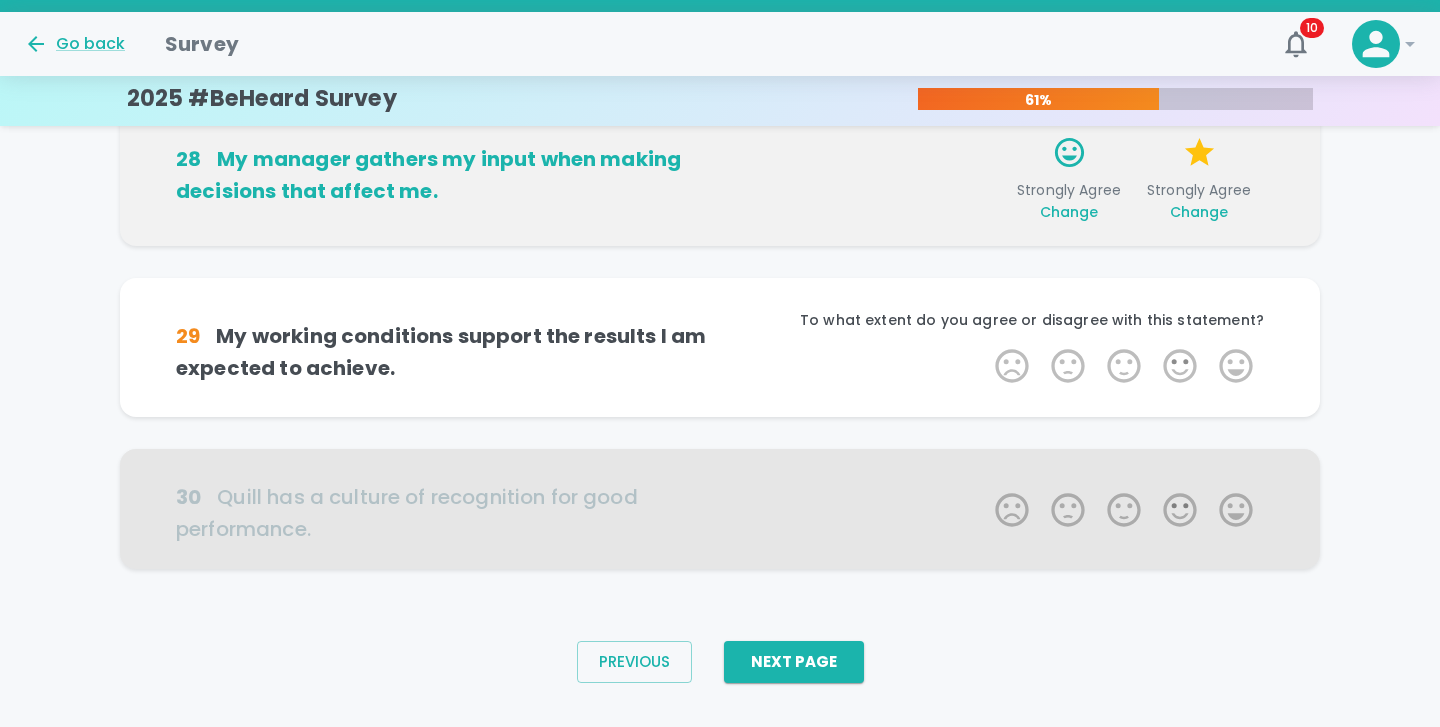 scroll, scrollTop: 1361, scrollLeft: 0, axis: vertical 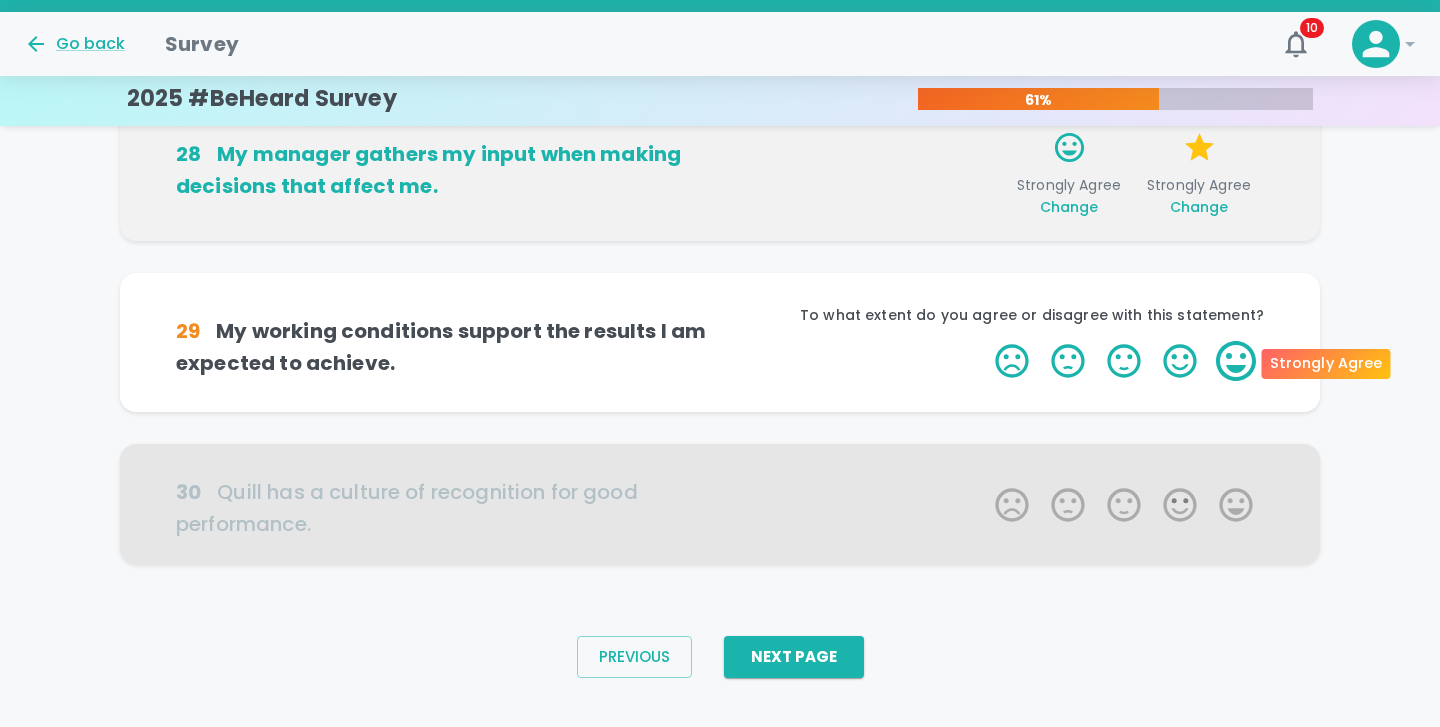 click on "5 Stars" at bounding box center (1236, 361) 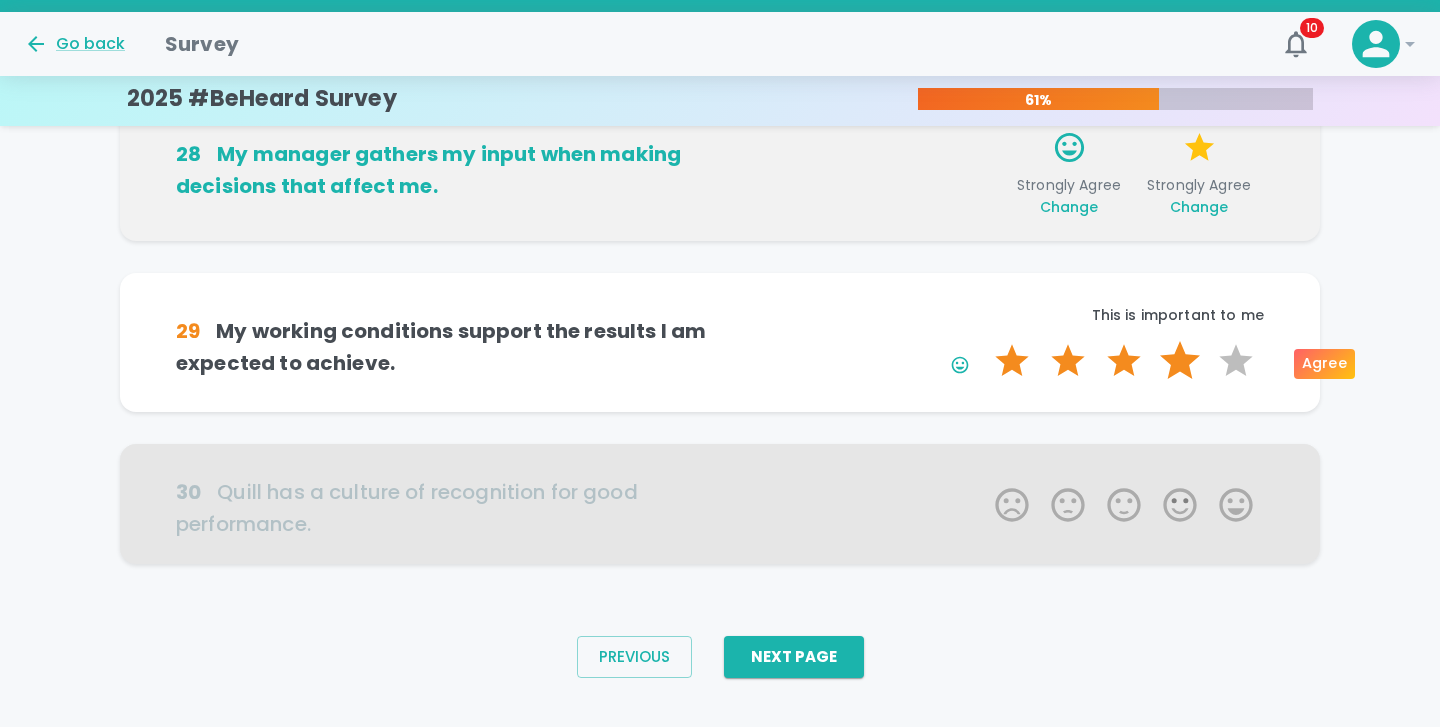 click on "4 Stars" at bounding box center [1180, 361] 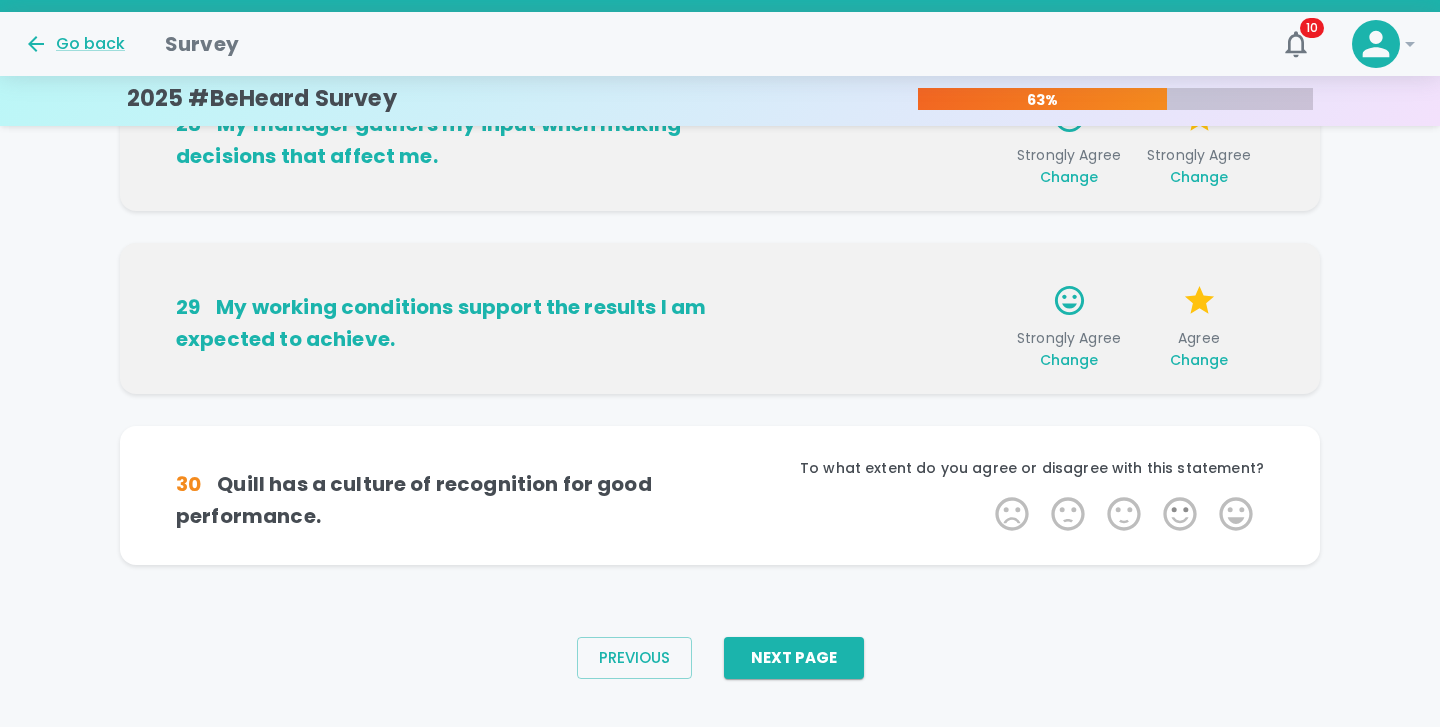 scroll, scrollTop: 1392, scrollLeft: 0, axis: vertical 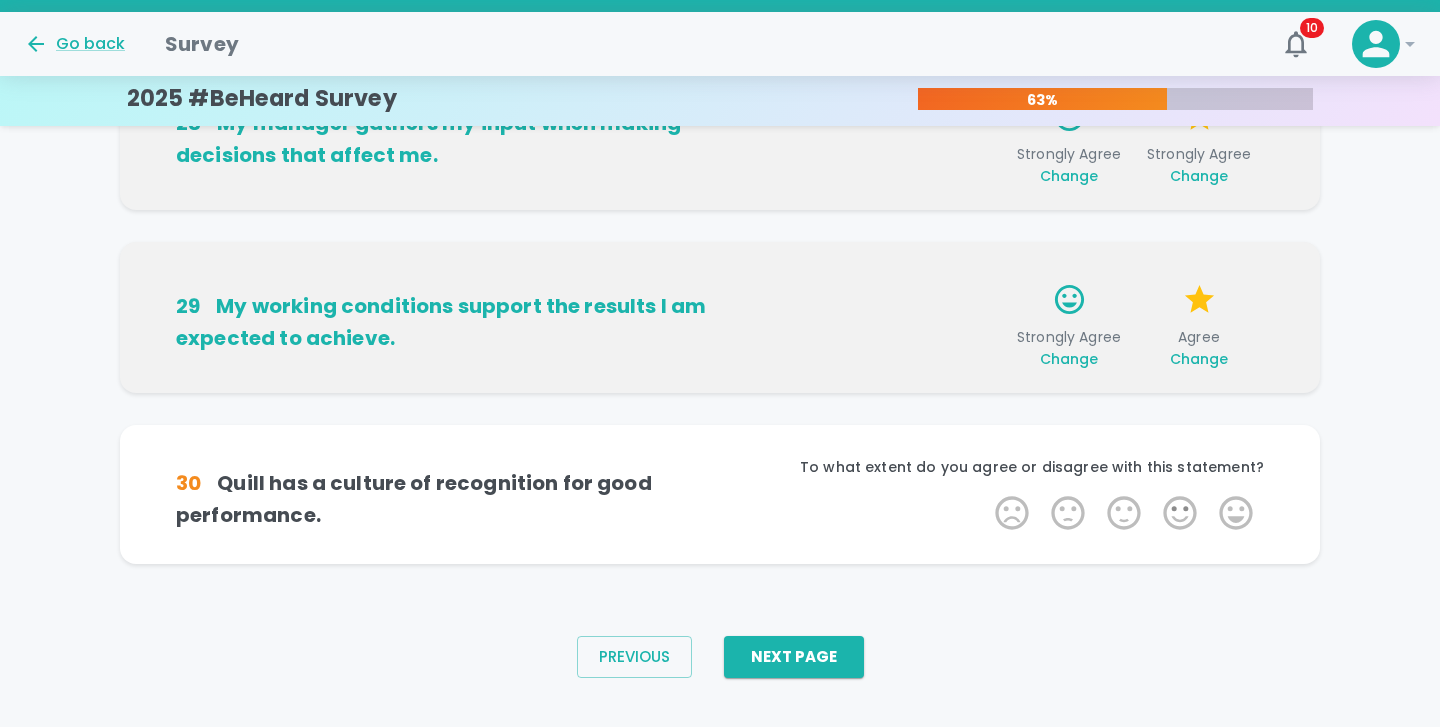 click on "Change" at bounding box center (1069, 359) 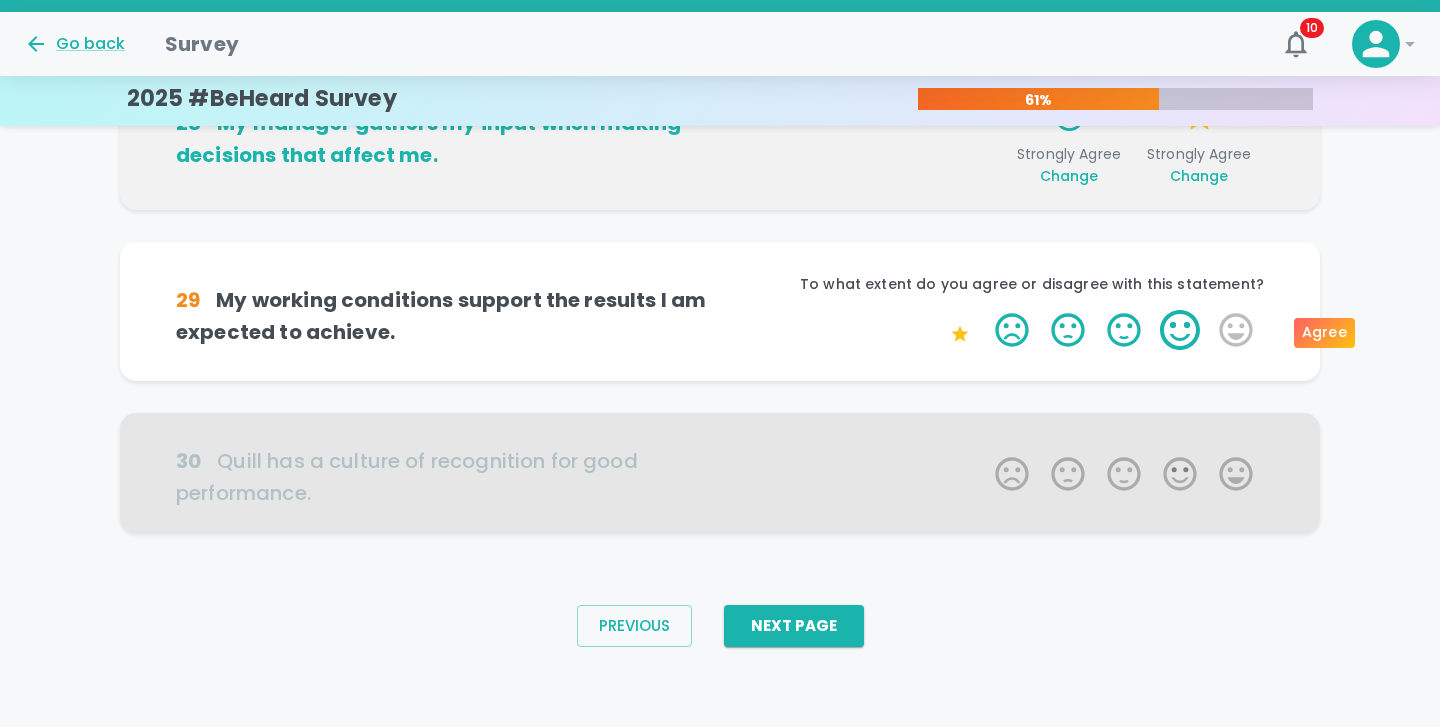 click on "4 Stars" at bounding box center [1180, 330] 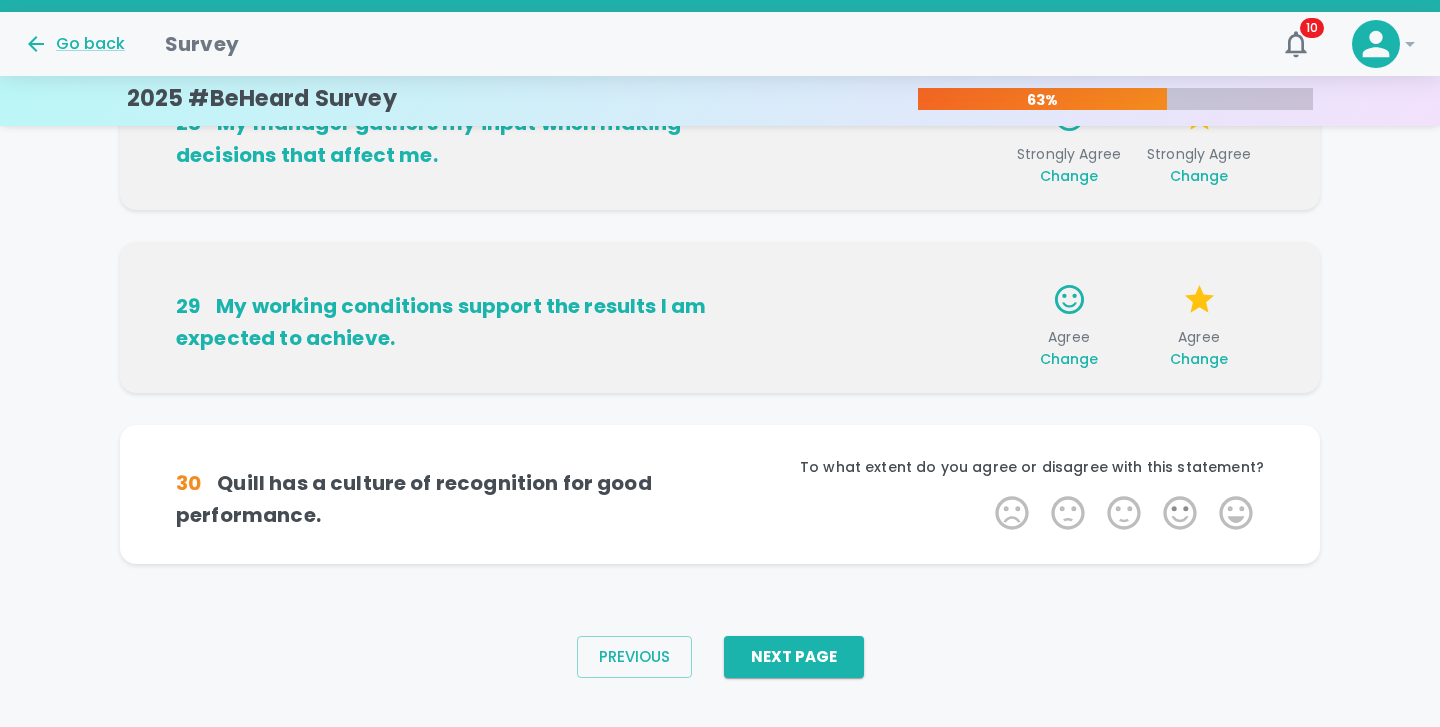 click on "Change" at bounding box center (1199, 359) 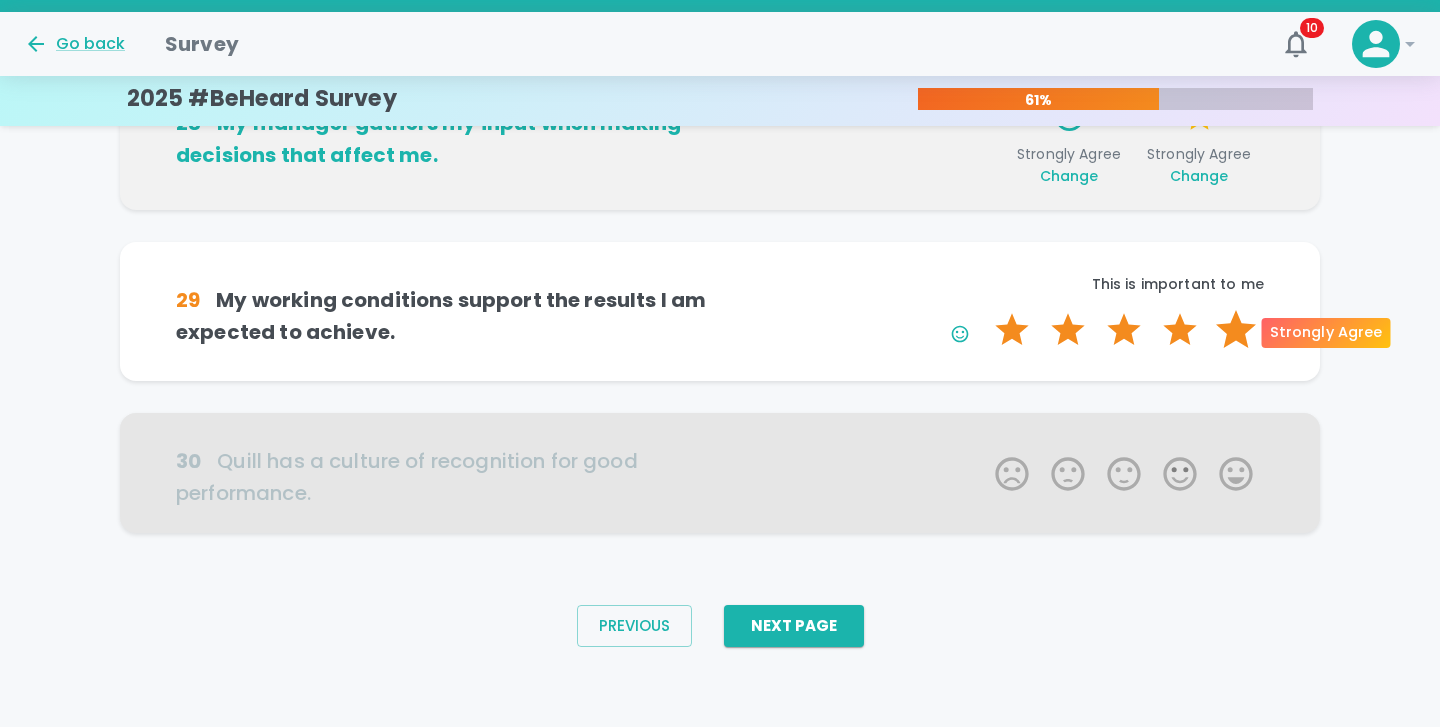 click on "5 Stars" at bounding box center [1236, 330] 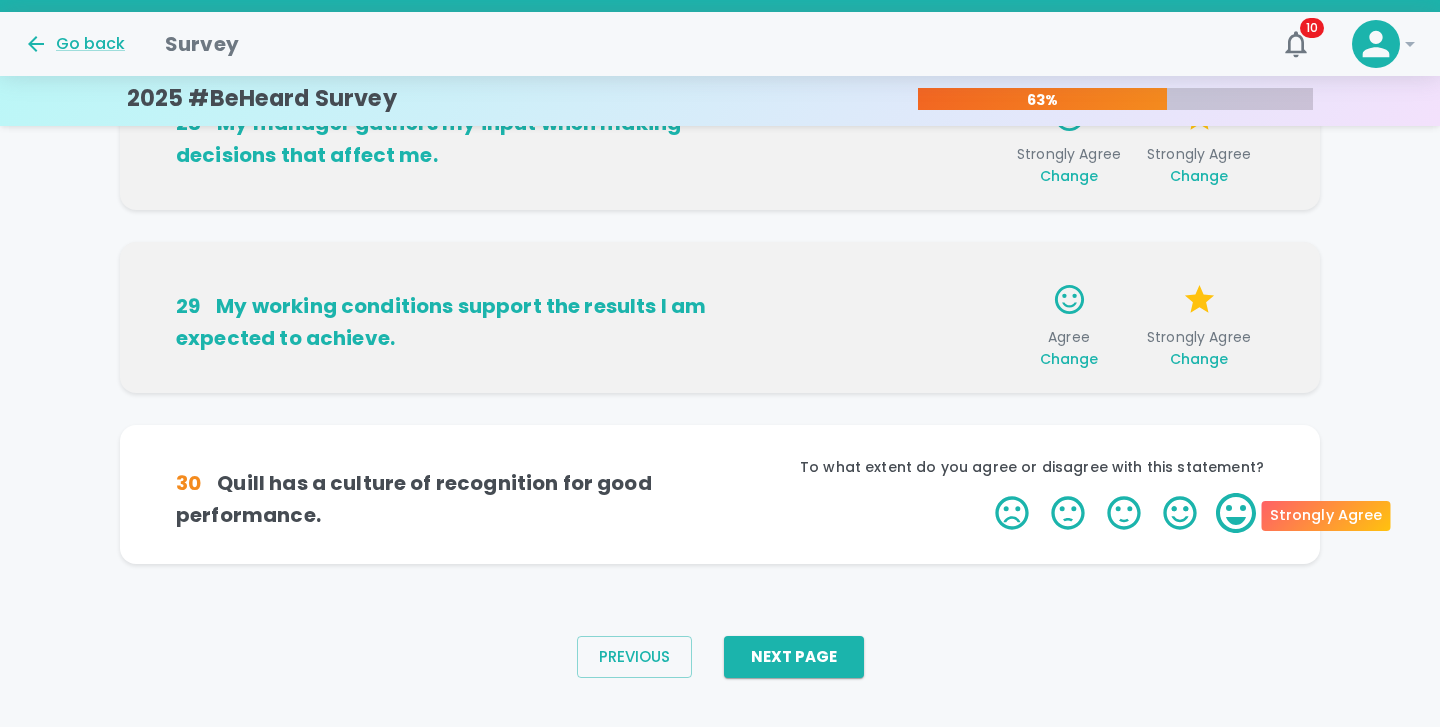click on "5 Stars" at bounding box center (1236, 513) 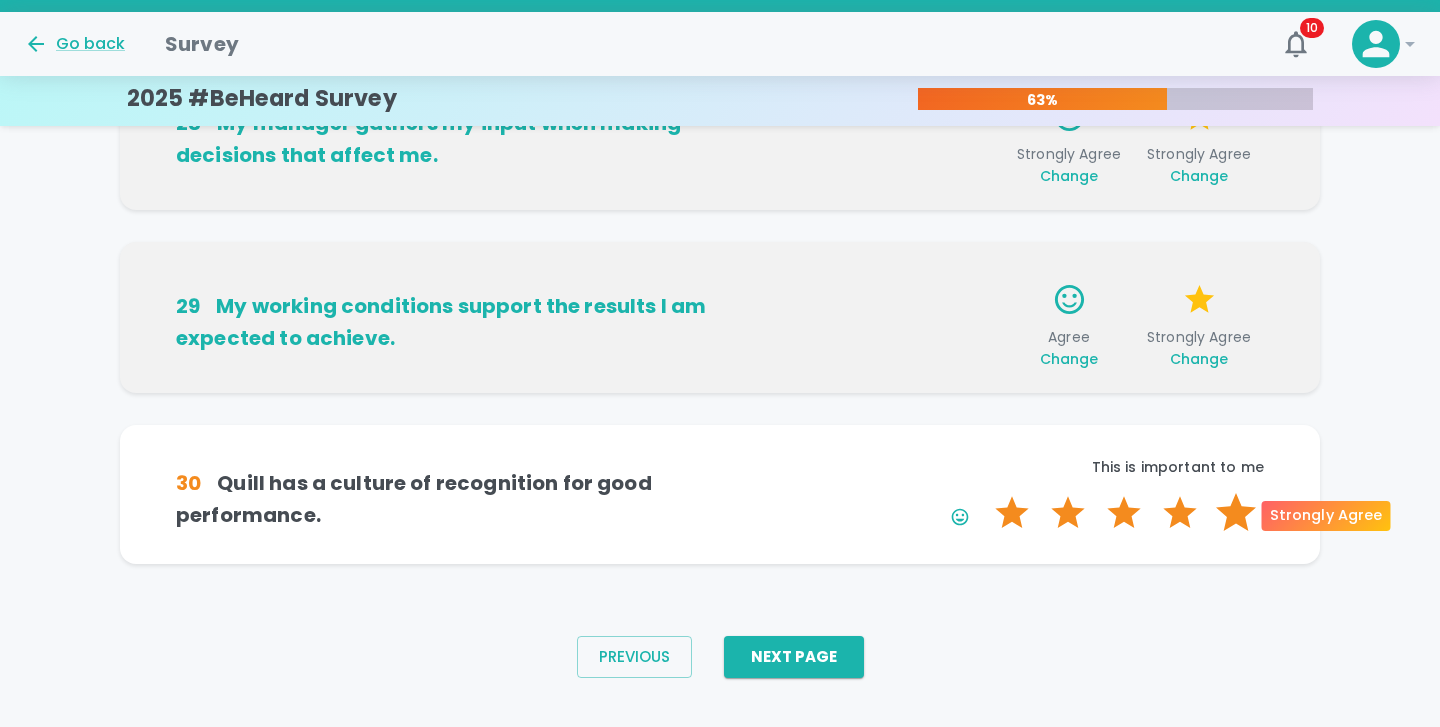 click on "5 Stars" at bounding box center (1236, 513) 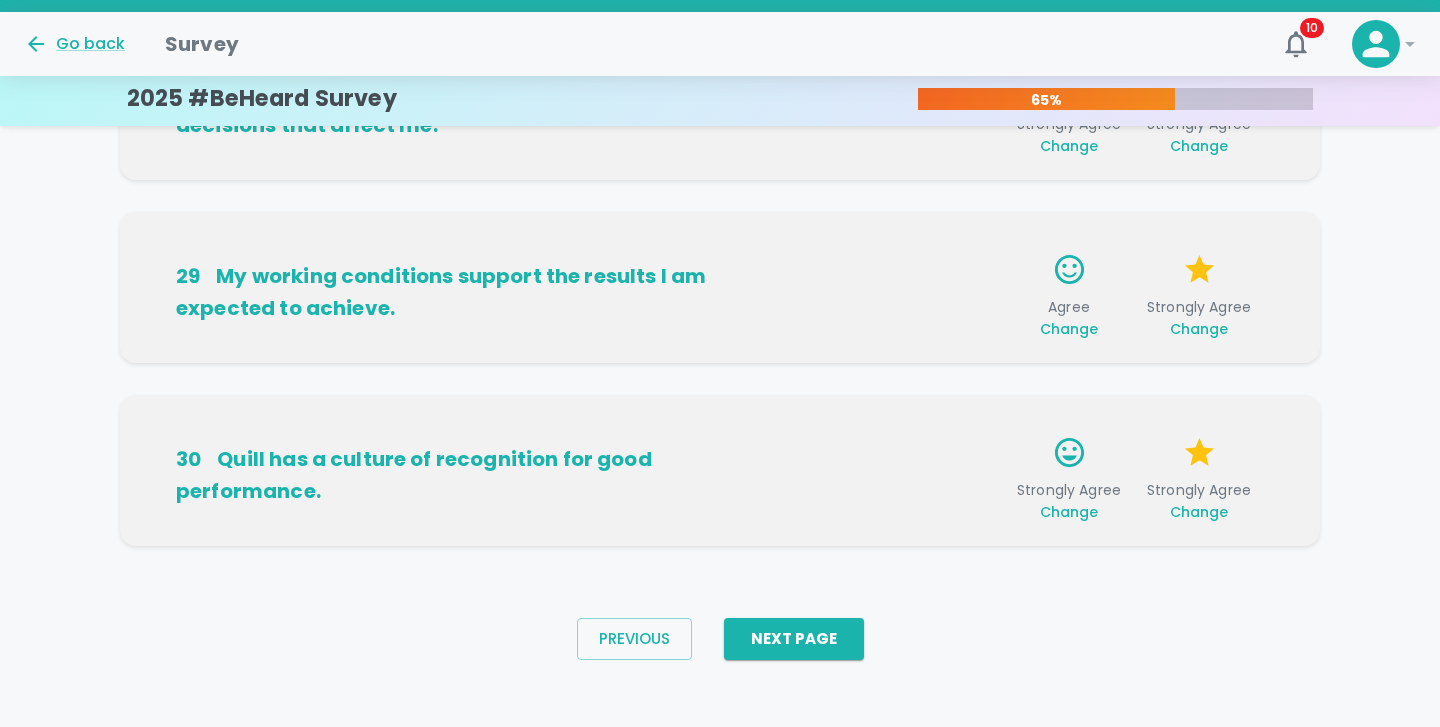 scroll, scrollTop: 1423, scrollLeft: 0, axis: vertical 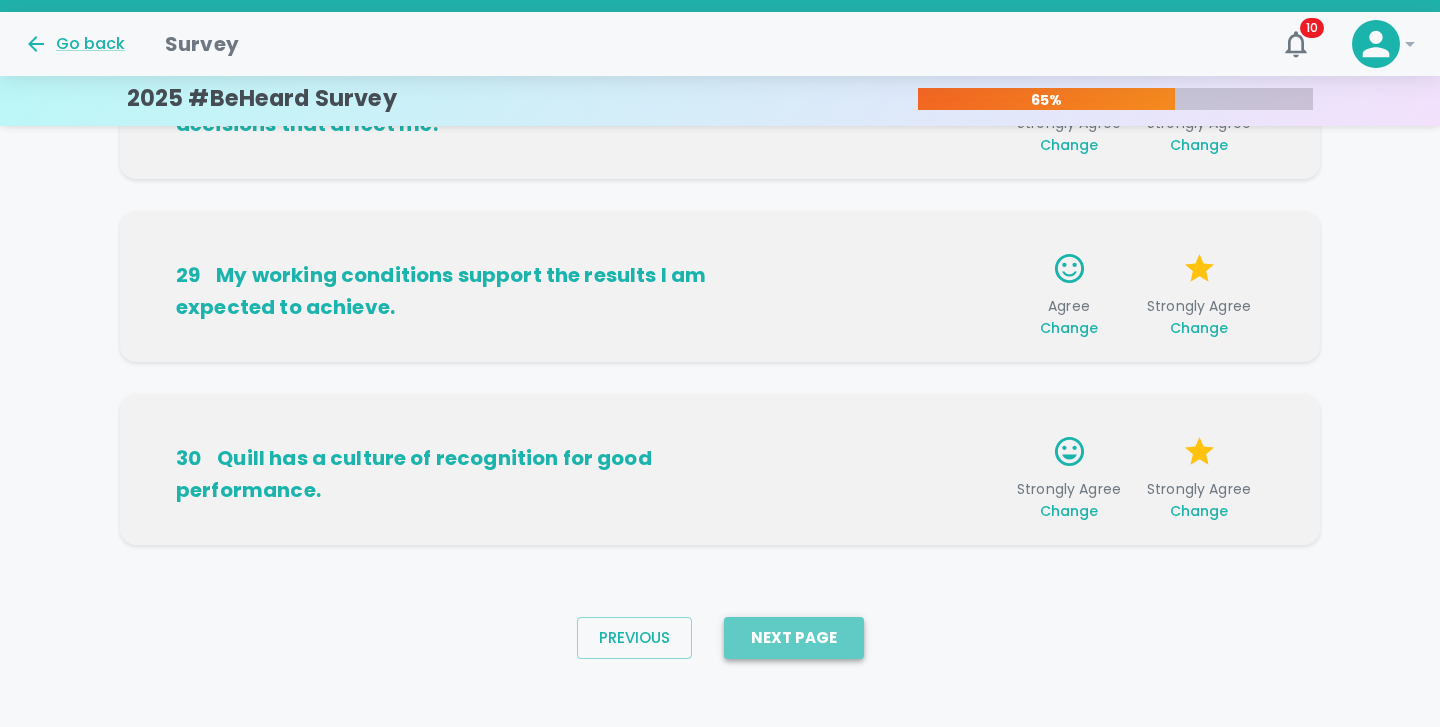 click on "Next Page" at bounding box center (794, 638) 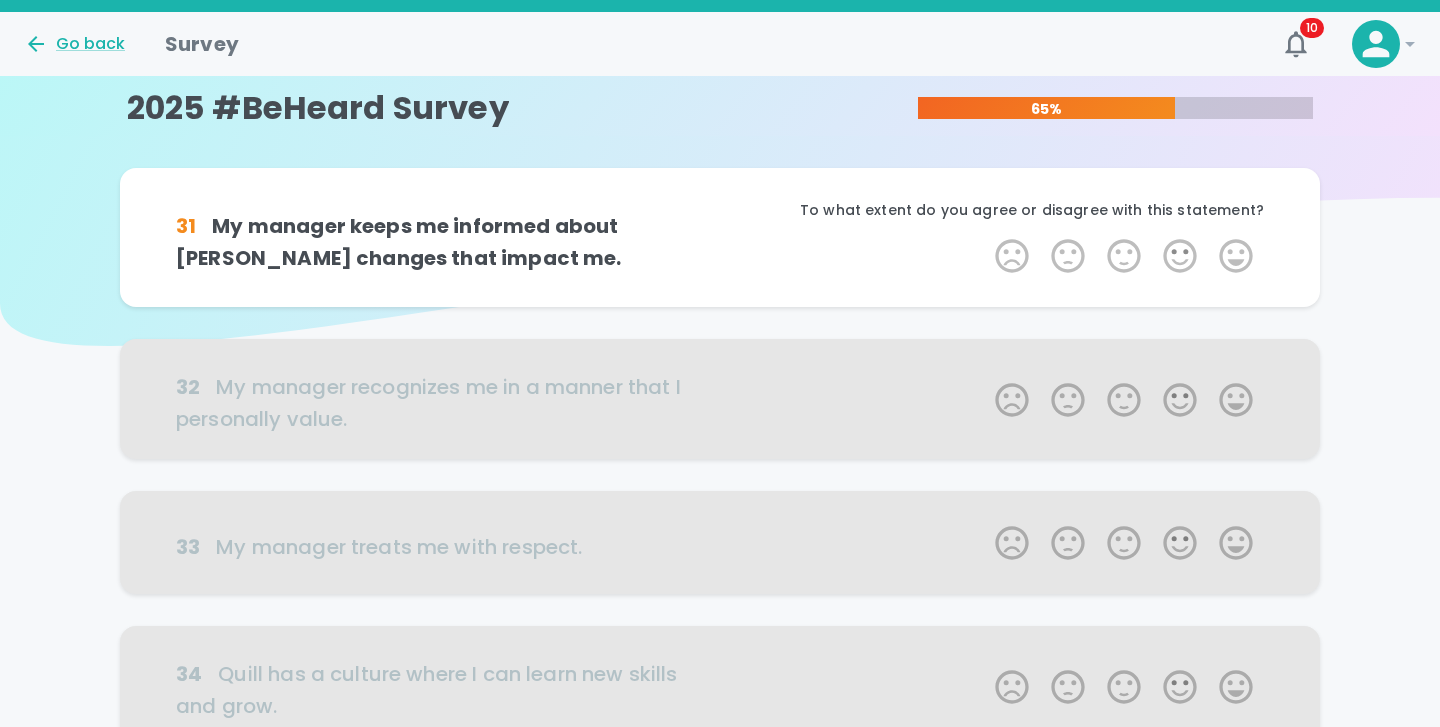 scroll, scrollTop: 0, scrollLeft: 0, axis: both 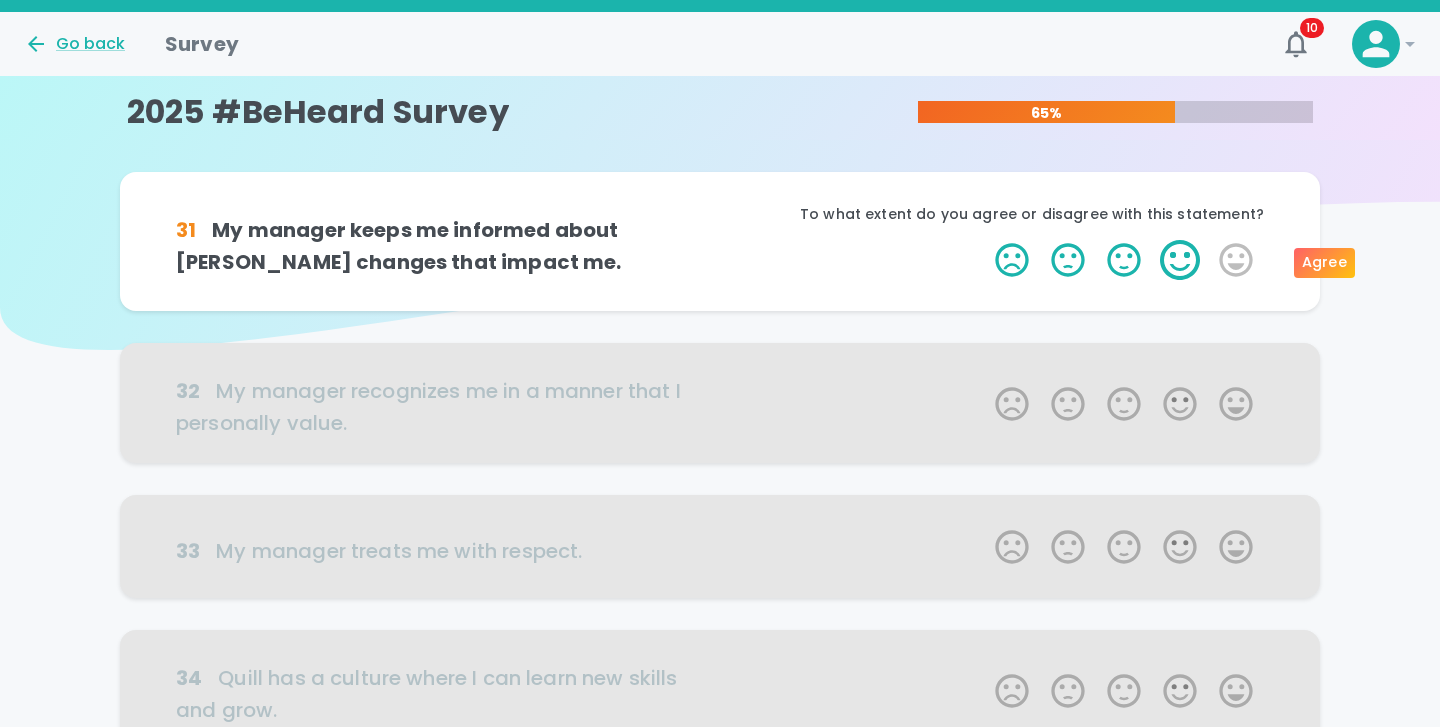 click on "4 Stars" at bounding box center (1180, 260) 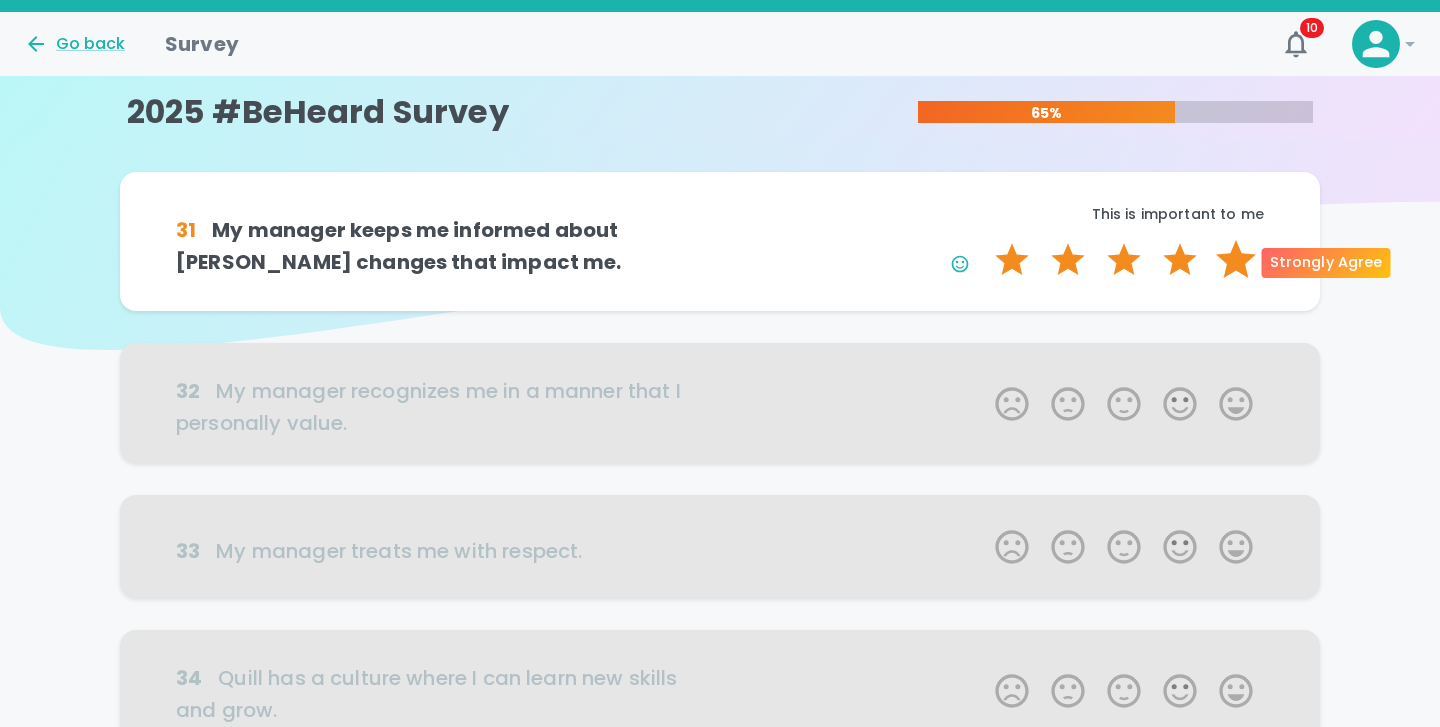 click on "5 Stars" at bounding box center [1236, 260] 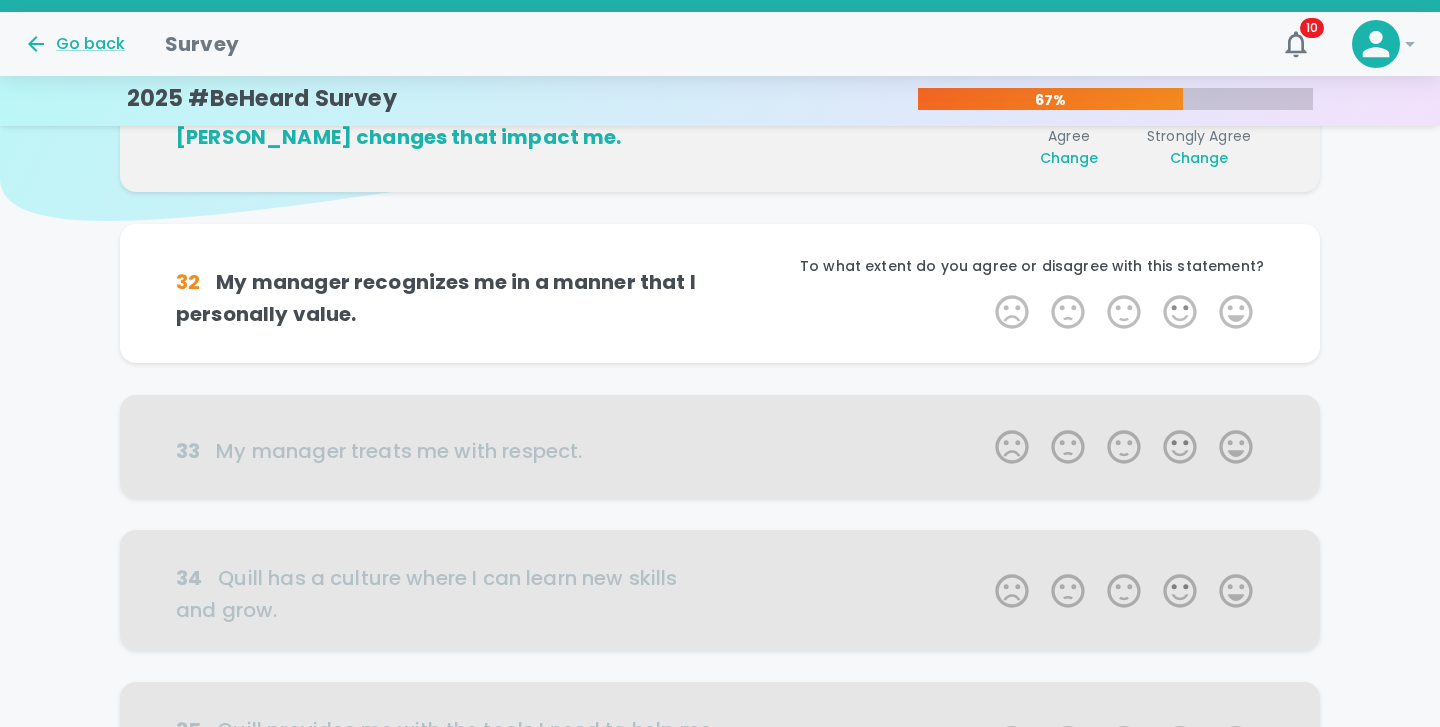 scroll, scrollTop: 176, scrollLeft: 0, axis: vertical 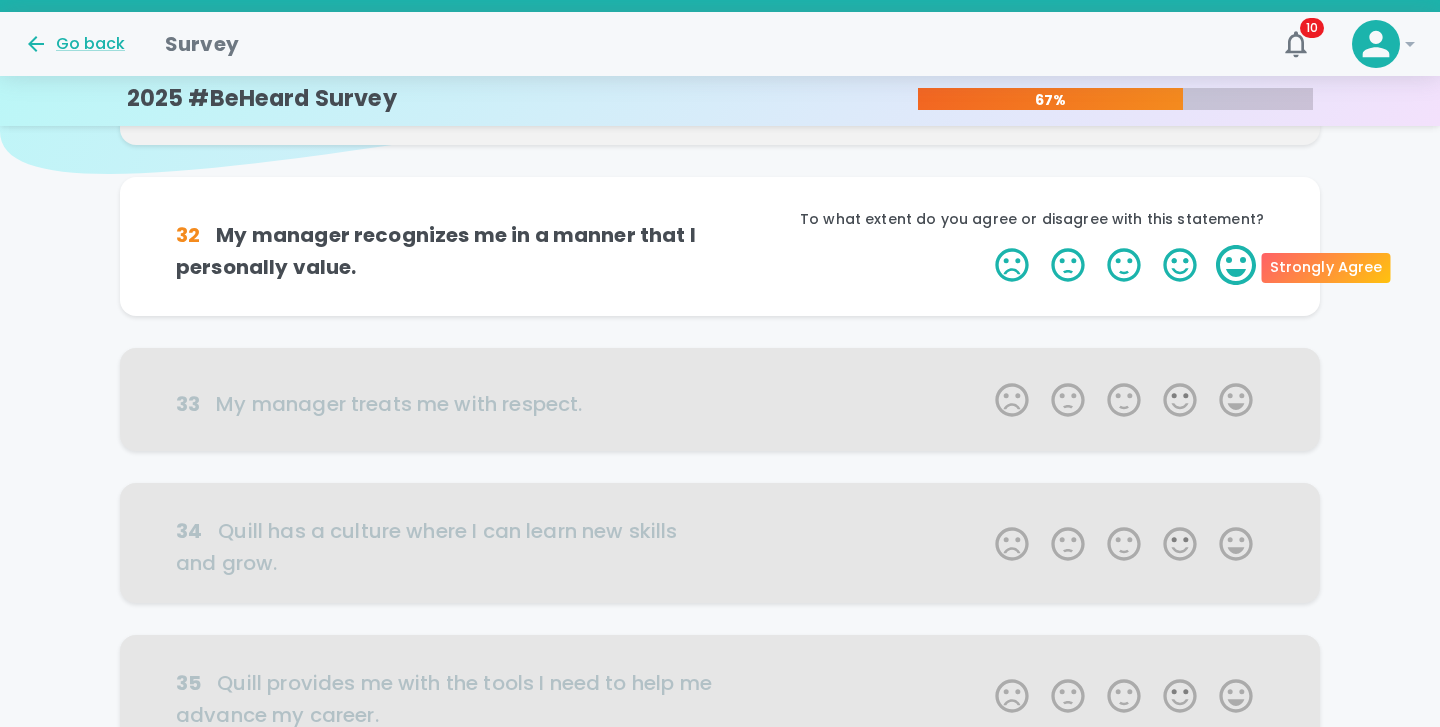 click on "5 Stars" at bounding box center (1236, 265) 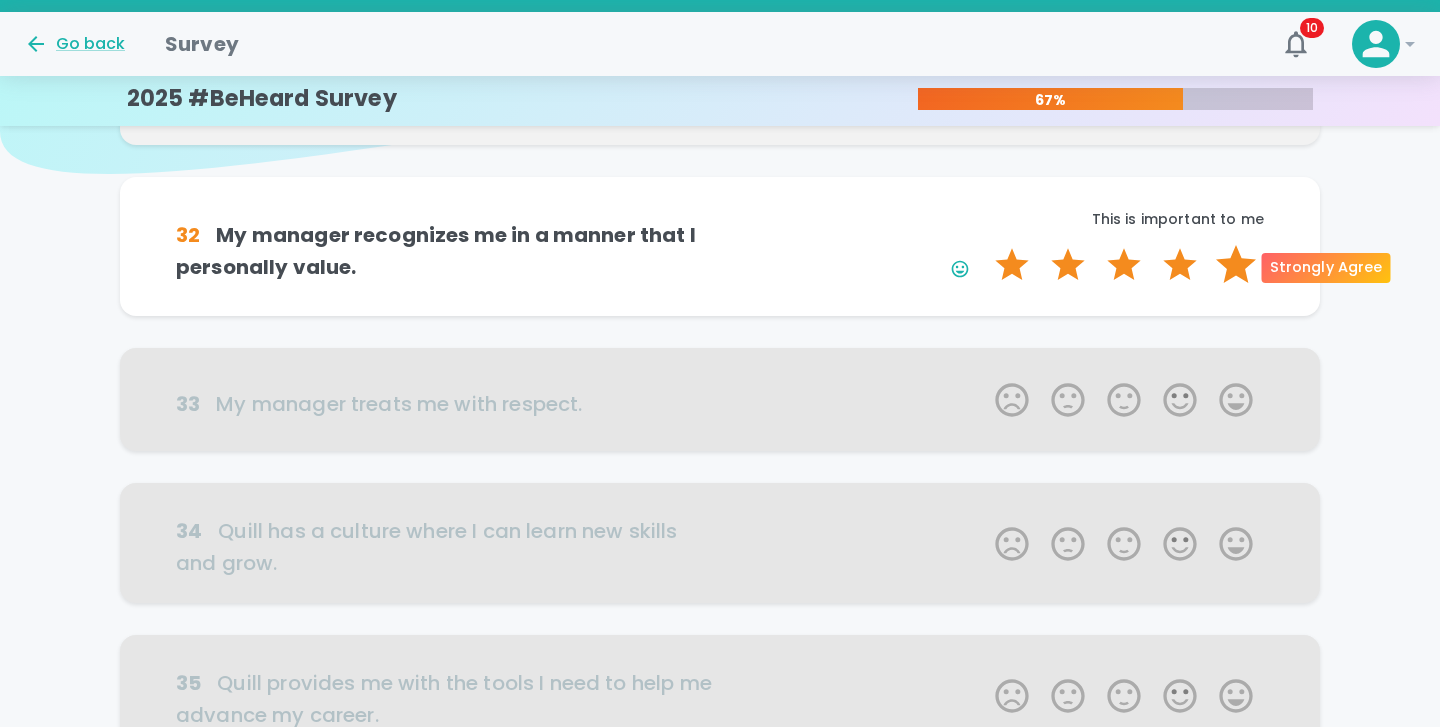 click on "5 Stars" at bounding box center (1236, 265) 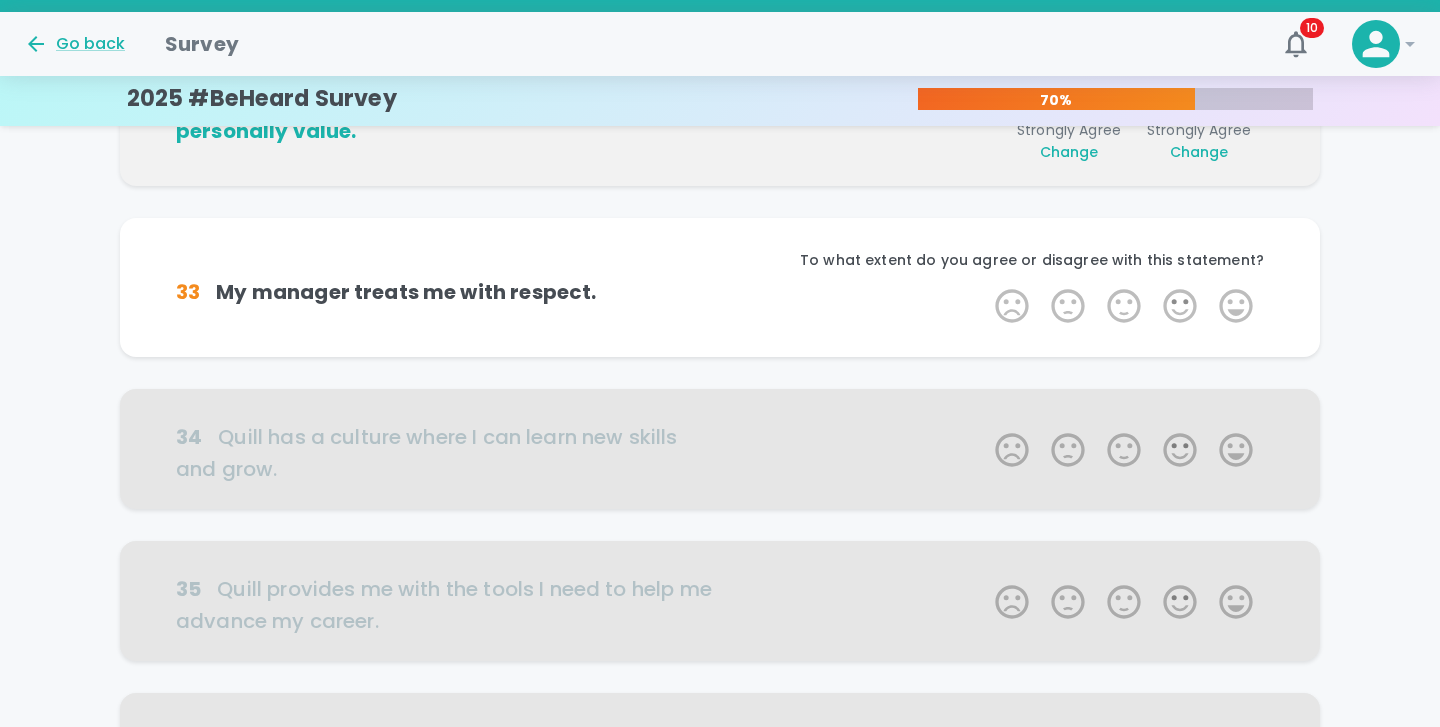 scroll, scrollTop: 352, scrollLeft: 0, axis: vertical 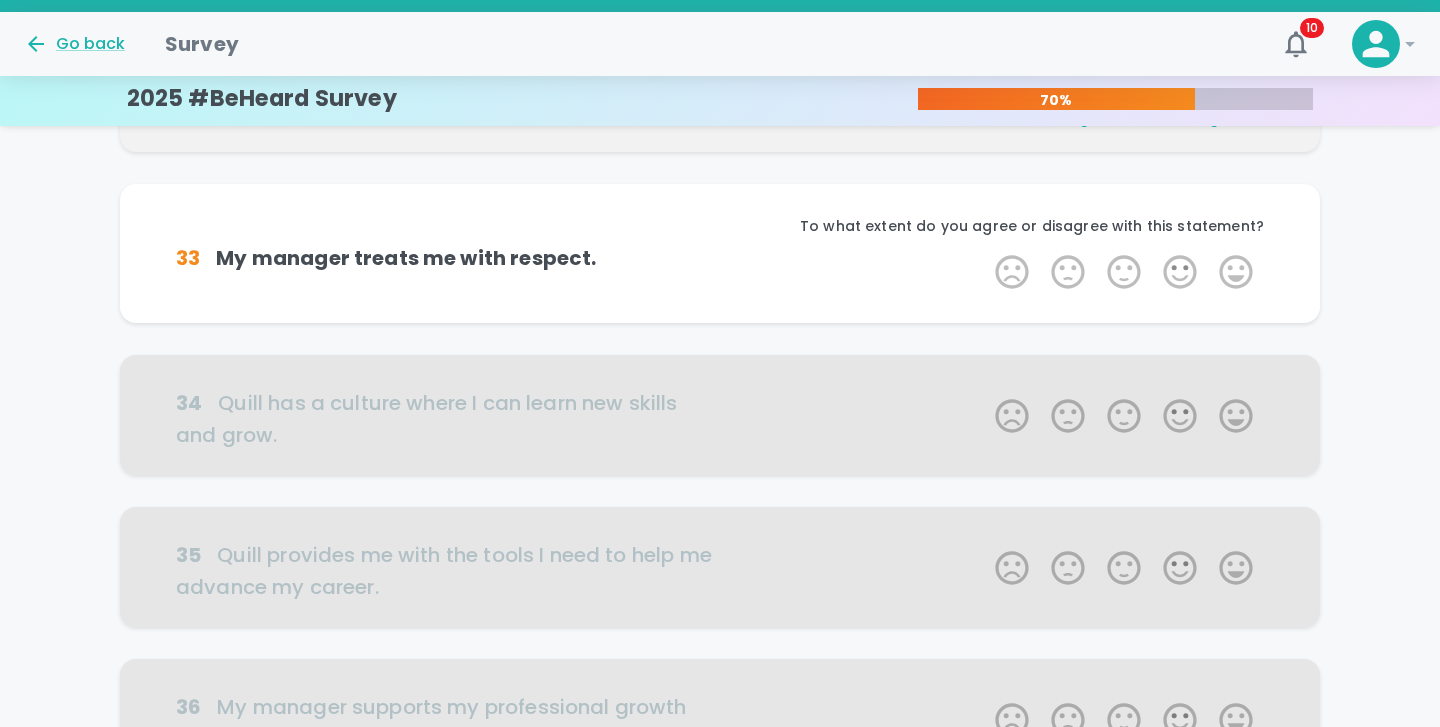 click on "5 Stars" at bounding box center [1236, 272] 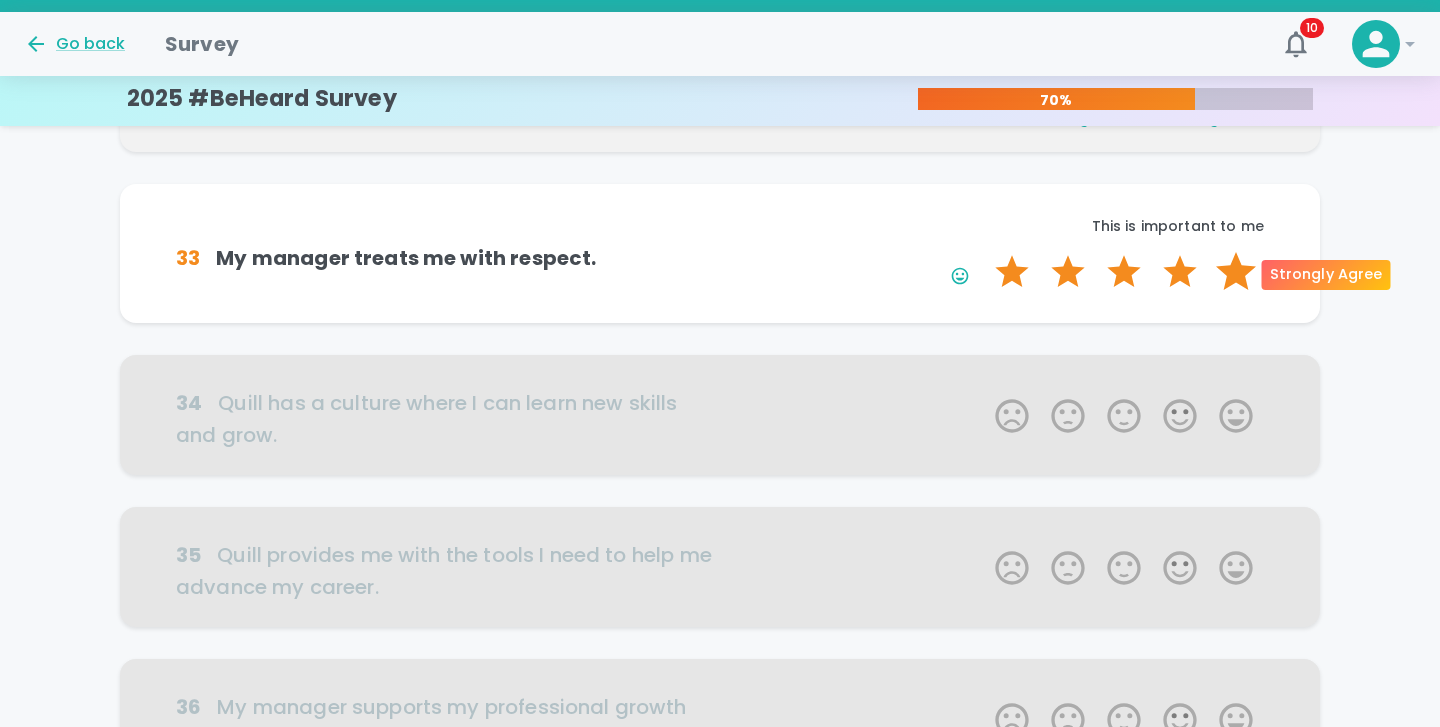 click on "5 Stars" at bounding box center (1236, 272) 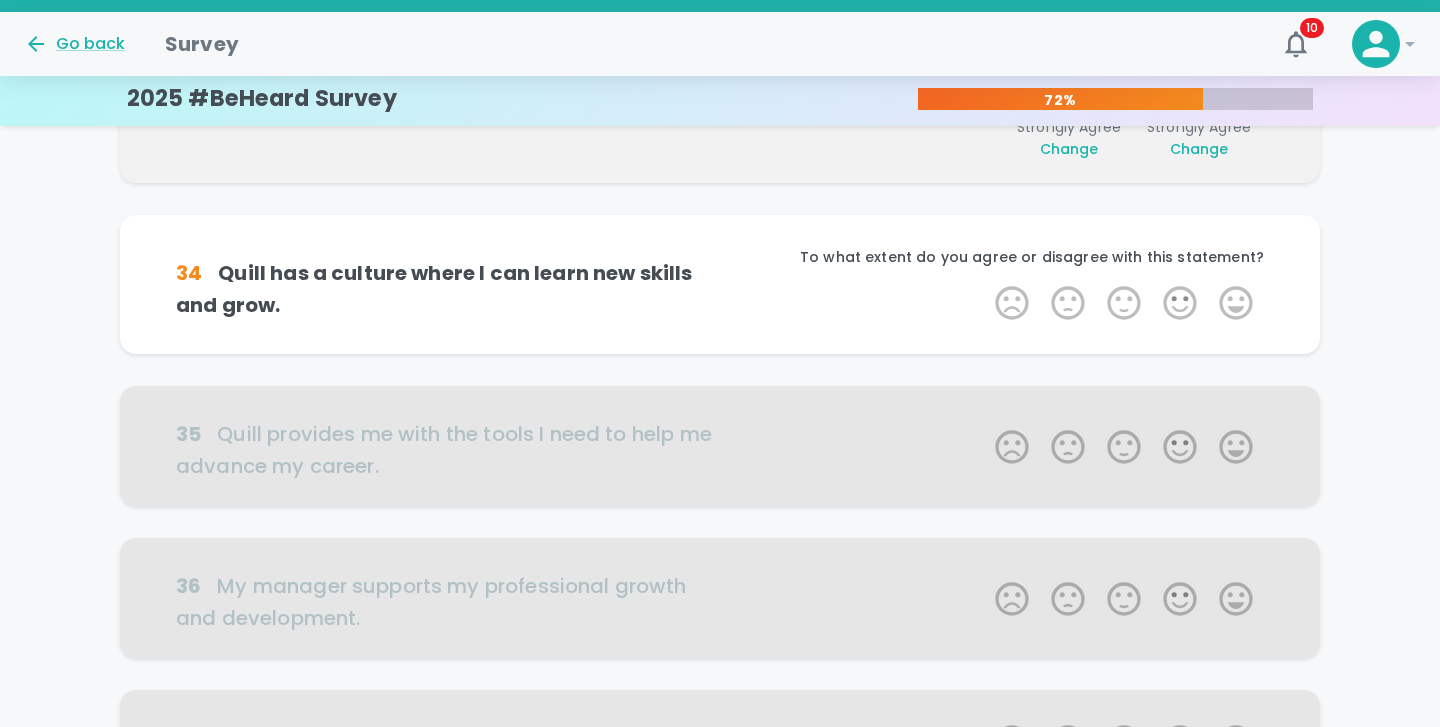 scroll, scrollTop: 528, scrollLeft: 0, axis: vertical 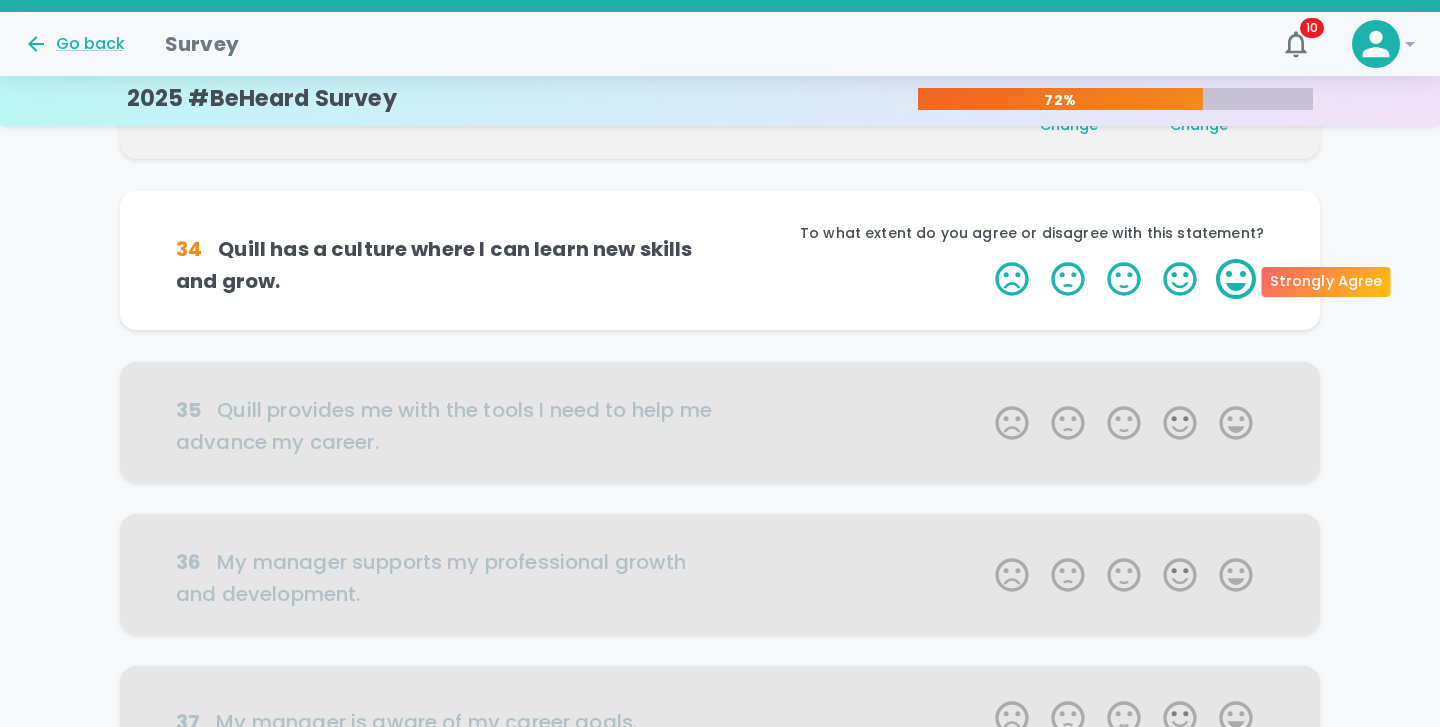 click on "5 Stars" at bounding box center [1236, 279] 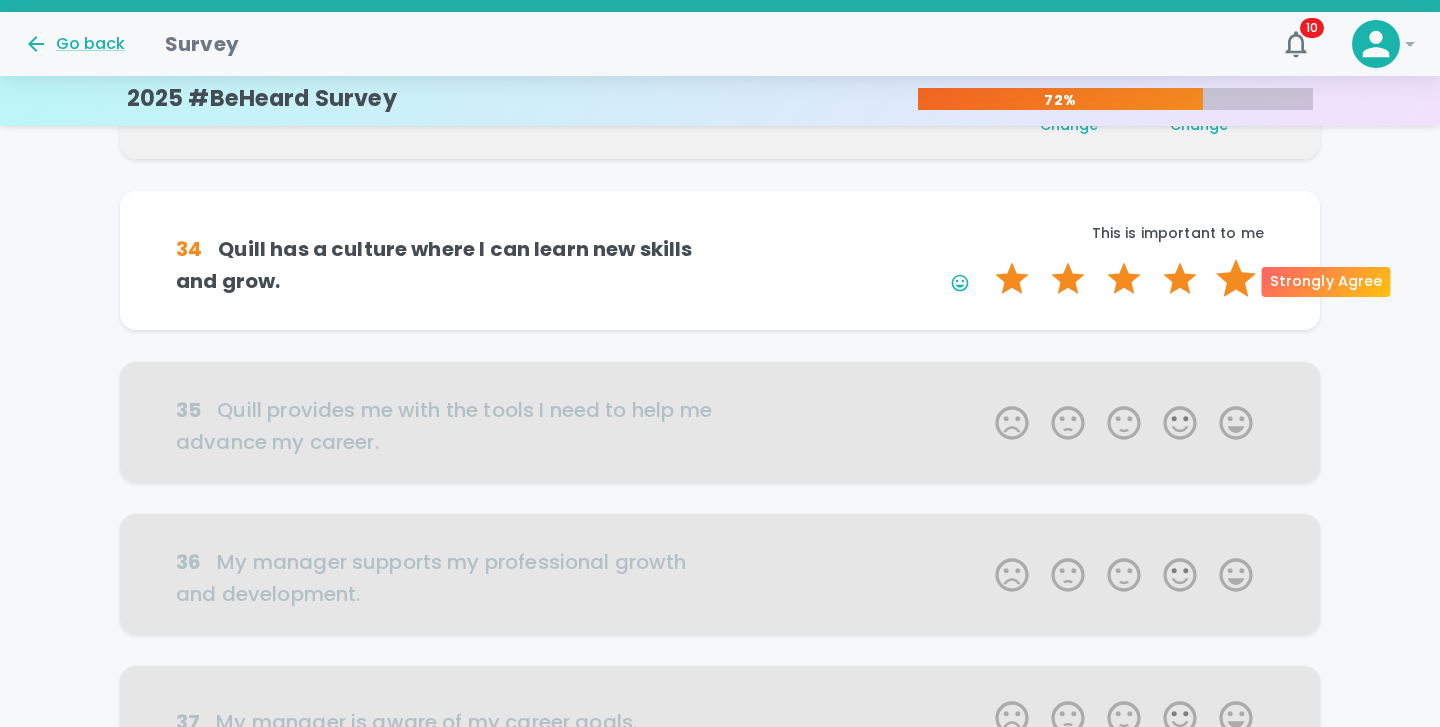 click on "5 Stars" at bounding box center (1236, 279) 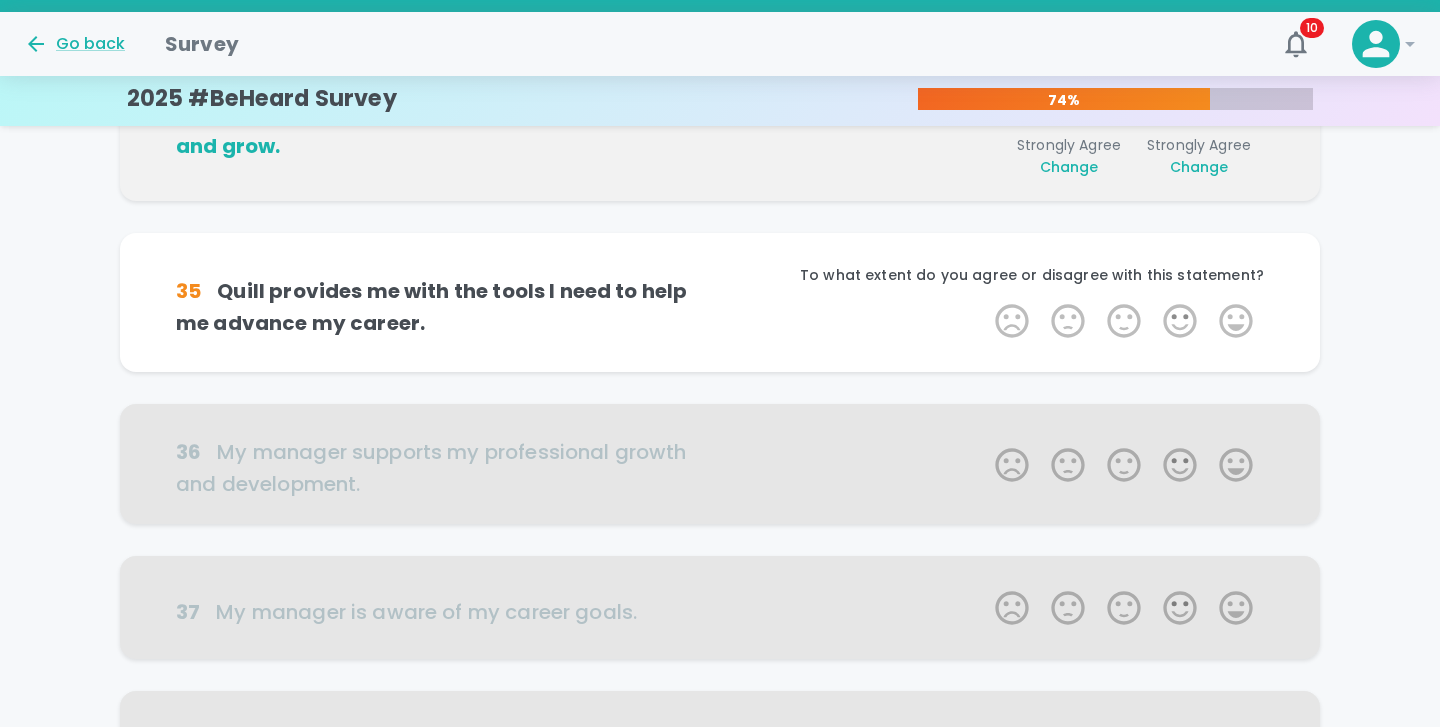 scroll, scrollTop: 704, scrollLeft: 0, axis: vertical 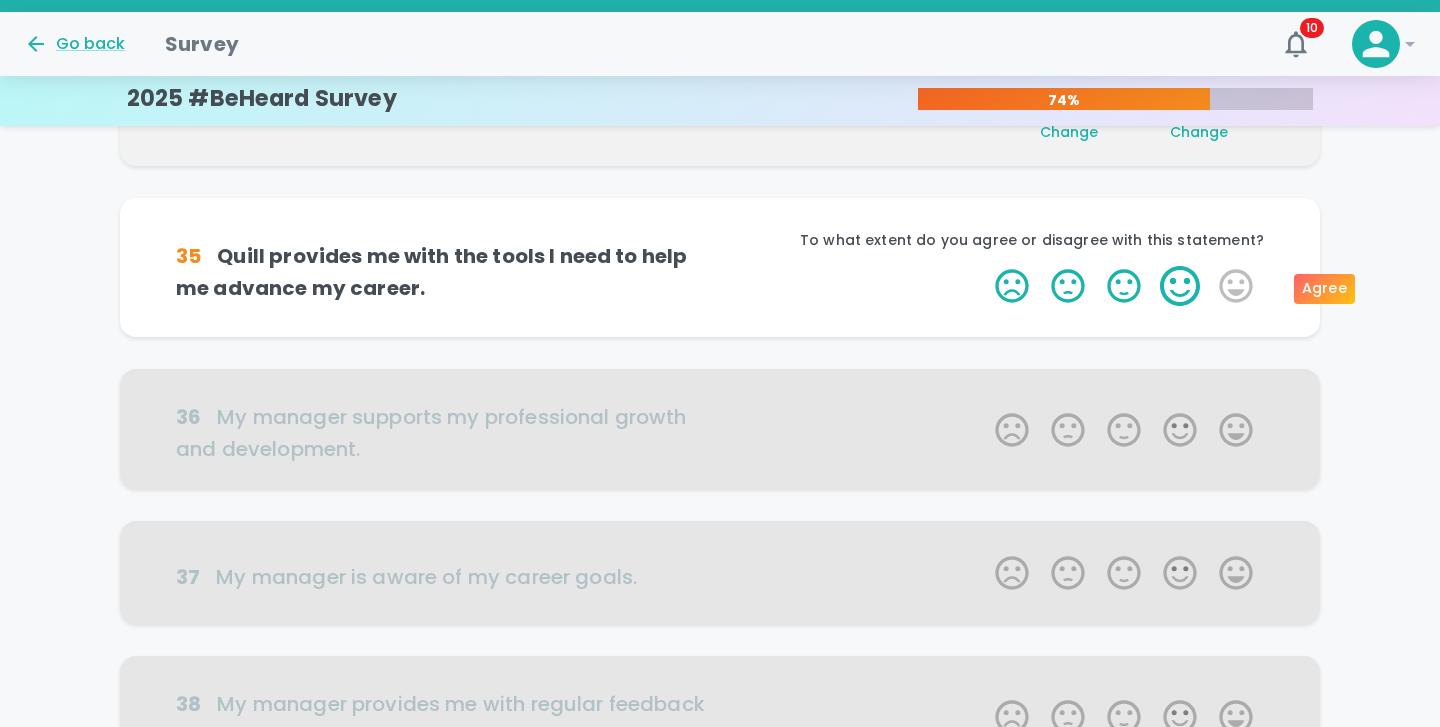 click on "4 Stars" at bounding box center (1180, 286) 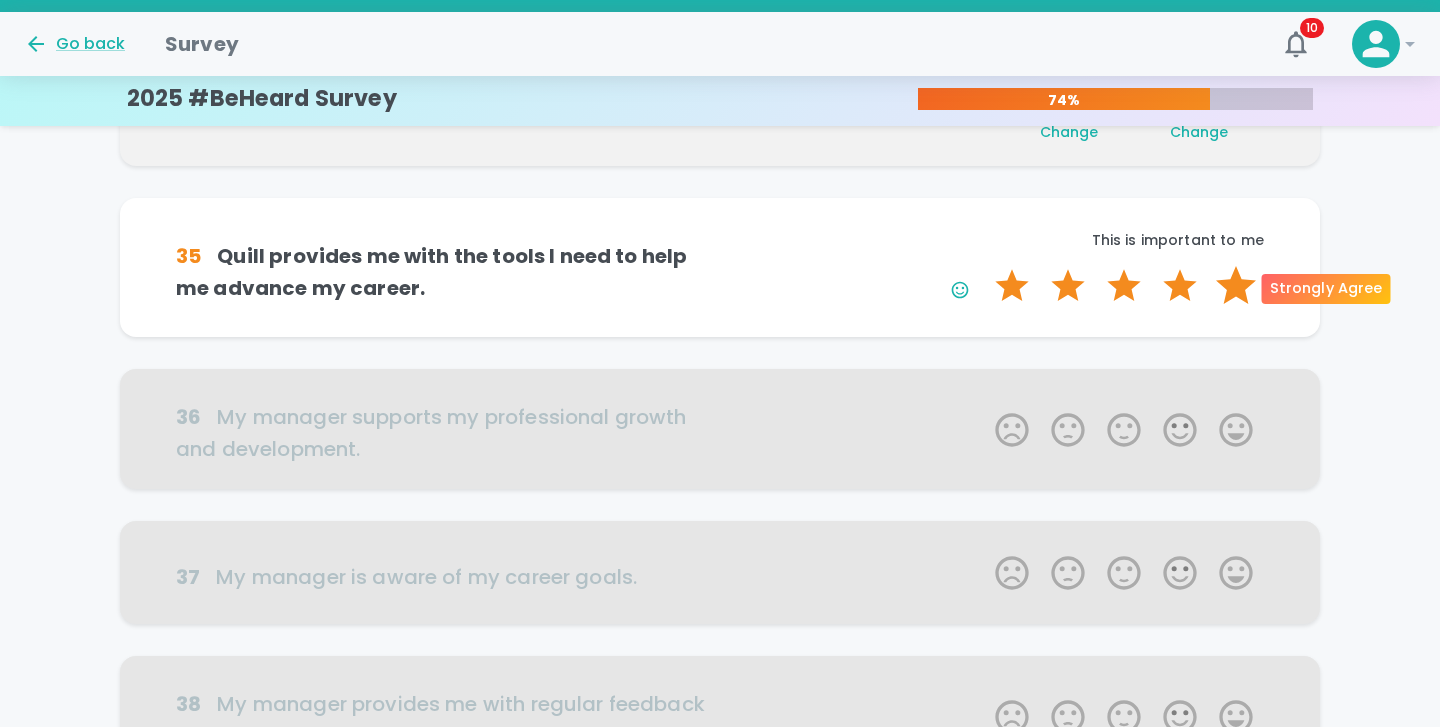 click on "5 Stars" at bounding box center [1236, 286] 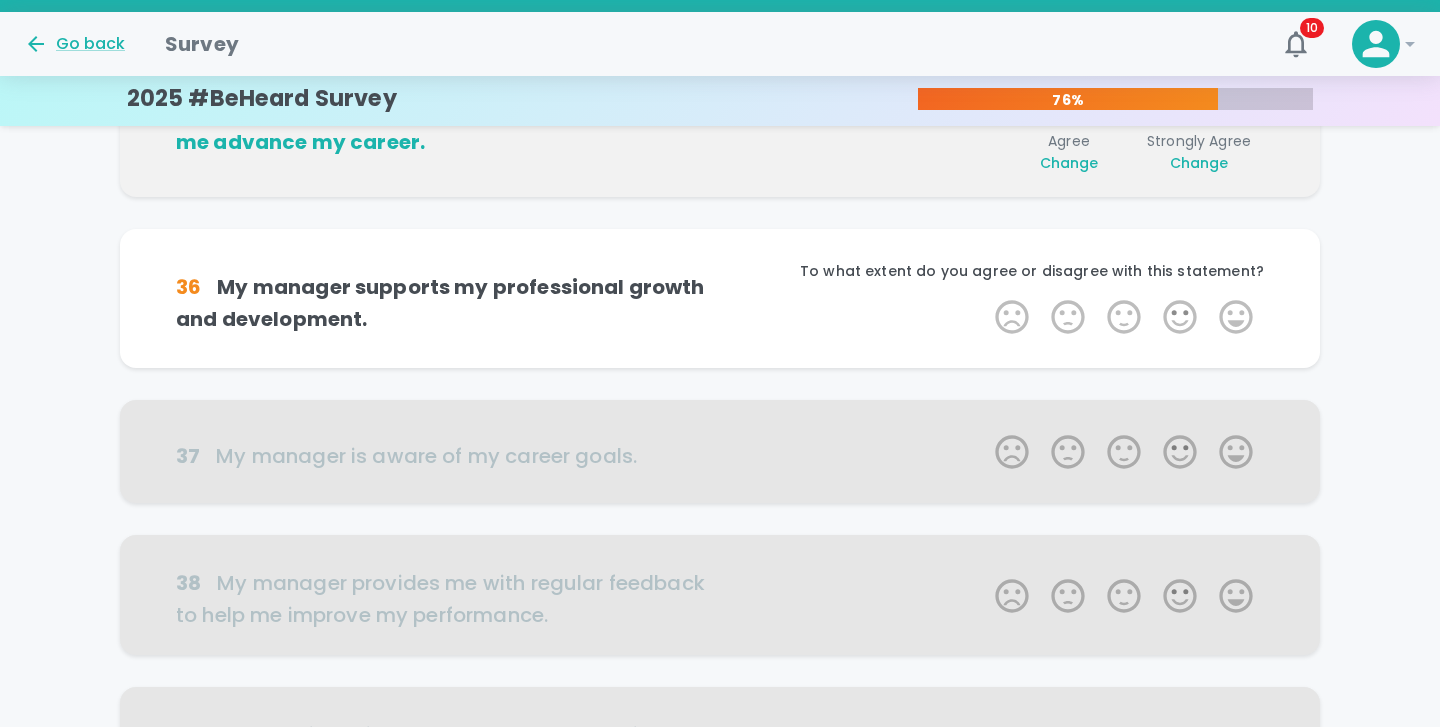 scroll, scrollTop: 880, scrollLeft: 0, axis: vertical 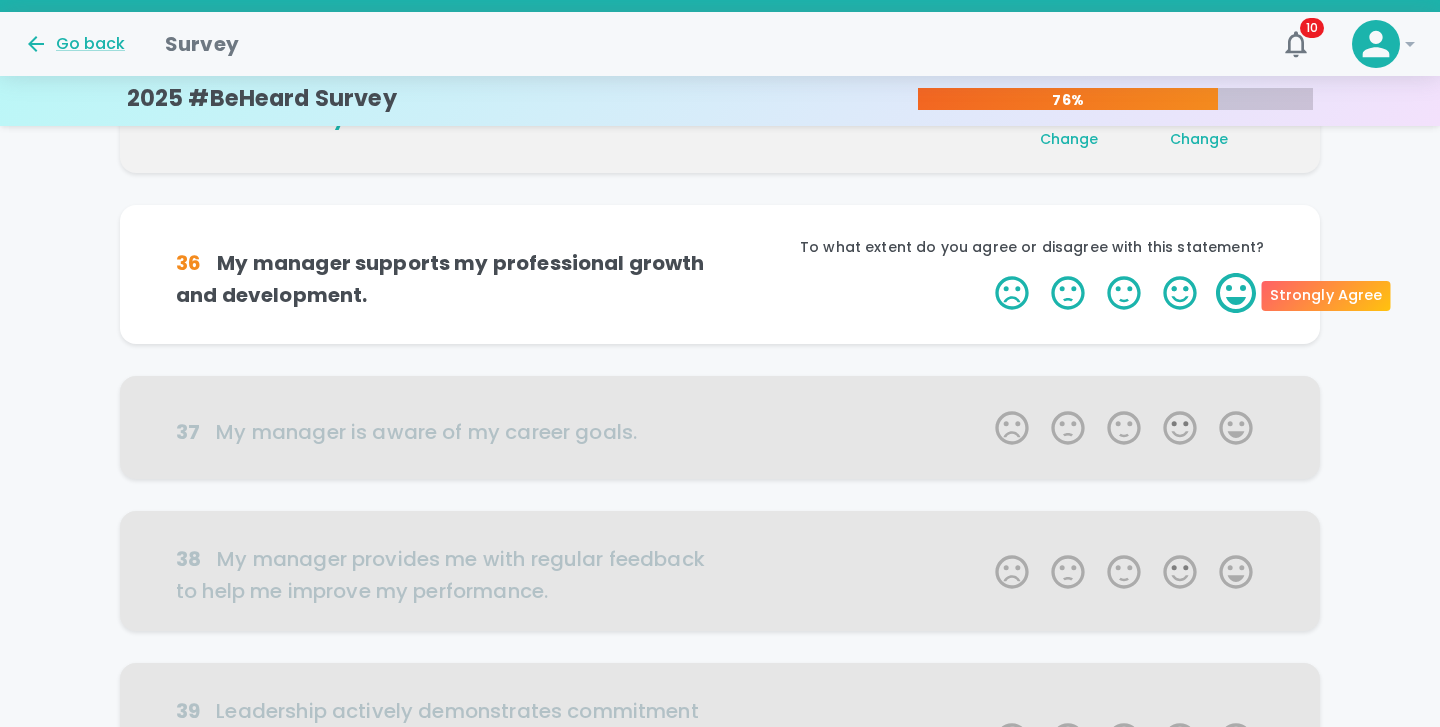 click on "5 Stars" at bounding box center (1236, 293) 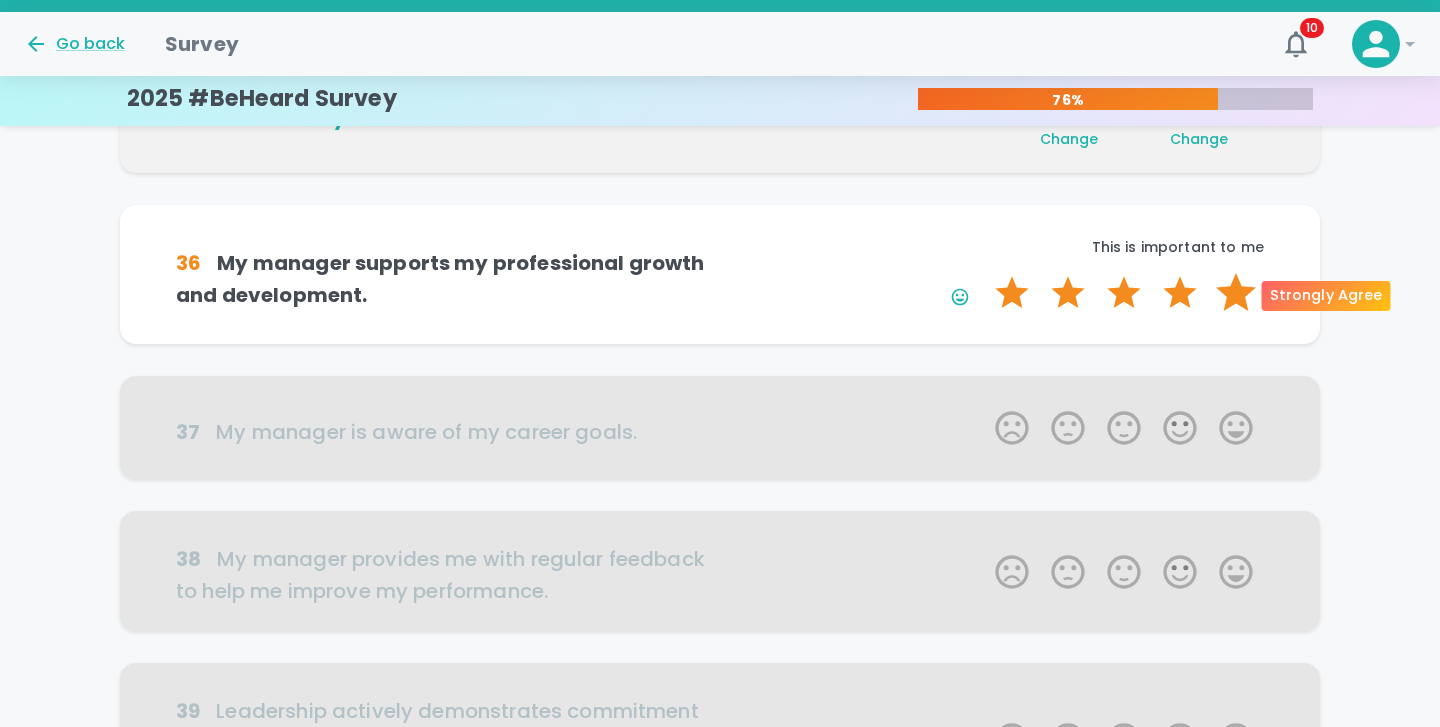 click on "5 Stars" at bounding box center [1236, 293] 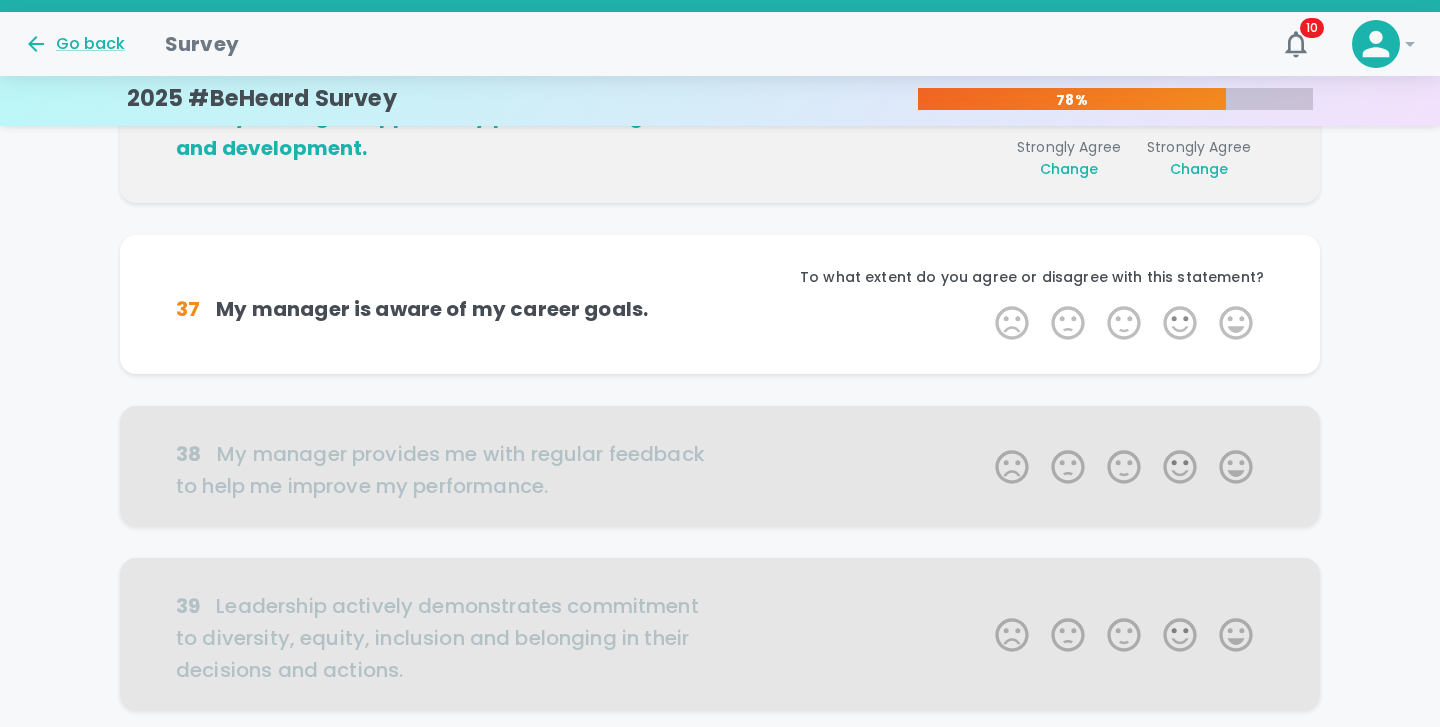 scroll, scrollTop: 1056, scrollLeft: 0, axis: vertical 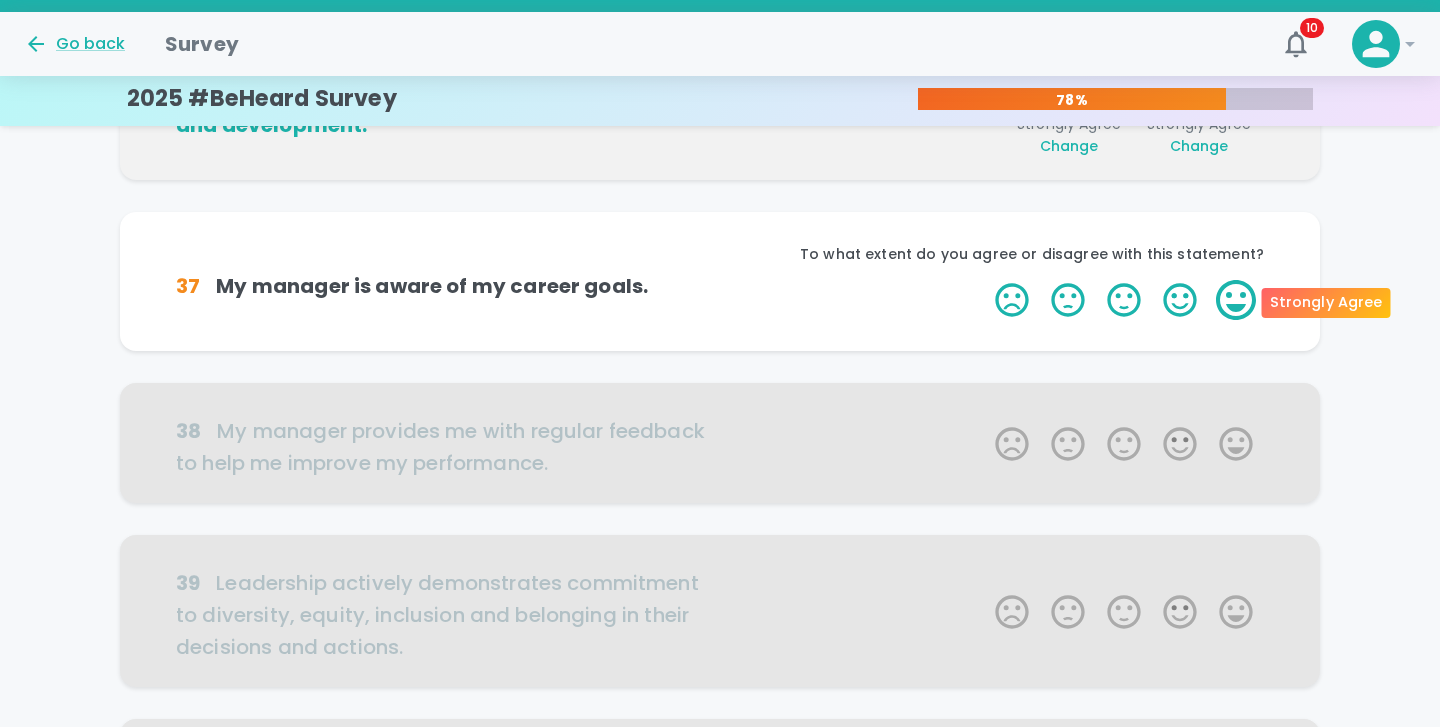 click on "5 Stars" at bounding box center [1236, 300] 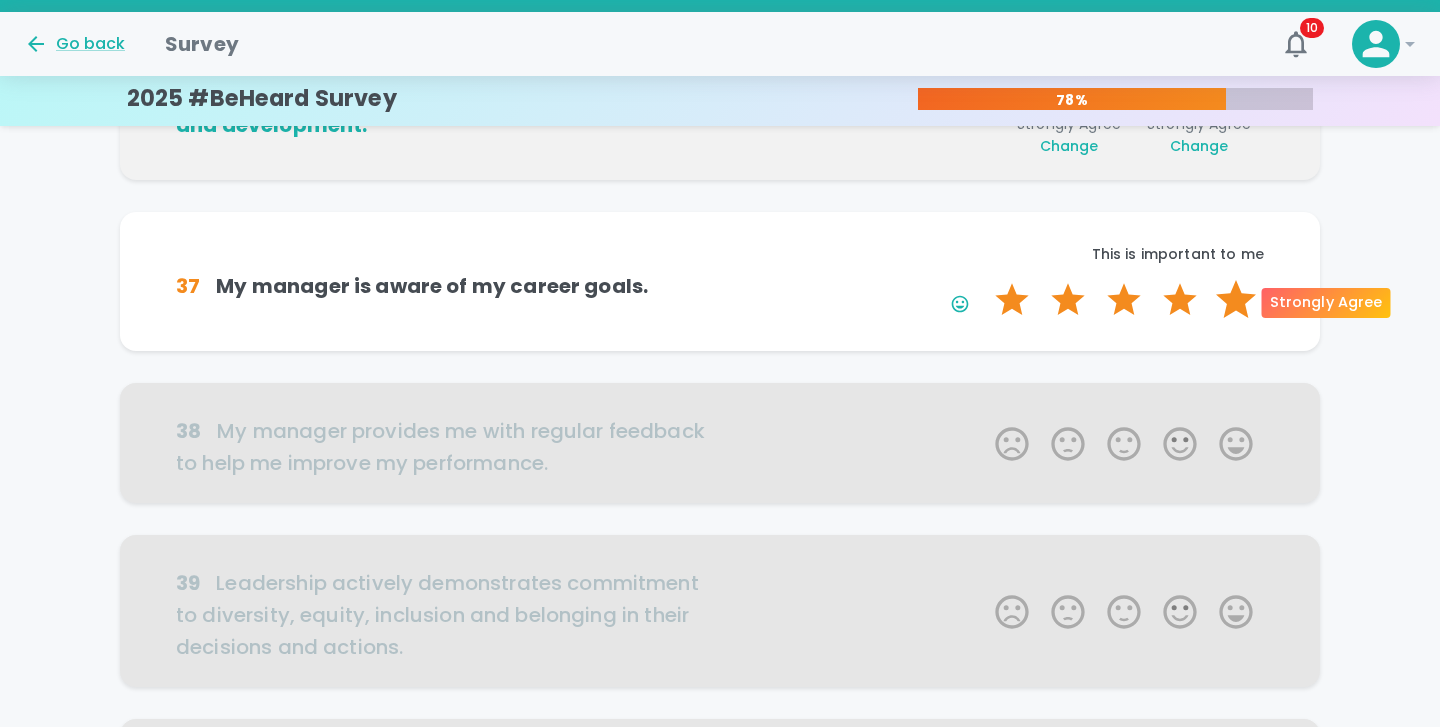 click on "5 Stars" at bounding box center (1236, 300) 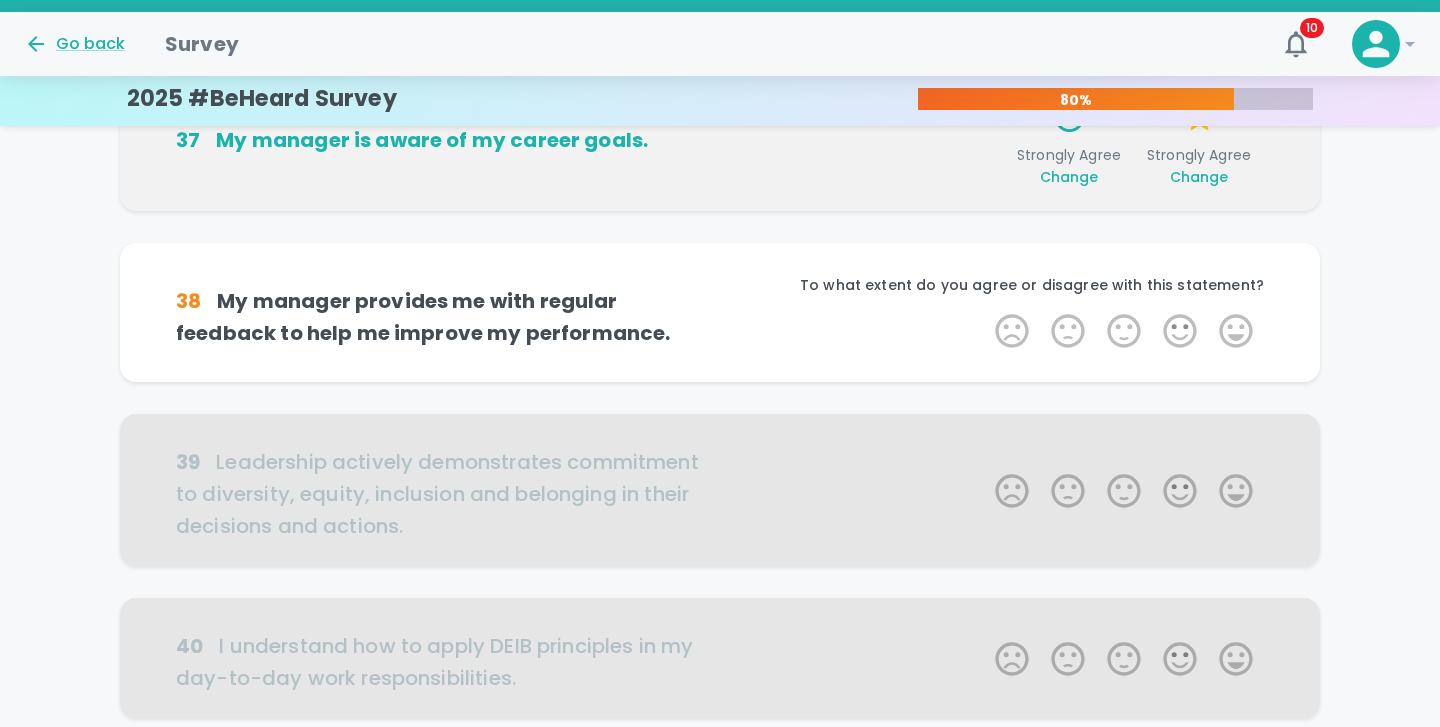 scroll, scrollTop: 1232, scrollLeft: 0, axis: vertical 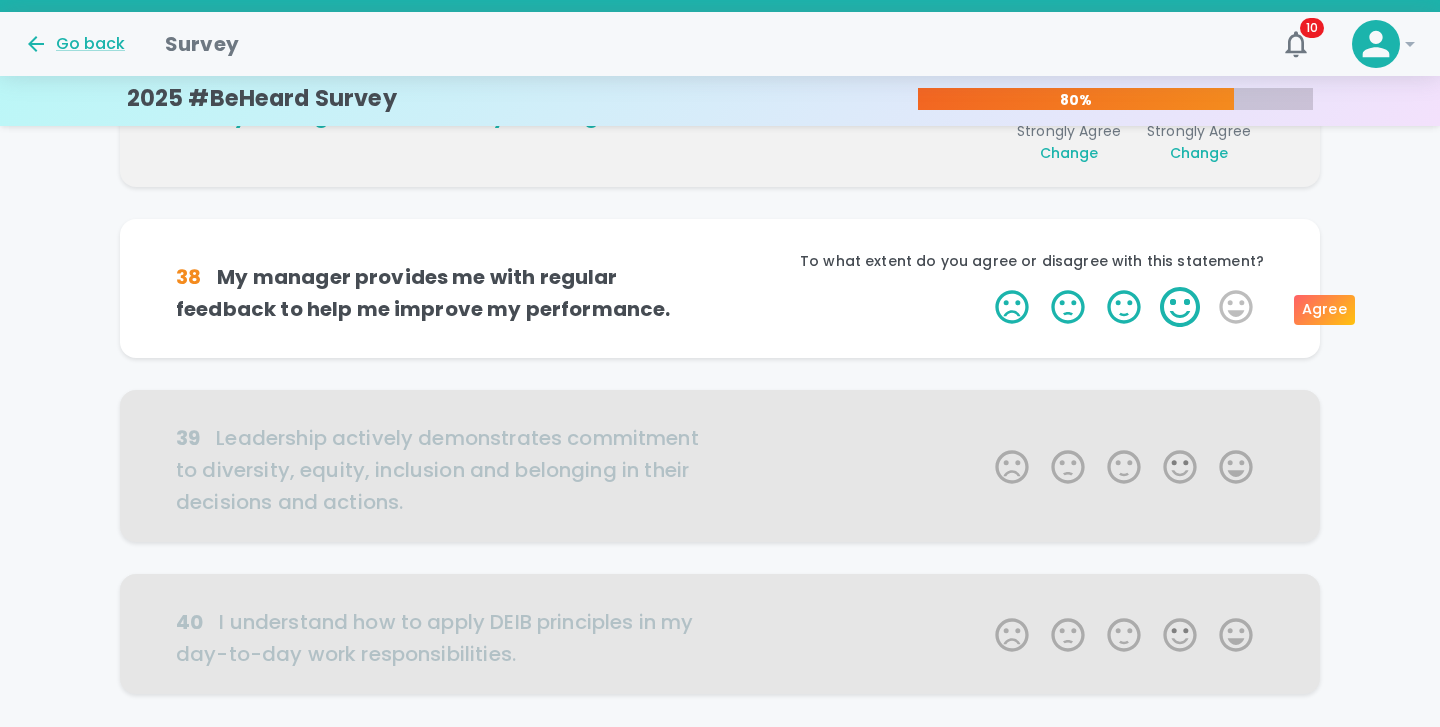 click on "4 Stars" at bounding box center (1180, 307) 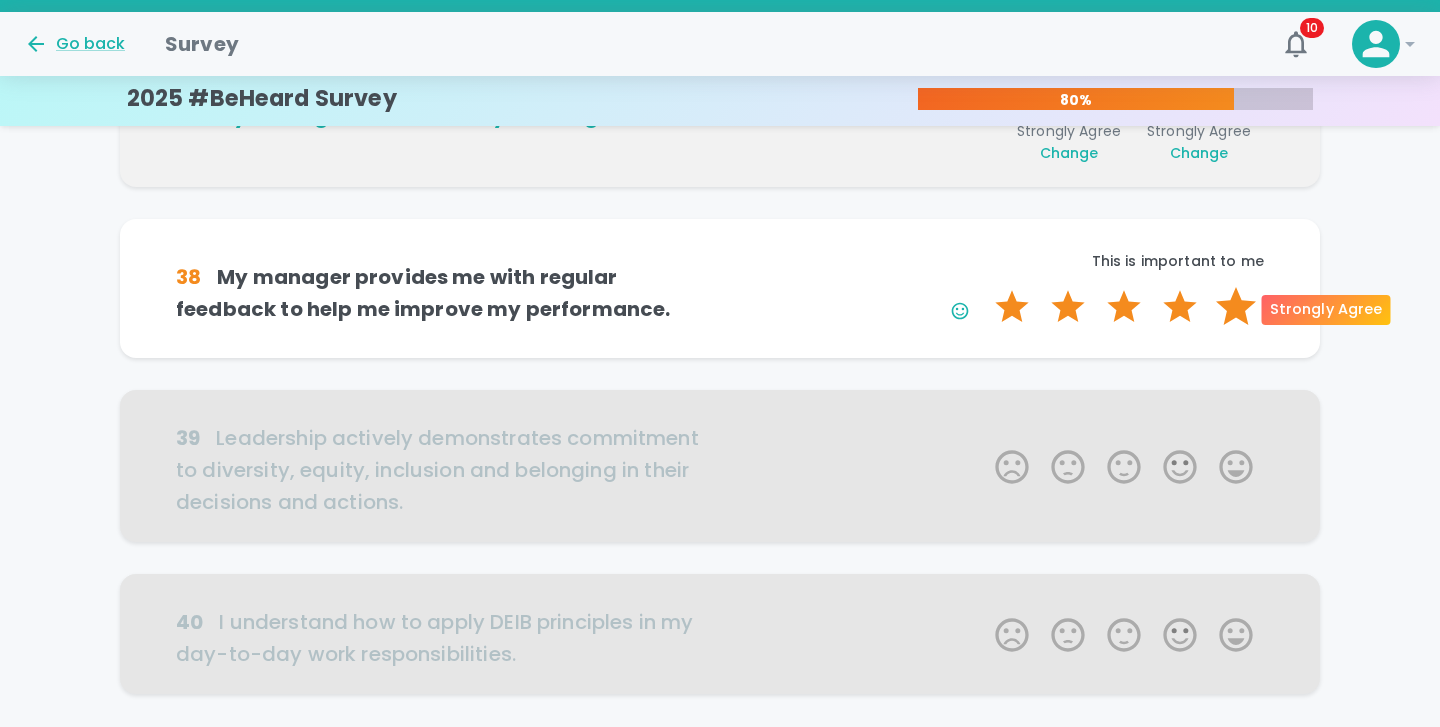 click on "5 Stars" at bounding box center [1236, 307] 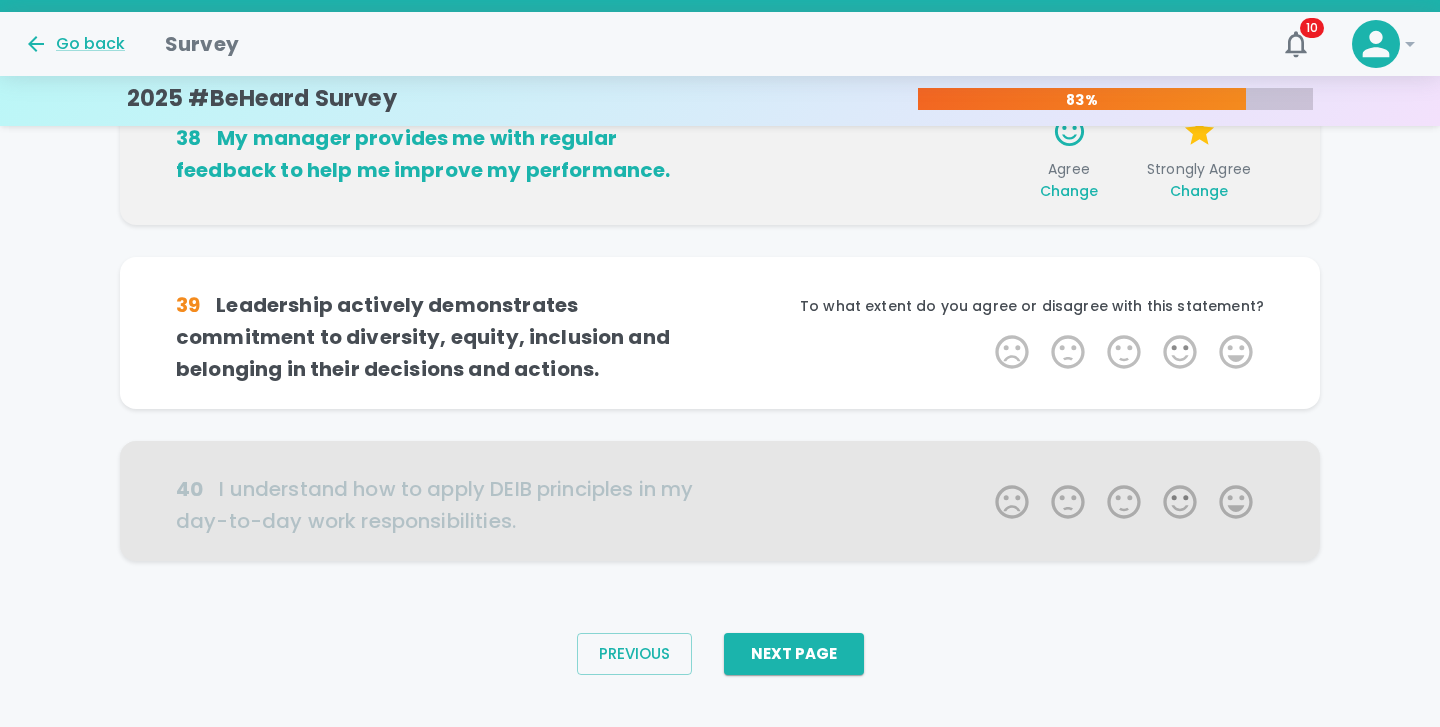 scroll, scrollTop: 1393, scrollLeft: 0, axis: vertical 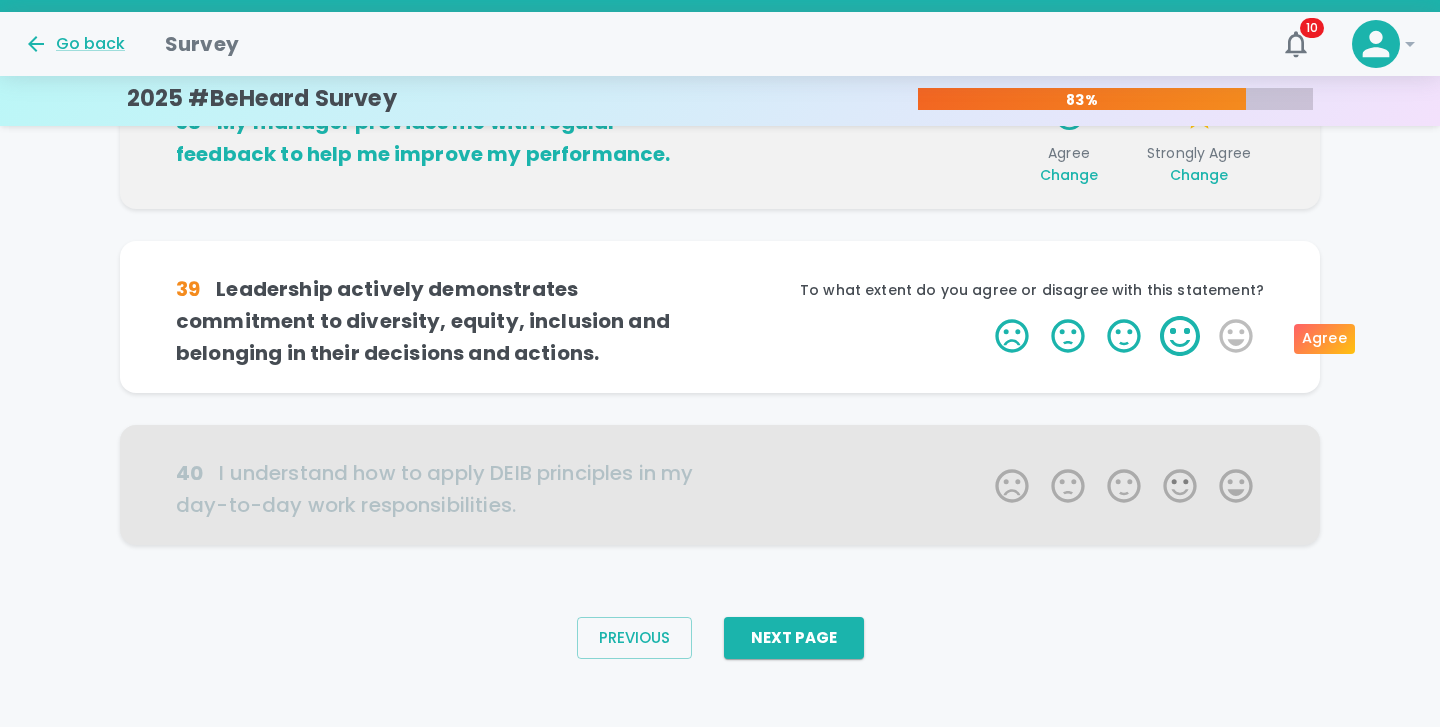 click on "4 Stars" at bounding box center (1180, 336) 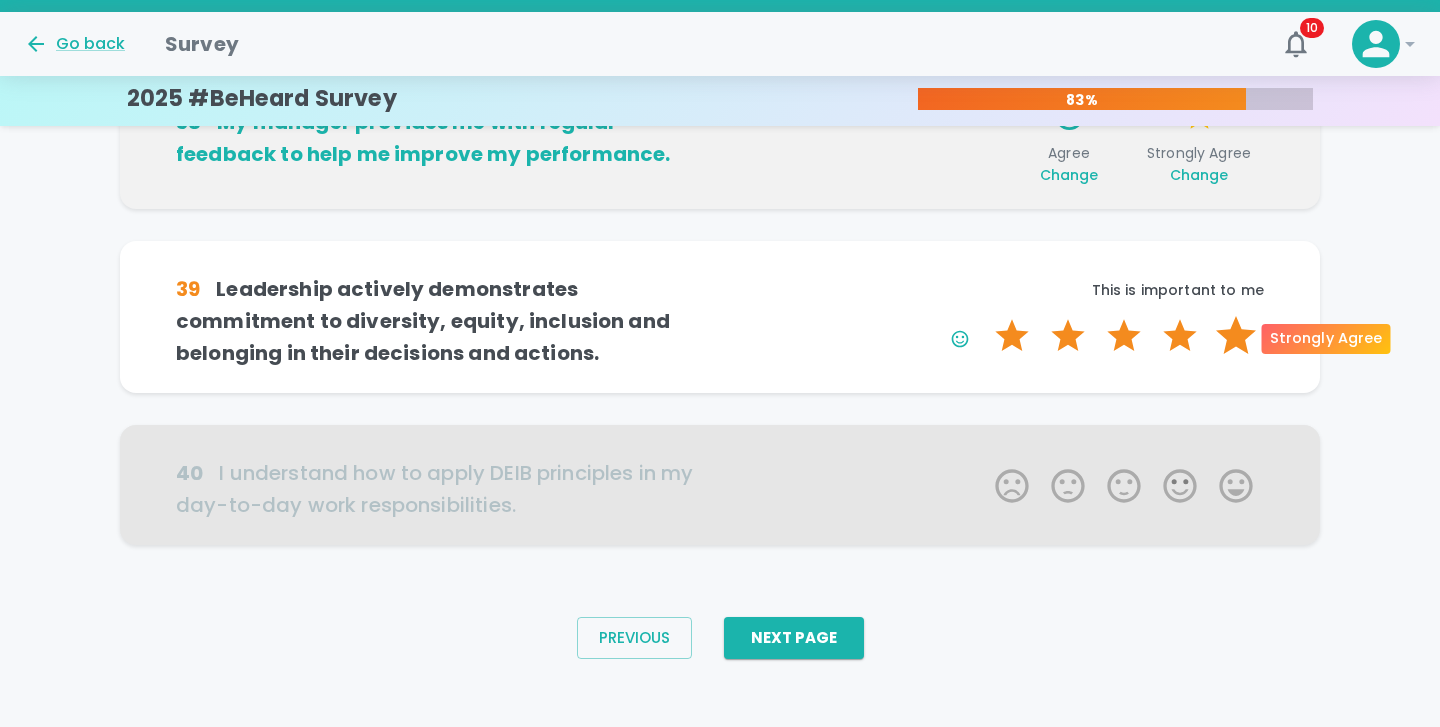 click on "5 Stars" at bounding box center (1236, 336) 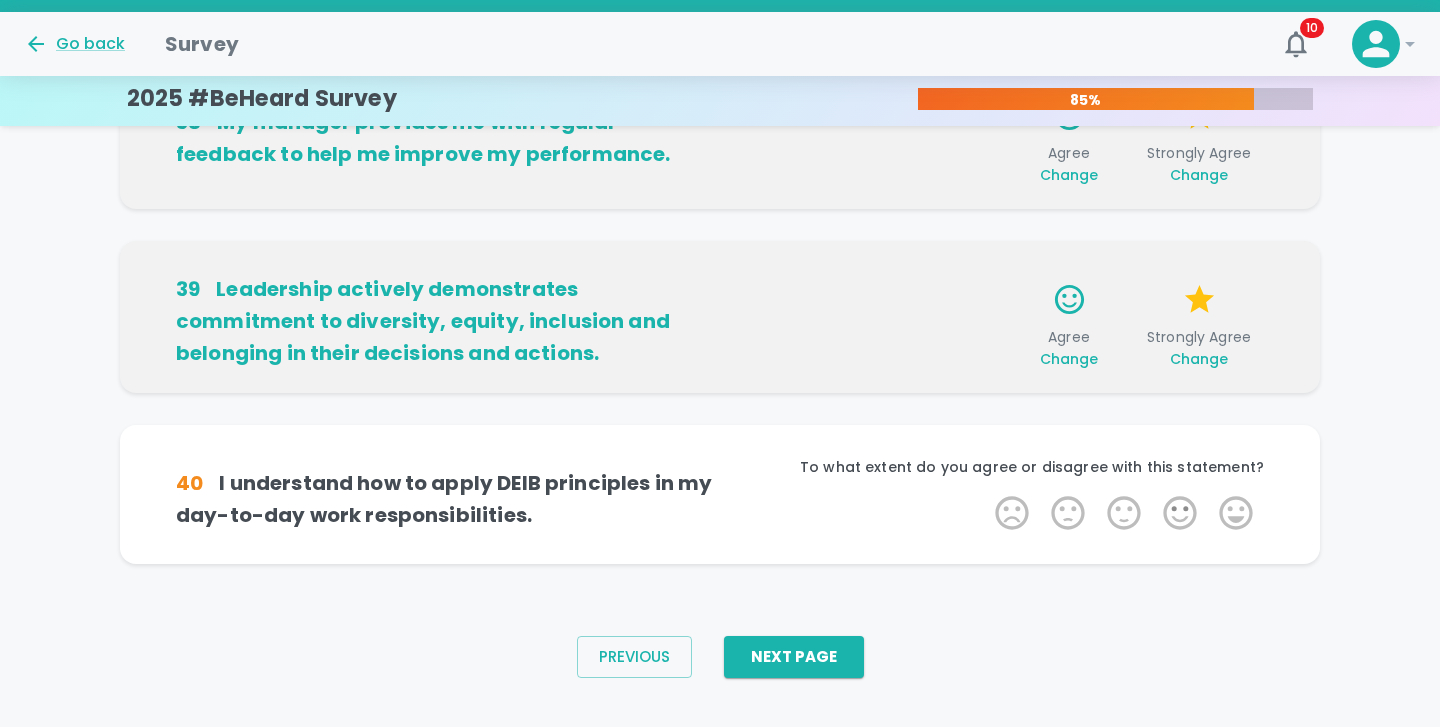 scroll, scrollTop: 1405, scrollLeft: 0, axis: vertical 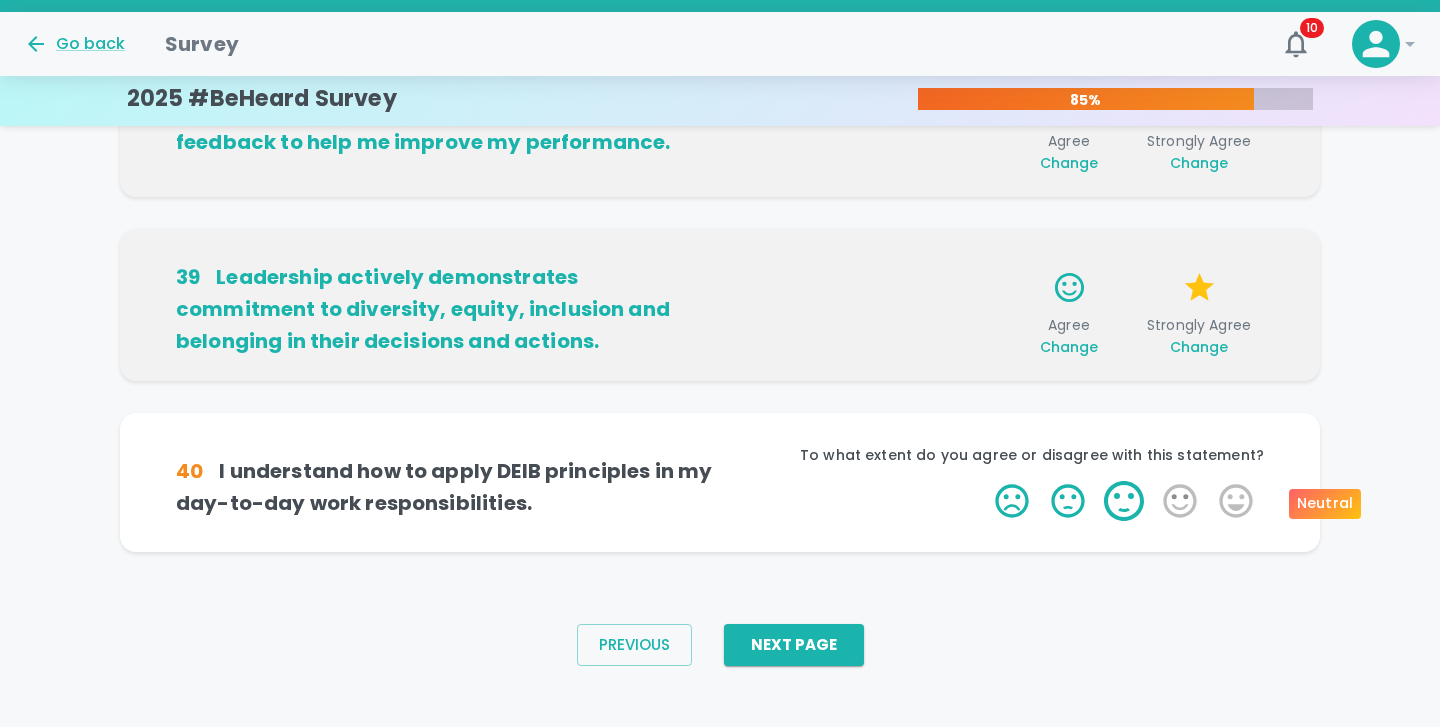 click on "3 Stars" at bounding box center [1124, 501] 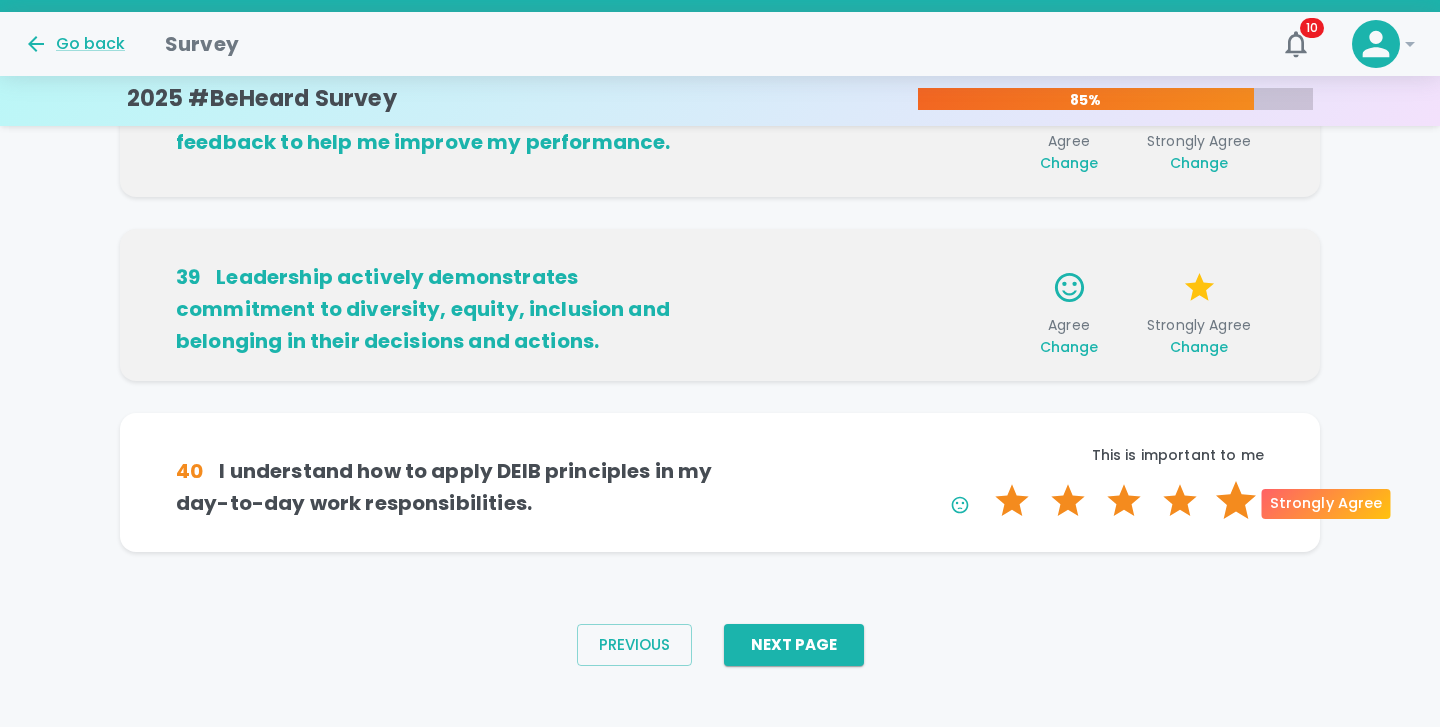click on "5 Stars" at bounding box center (1236, 501) 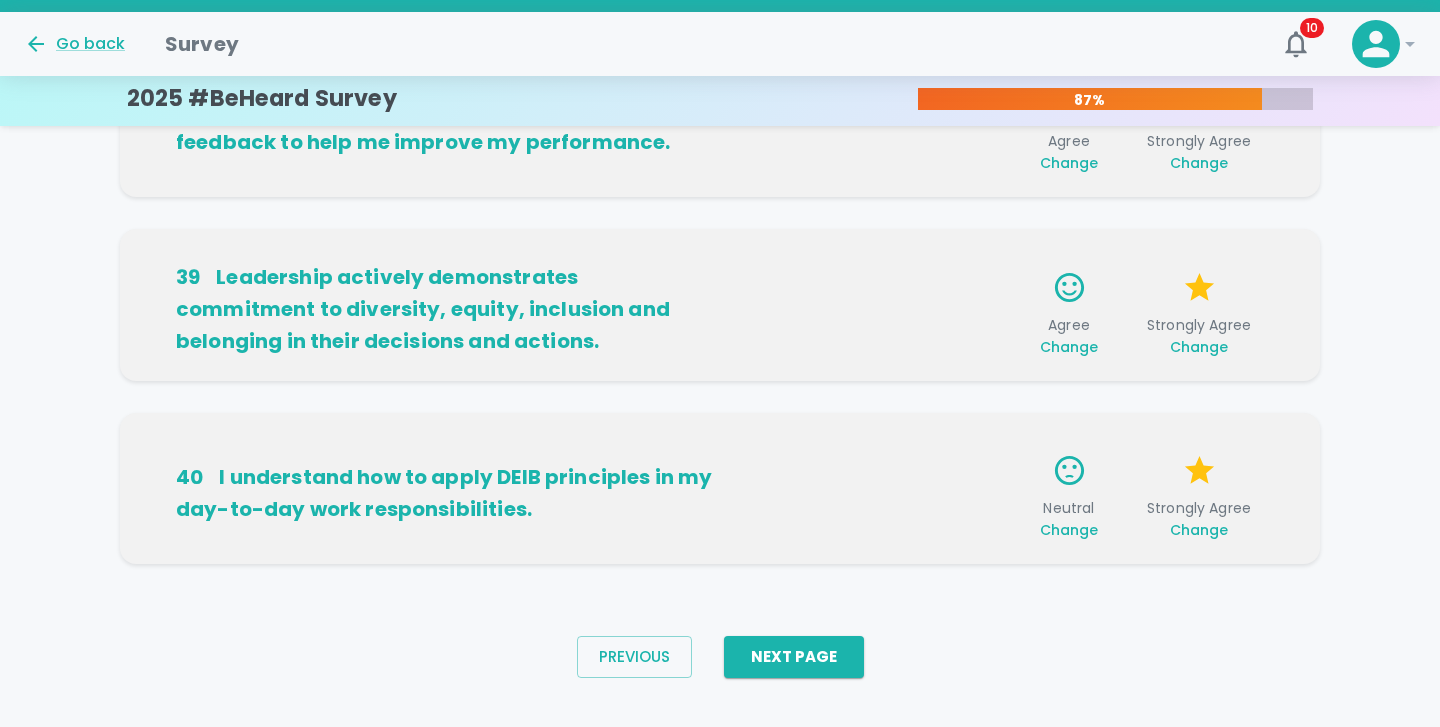 scroll, scrollTop: 1424, scrollLeft: 0, axis: vertical 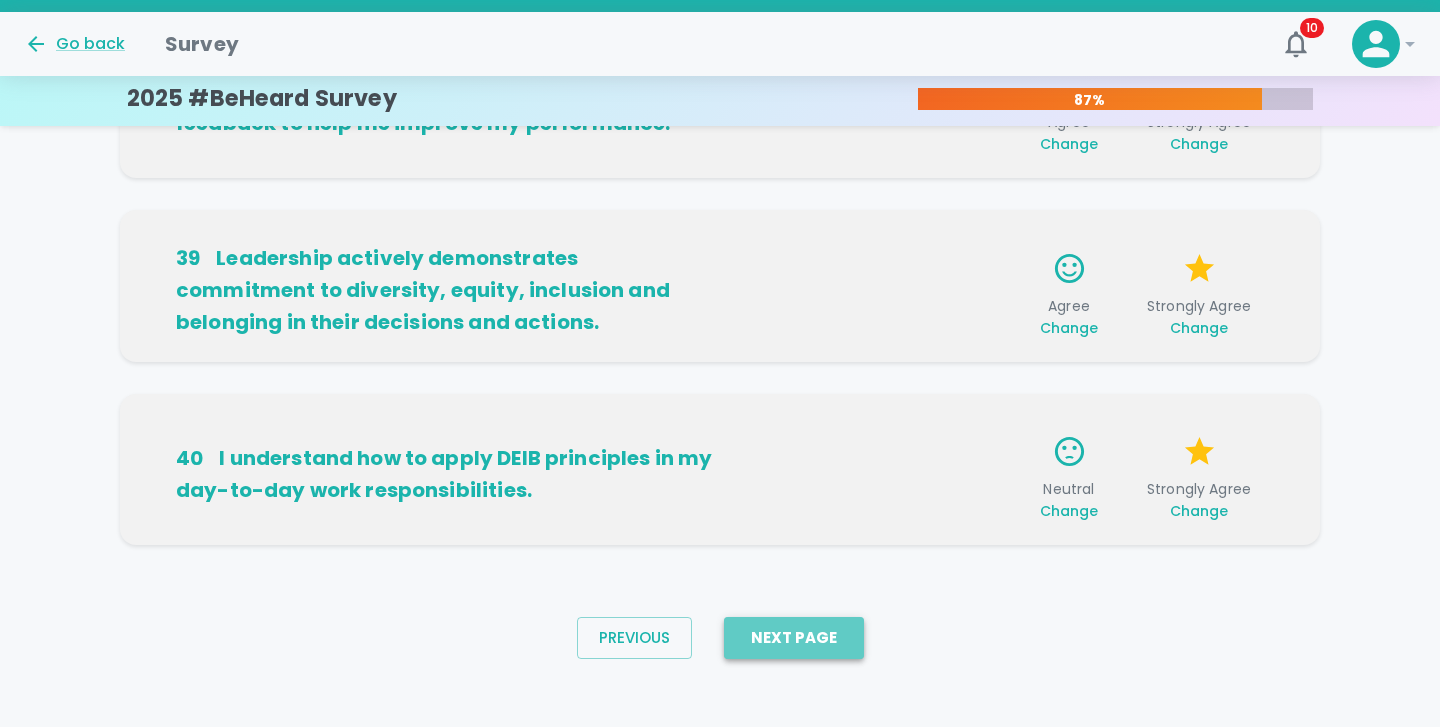 click on "Next Page" at bounding box center (794, 638) 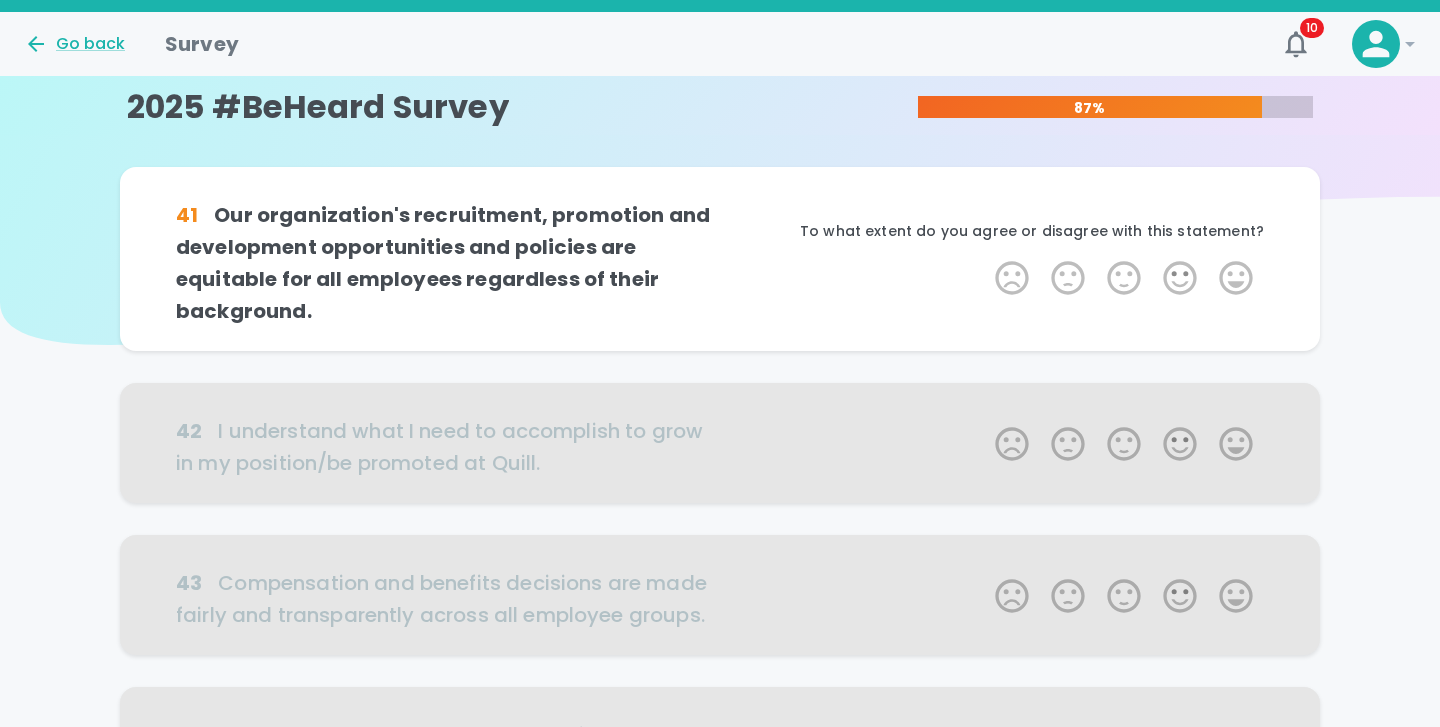 scroll, scrollTop: 0, scrollLeft: 0, axis: both 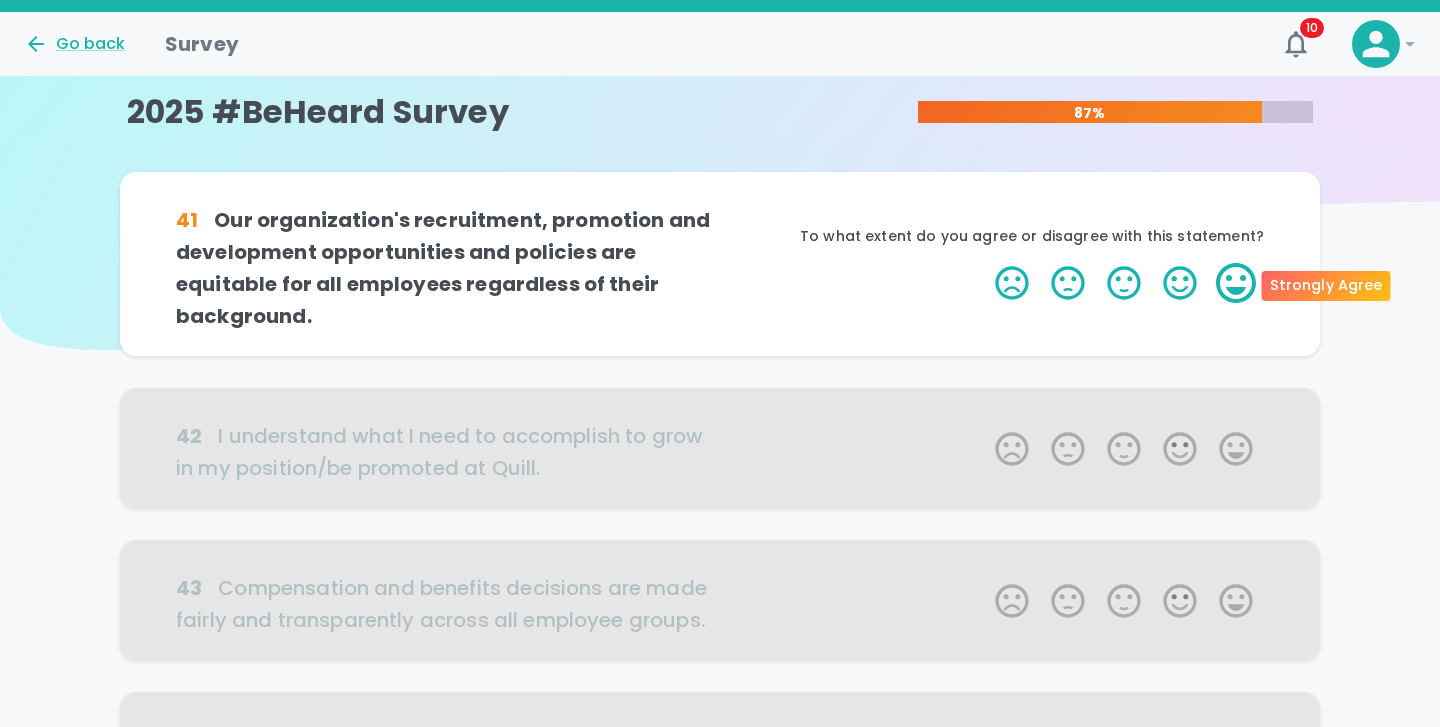 click on "5 Stars" at bounding box center [1236, 283] 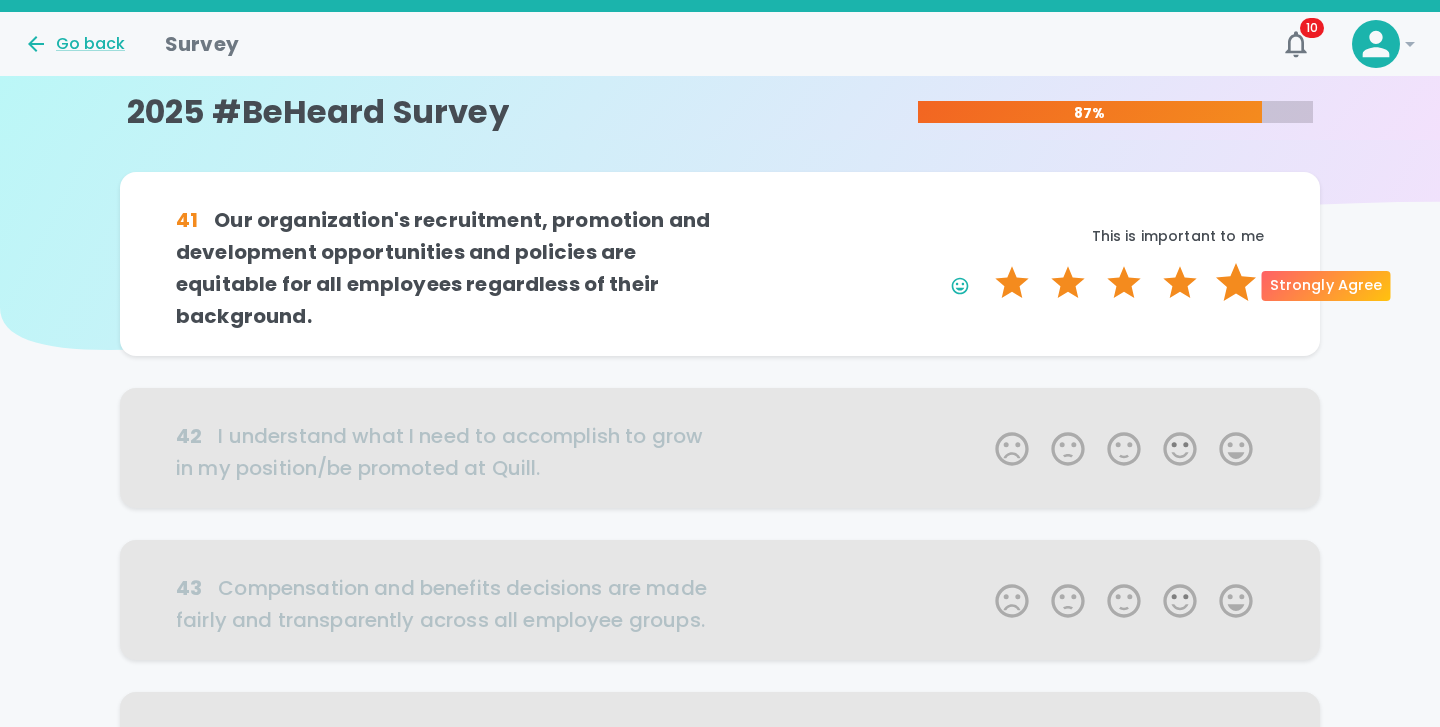 click on "5 Stars" at bounding box center [1236, 283] 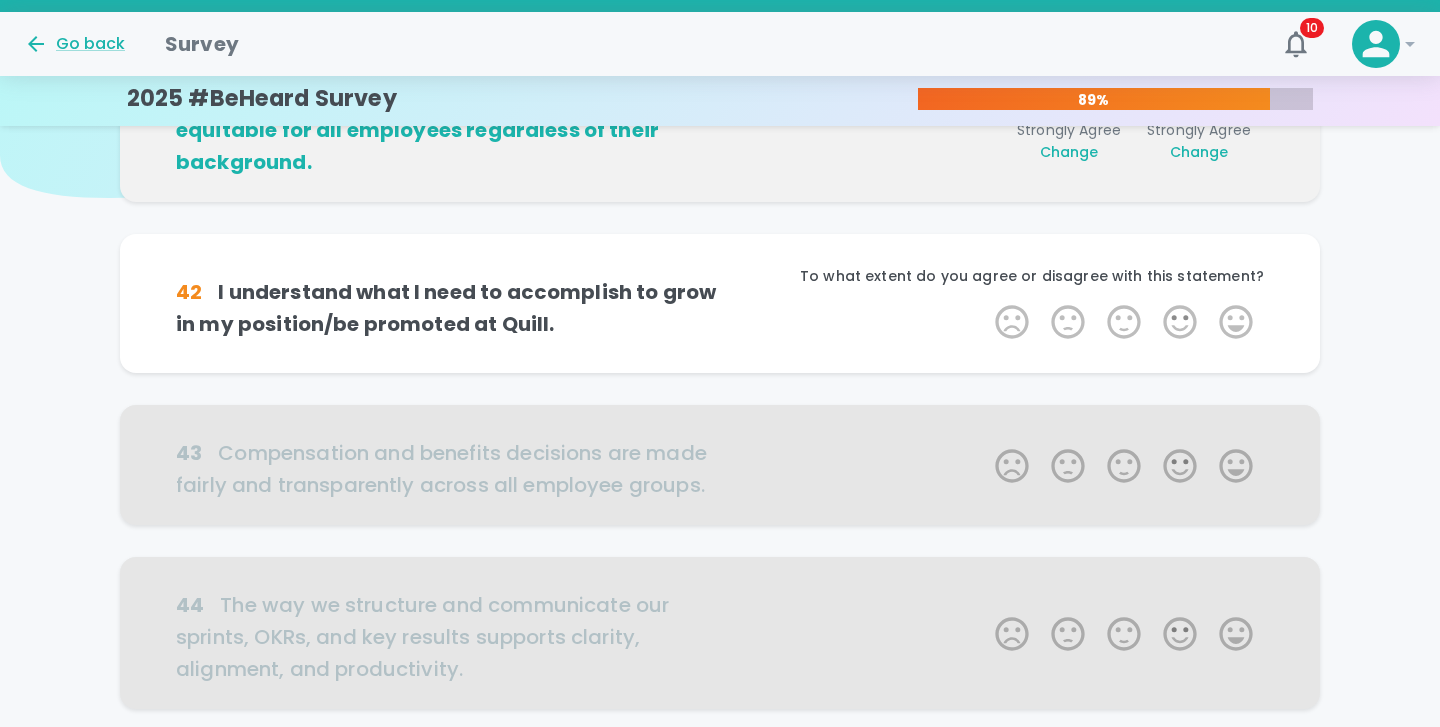 scroll, scrollTop: 176, scrollLeft: 0, axis: vertical 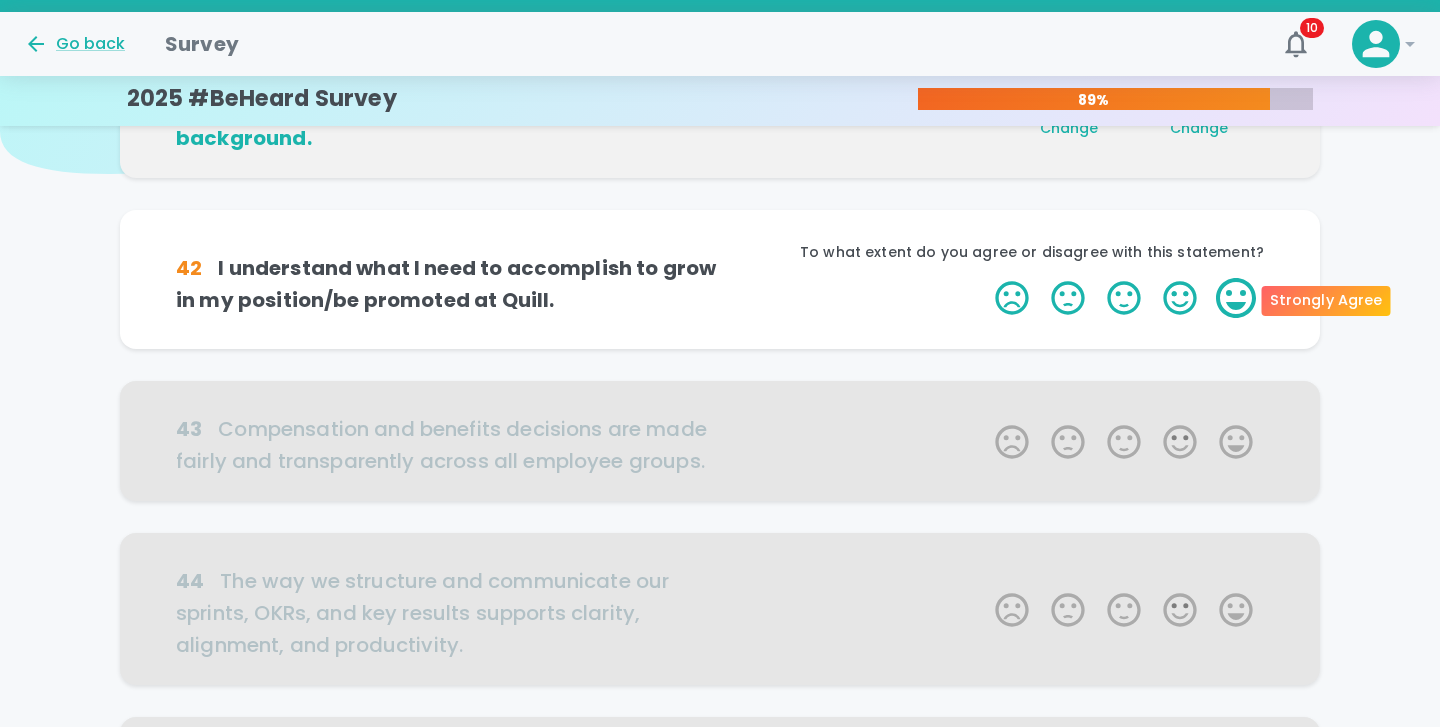 click on "5 Stars" at bounding box center (1236, 298) 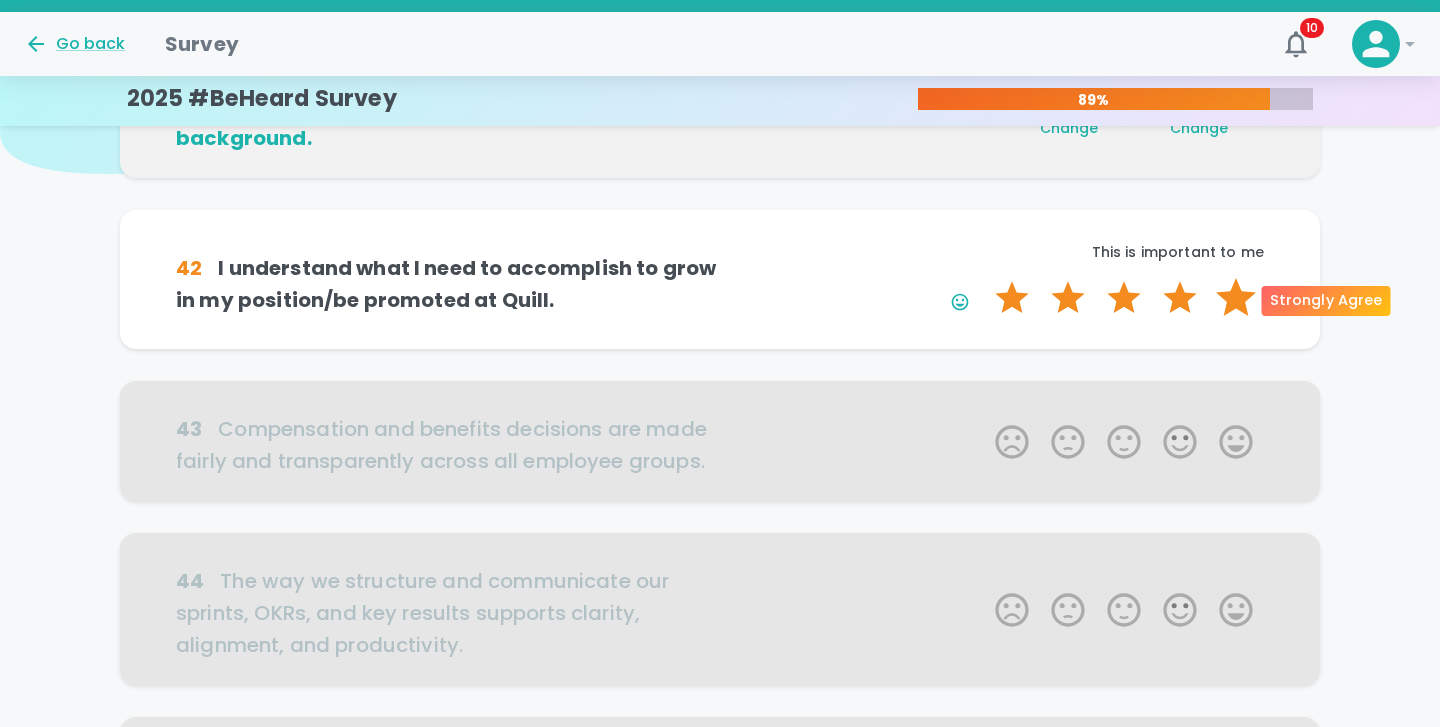 click on "5 Stars" at bounding box center [1236, 298] 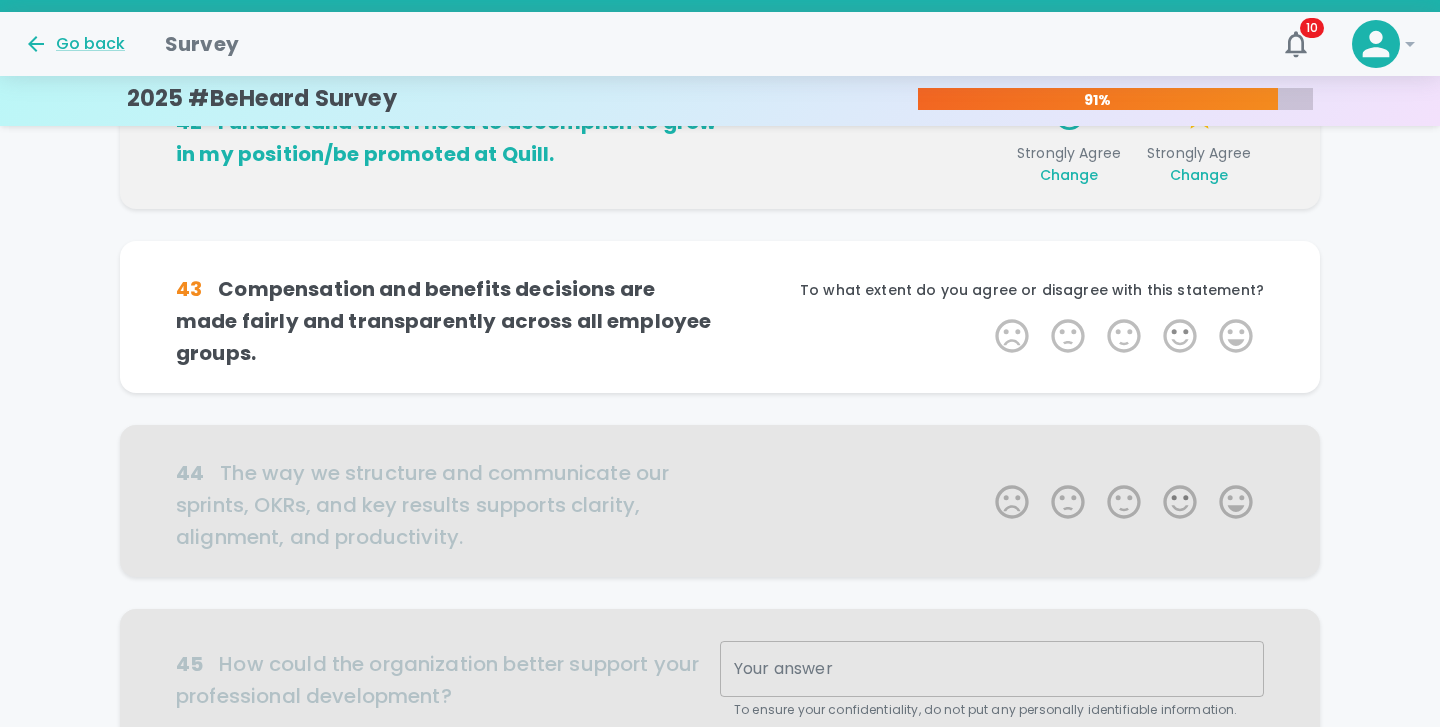 scroll, scrollTop: 352, scrollLeft: 0, axis: vertical 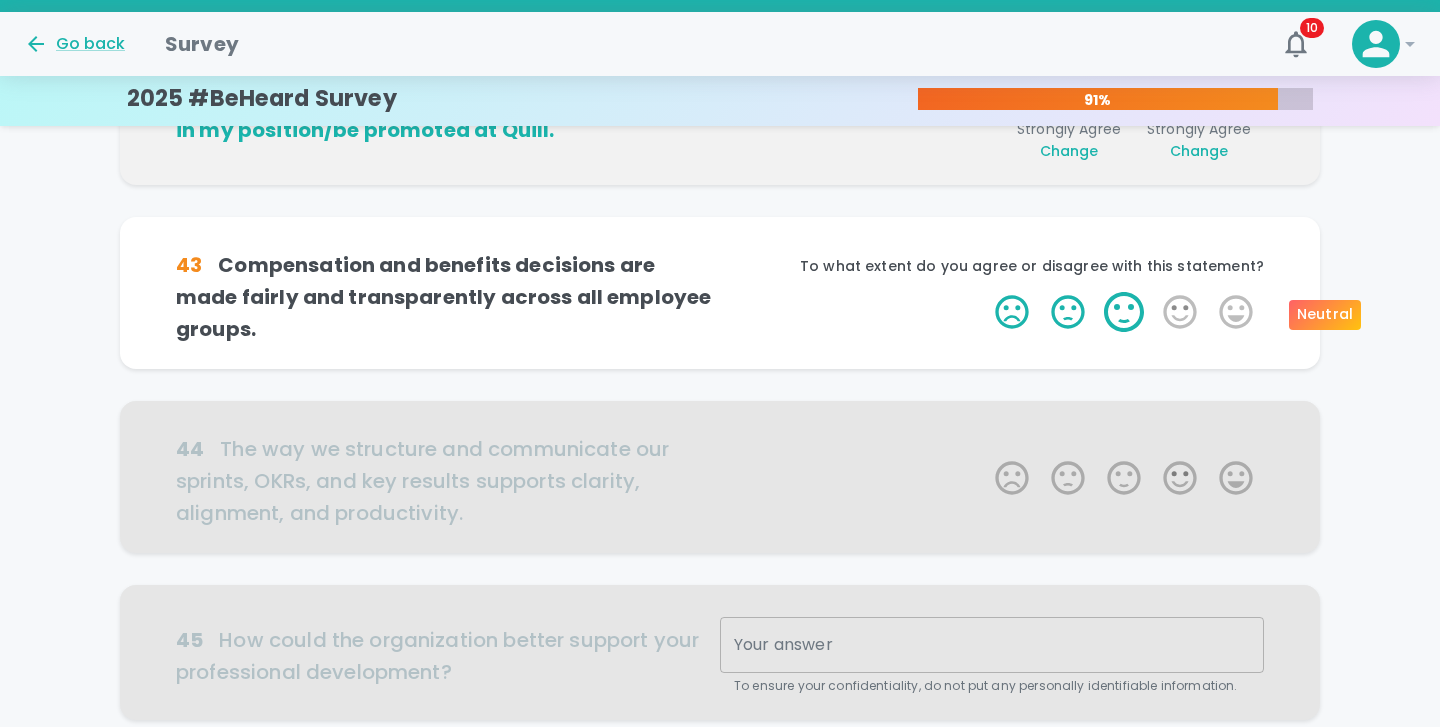 click on "3 Stars" at bounding box center [1124, 312] 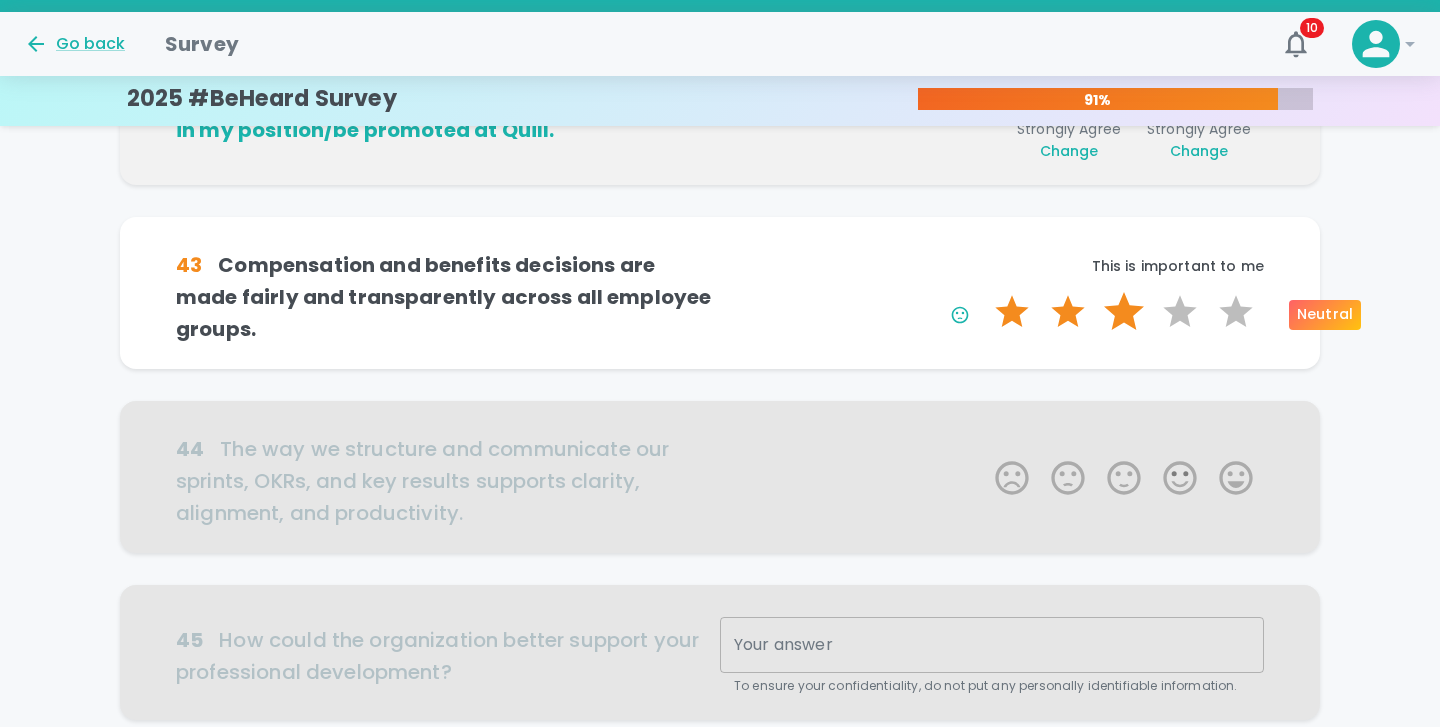 click on "3 Stars" at bounding box center (1124, 312) 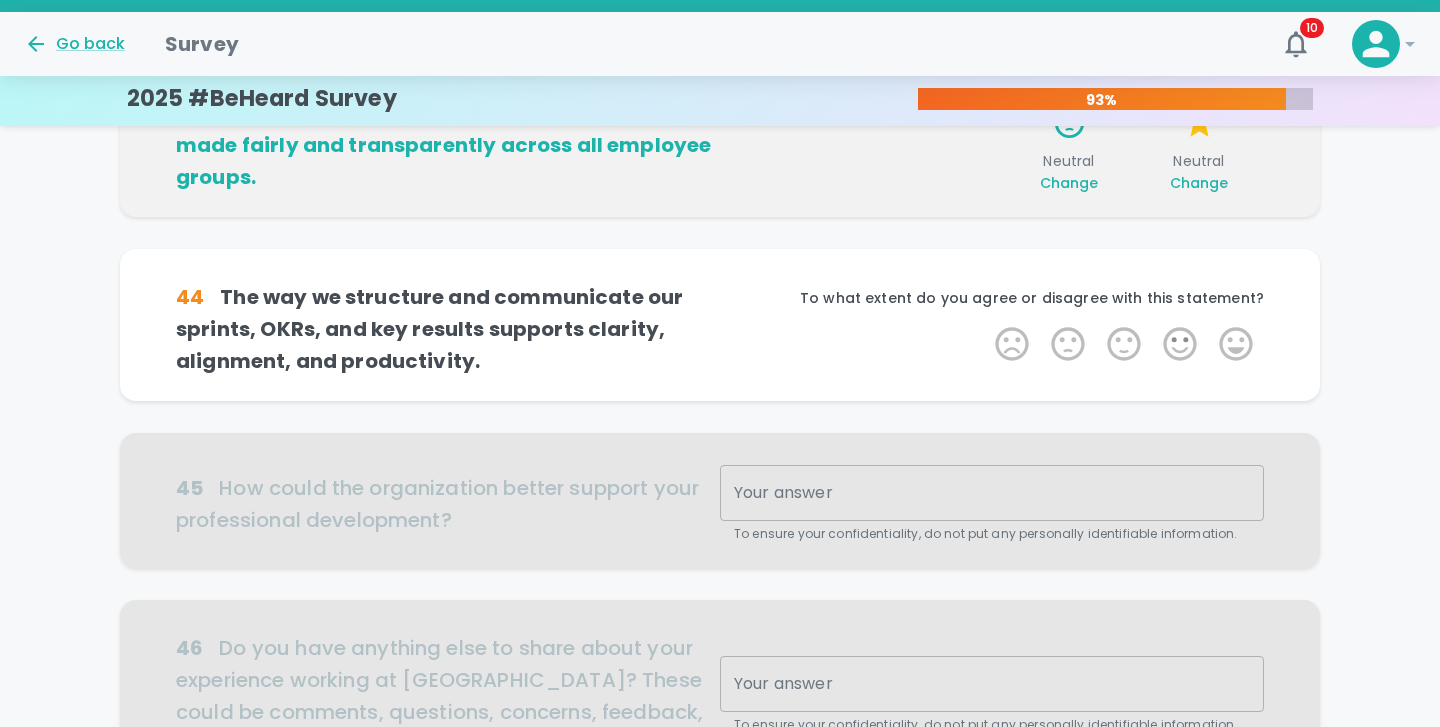 scroll, scrollTop: 528, scrollLeft: 0, axis: vertical 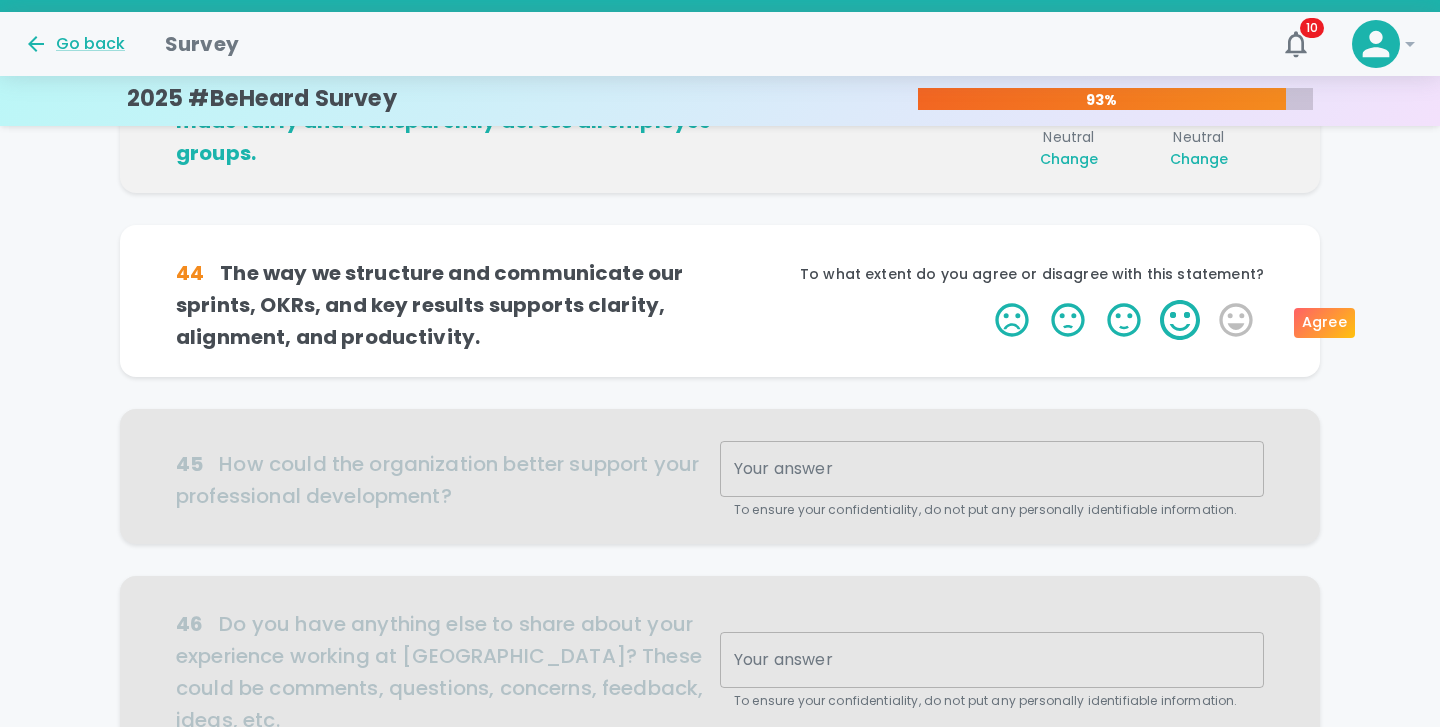 click on "4 Stars" at bounding box center (1180, 320) 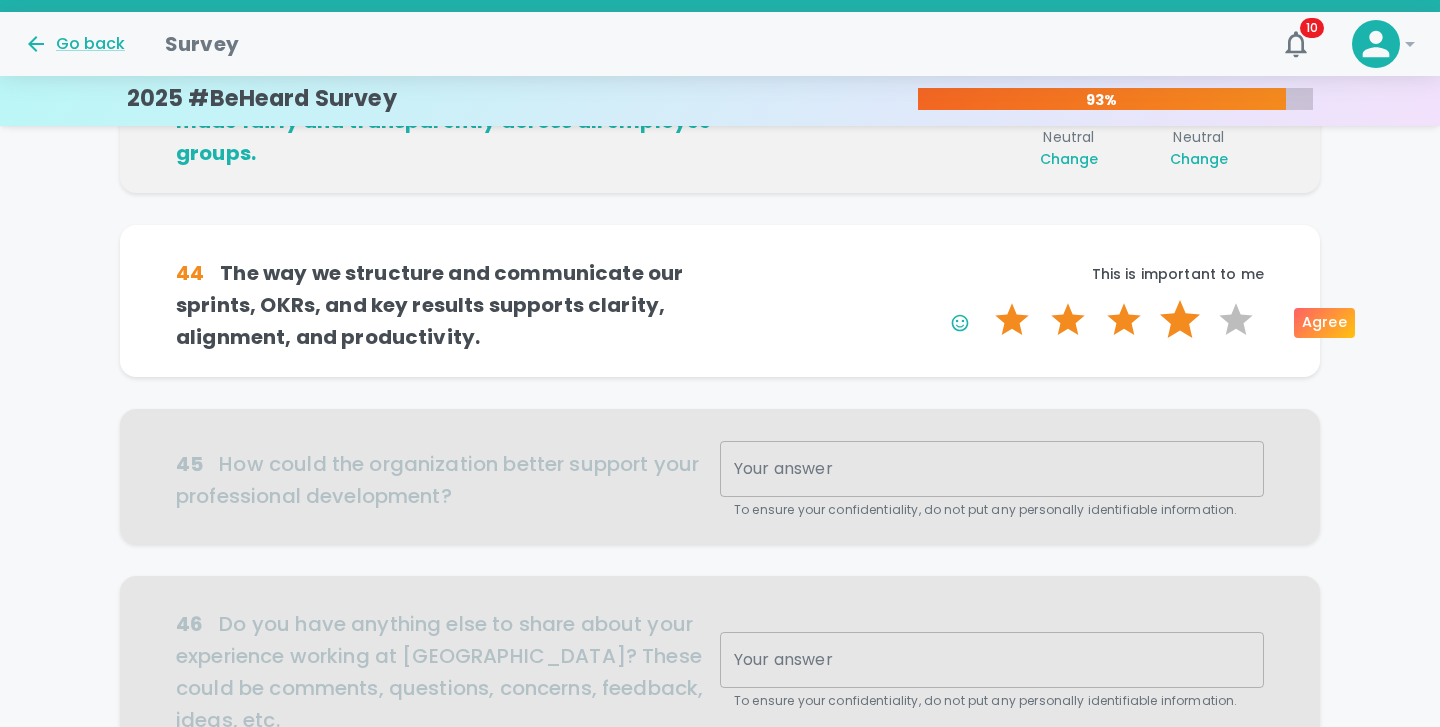 click on "4 Stars" at bounding box center (1180, 320) 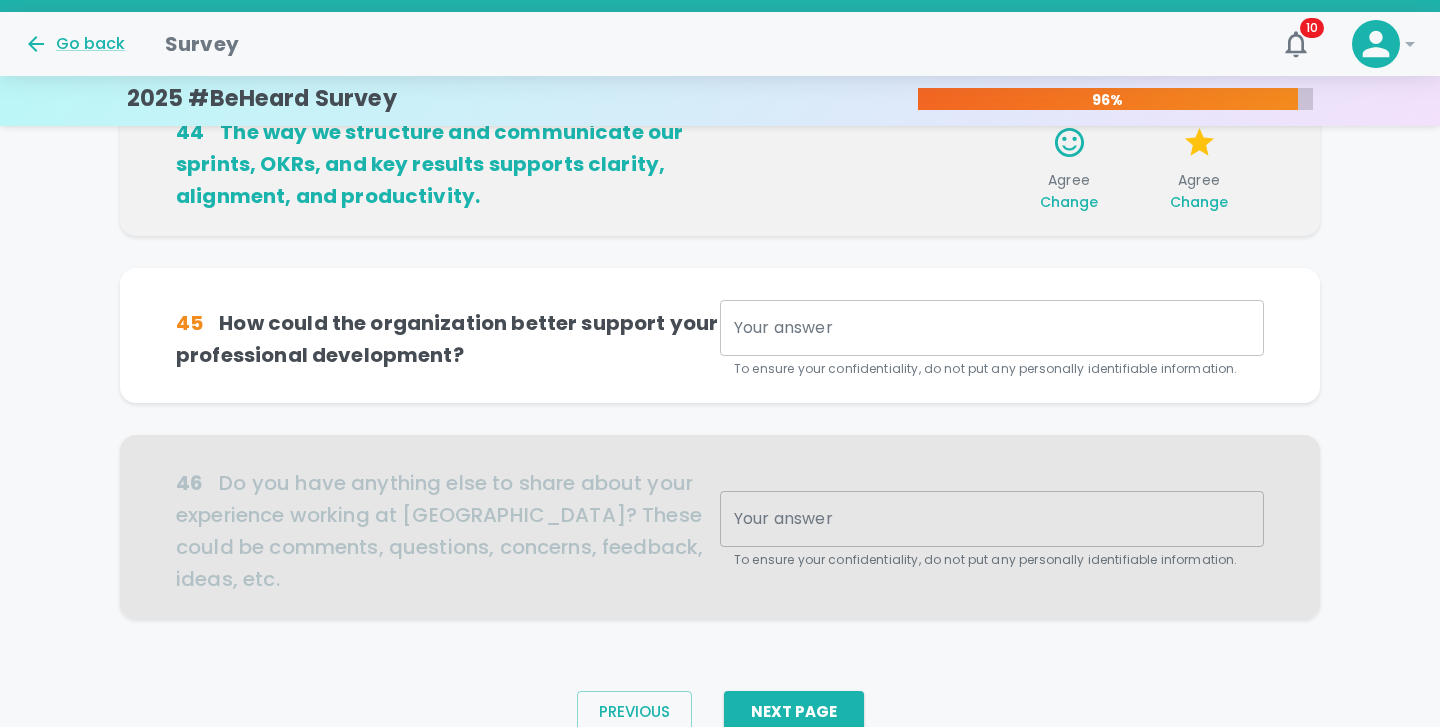 scroll, scrollTop: 704, scrollLeft: 0, axis: vertical 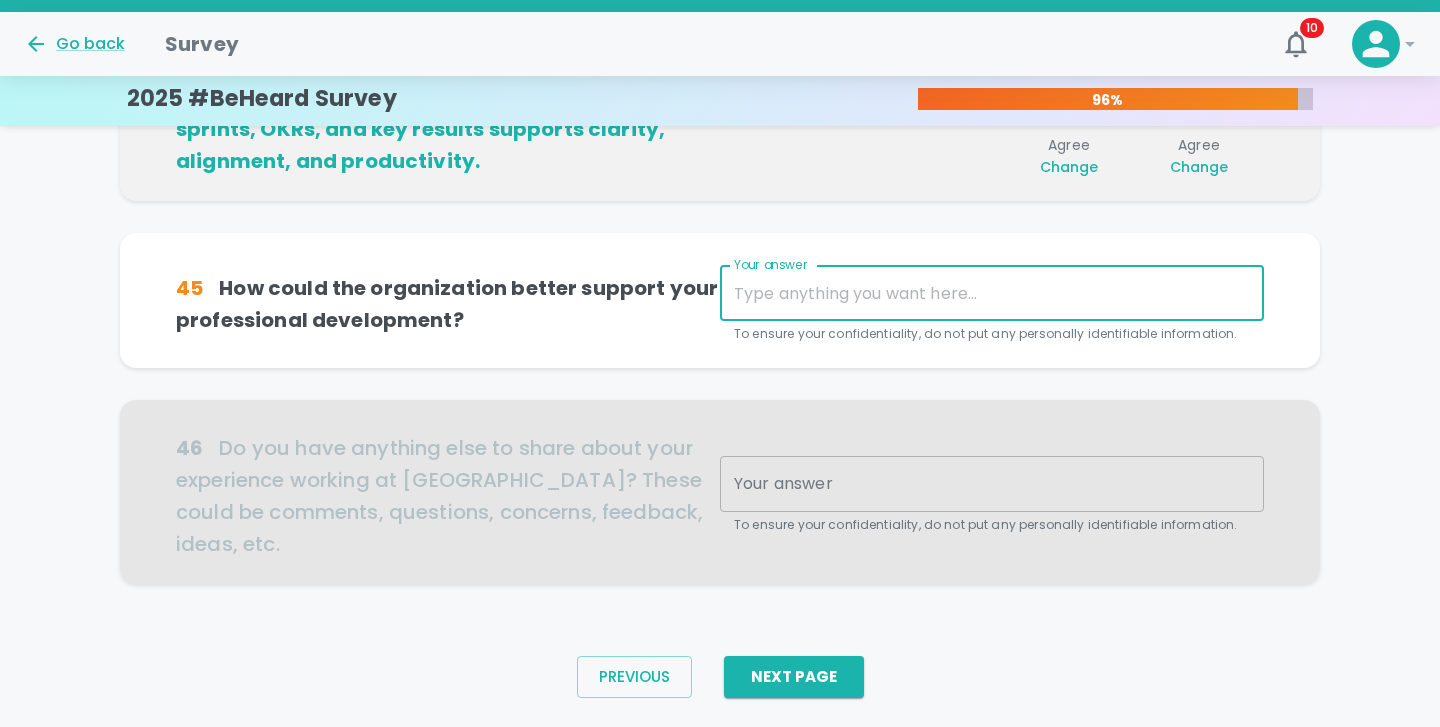 click on "Your answer" at bounding box center [992, 293] 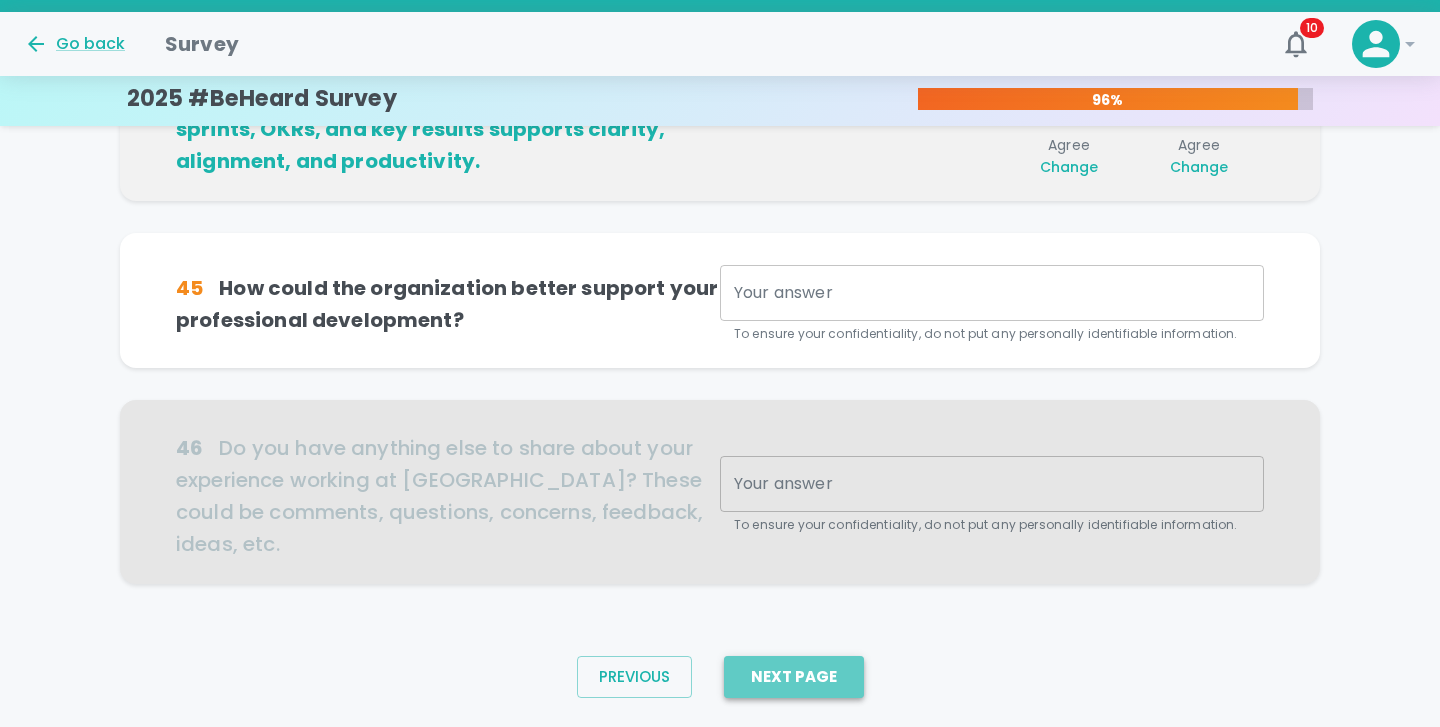 click on "Next Page" at bounding box center (794, 677) 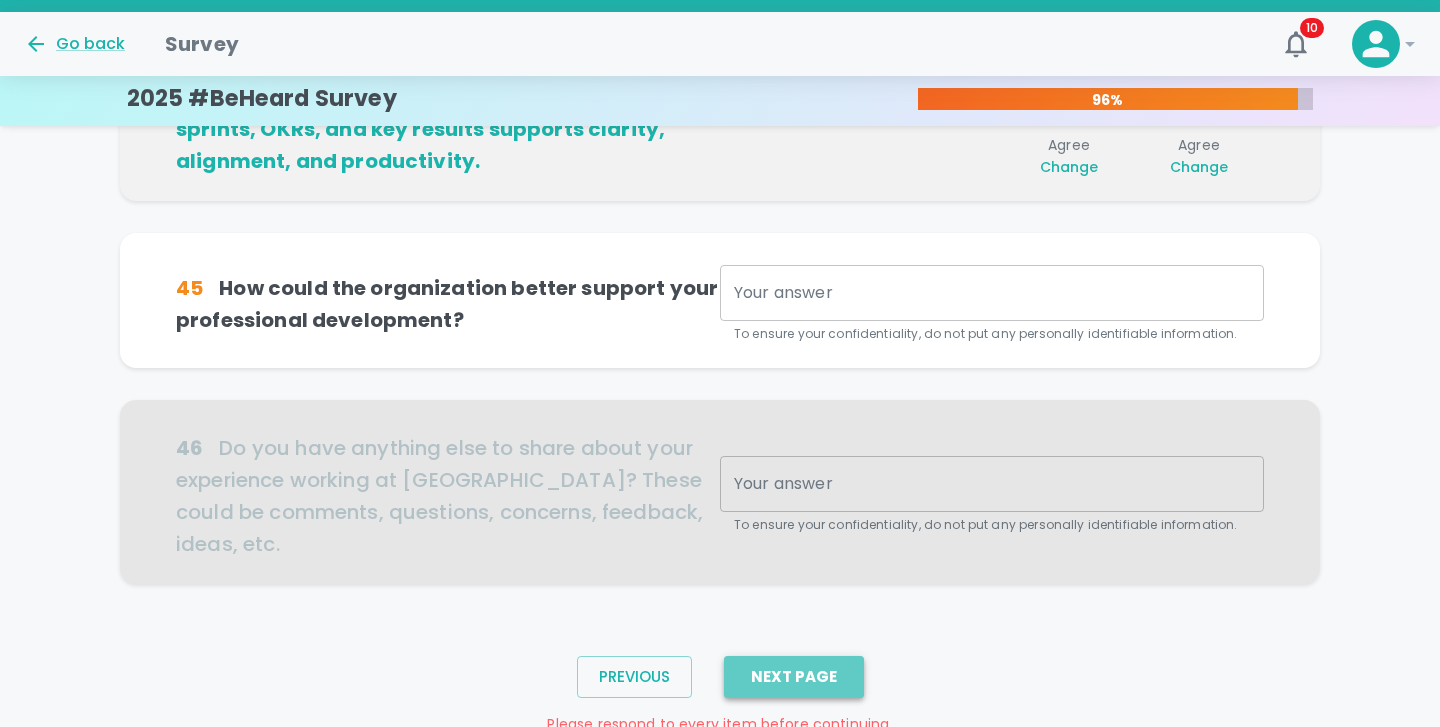 click on "Next Page" at bounding box center [794, 677] 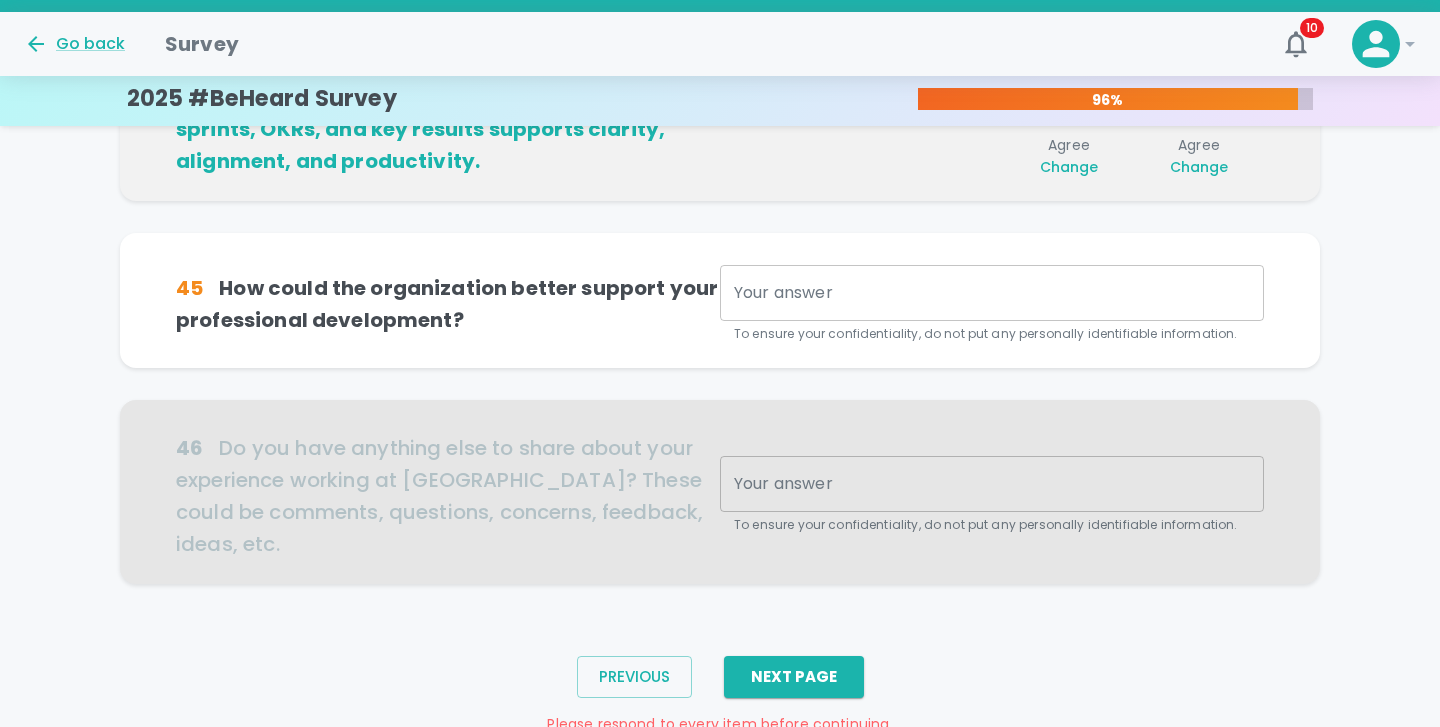 click on "x Your answer" at bounding box center (992, 293) 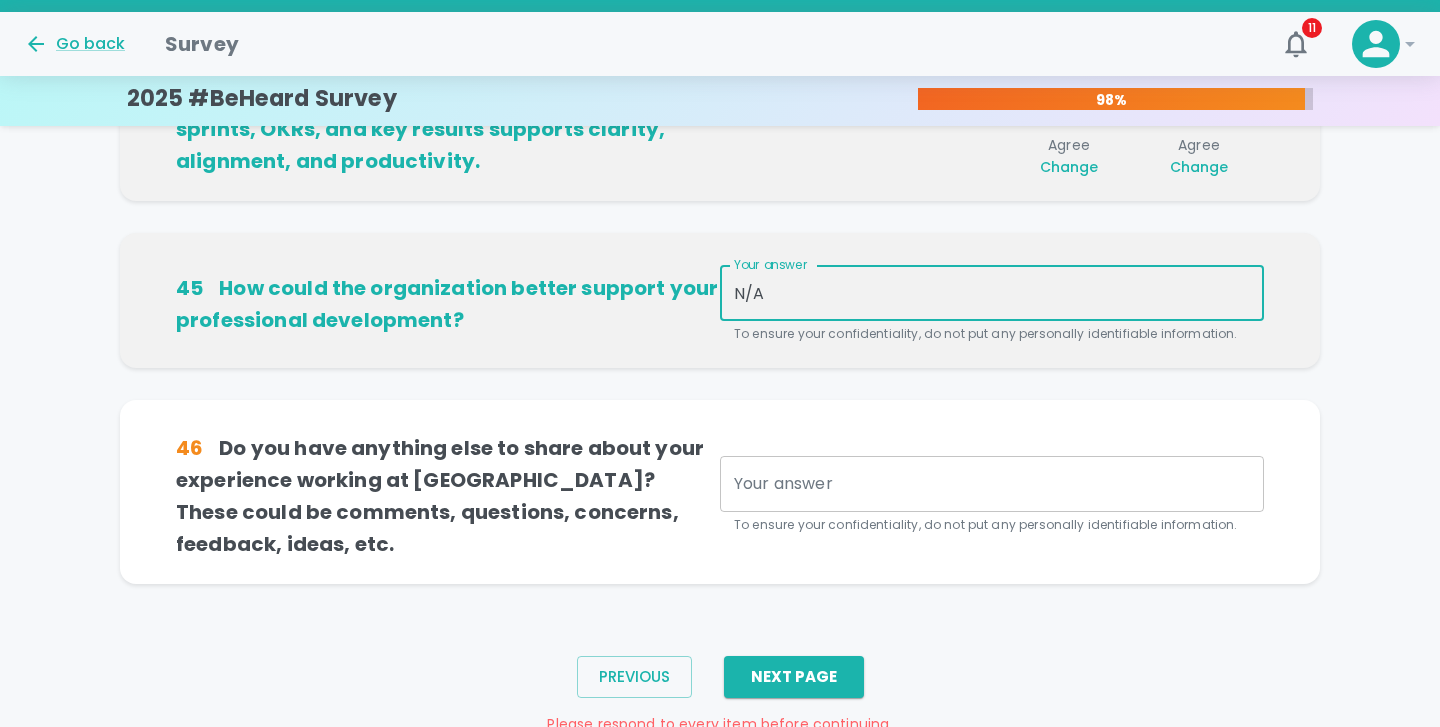 type on "N/A" 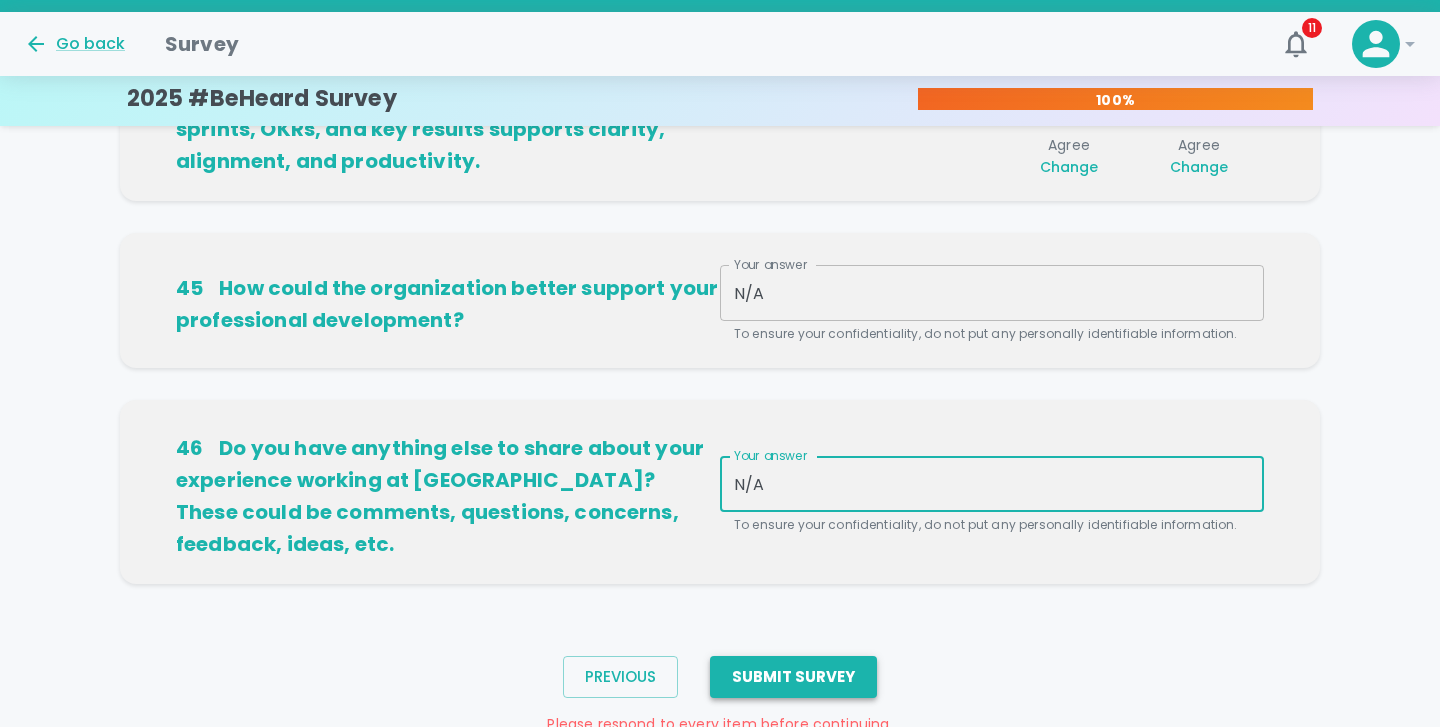 type on "N/A" 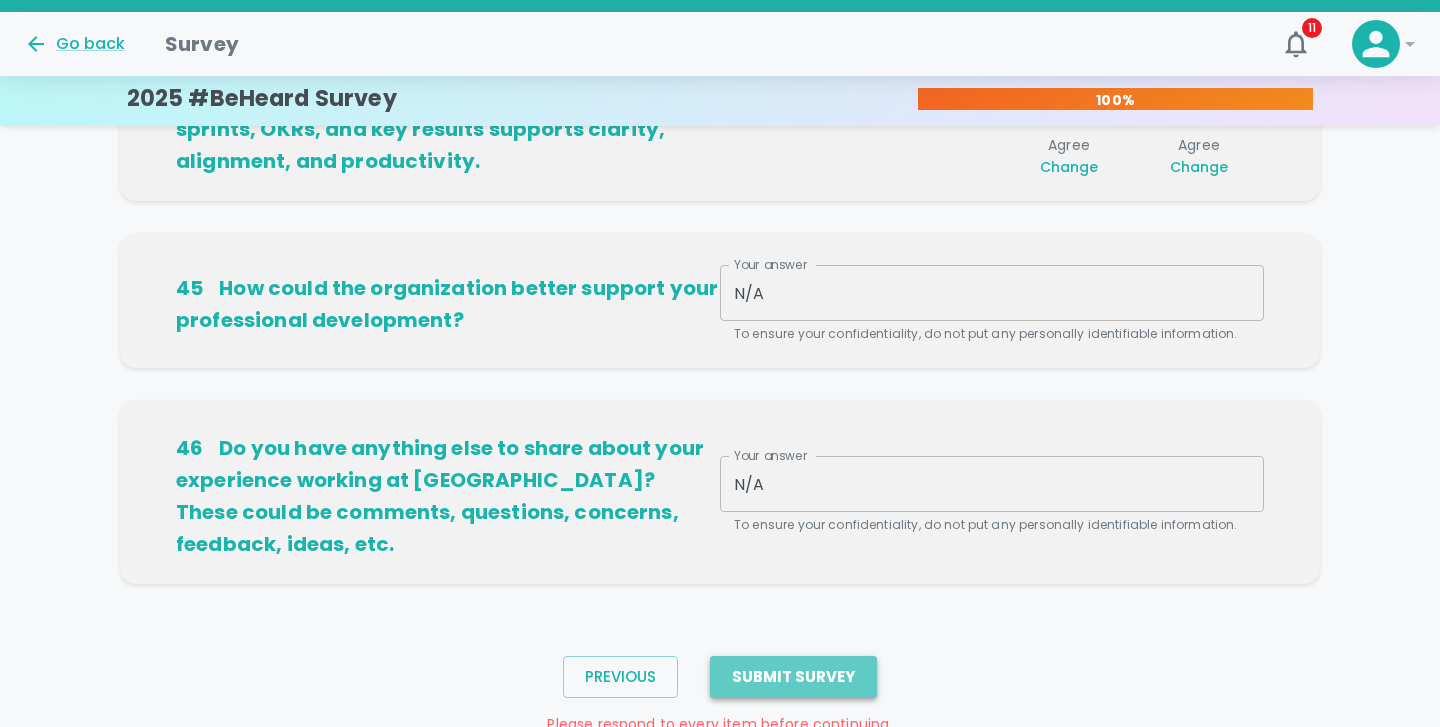 click on "Submit Survey" at bounding box center [793, 677] 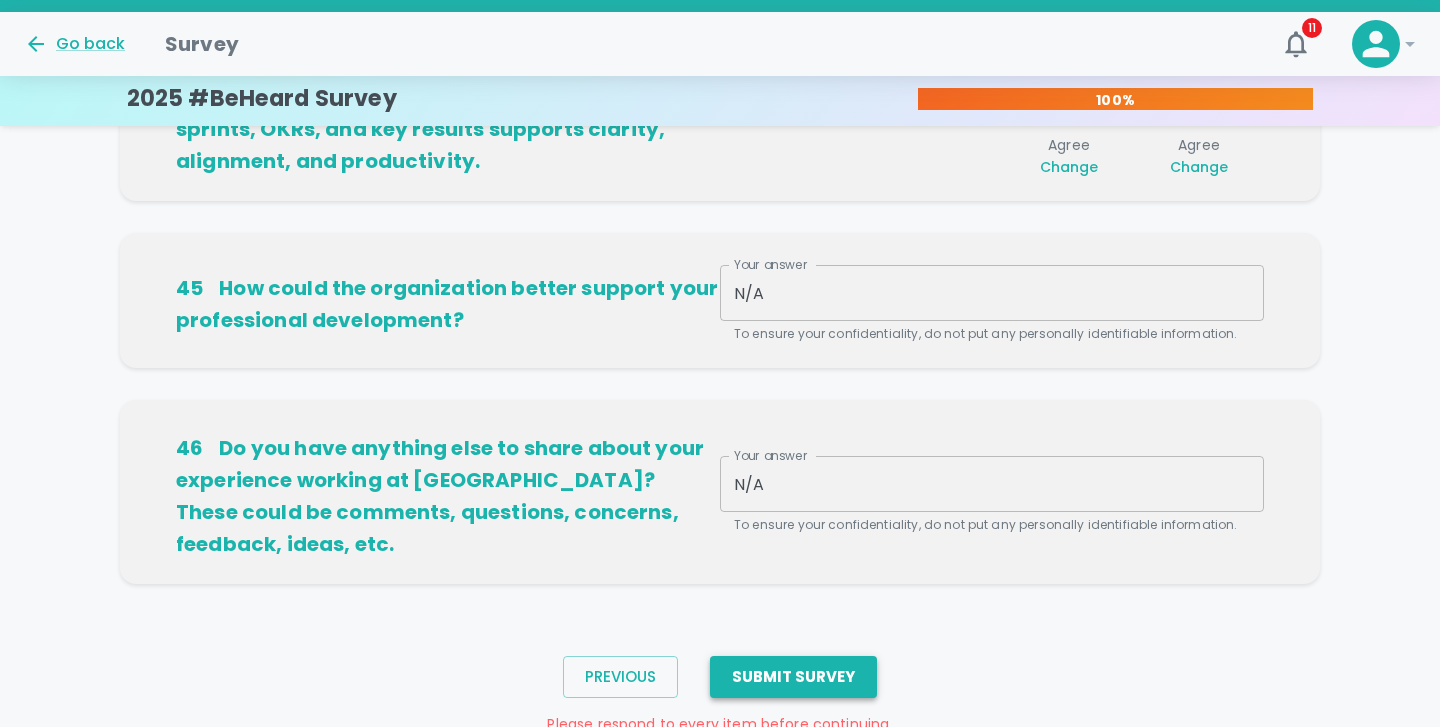 scroll, scrollTop: 0, scrollLeft: 0, axis: both 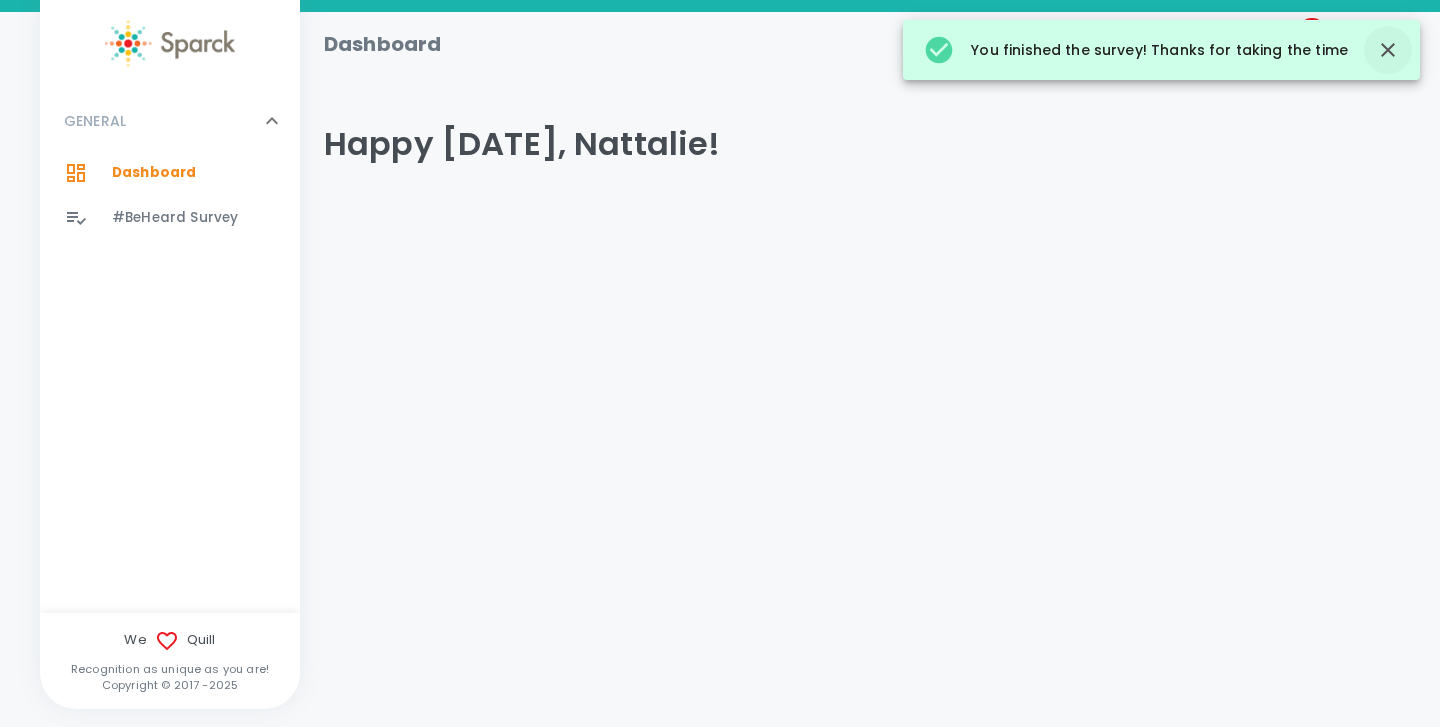 click 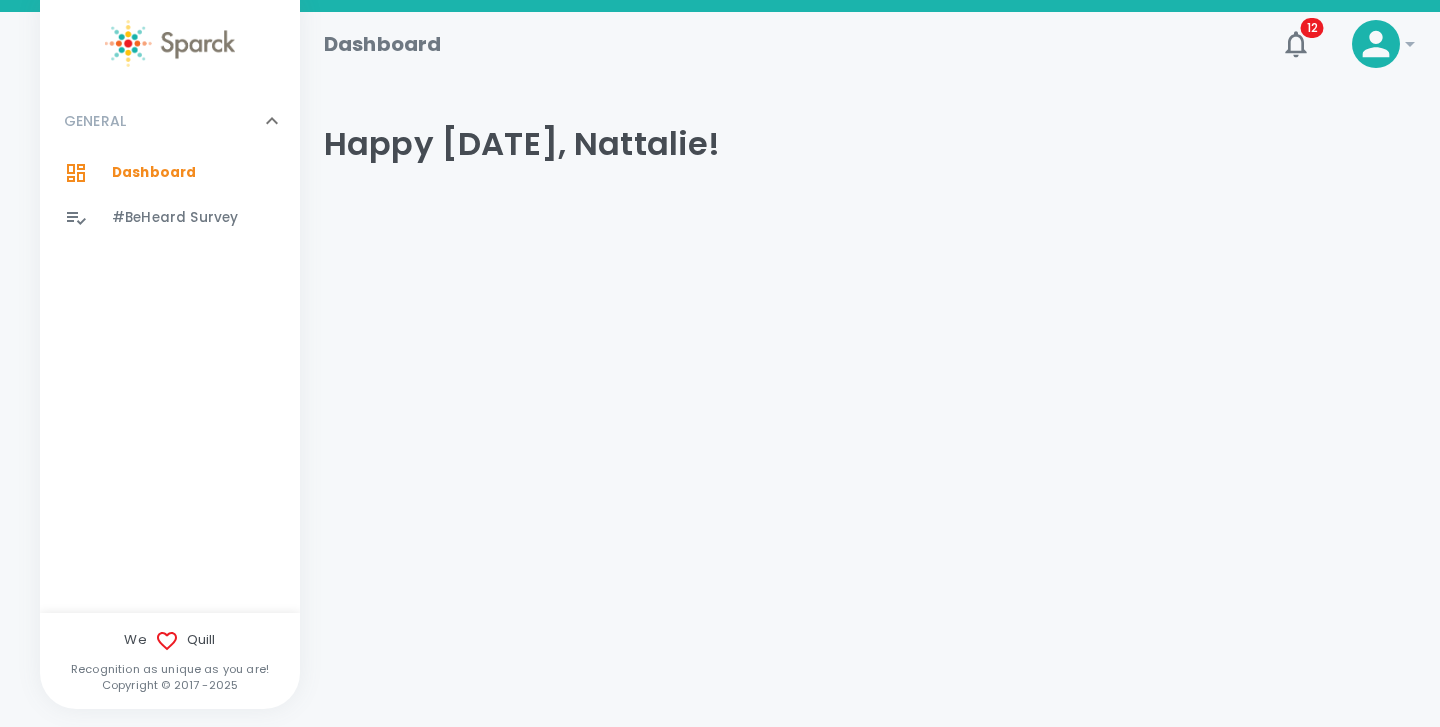 click 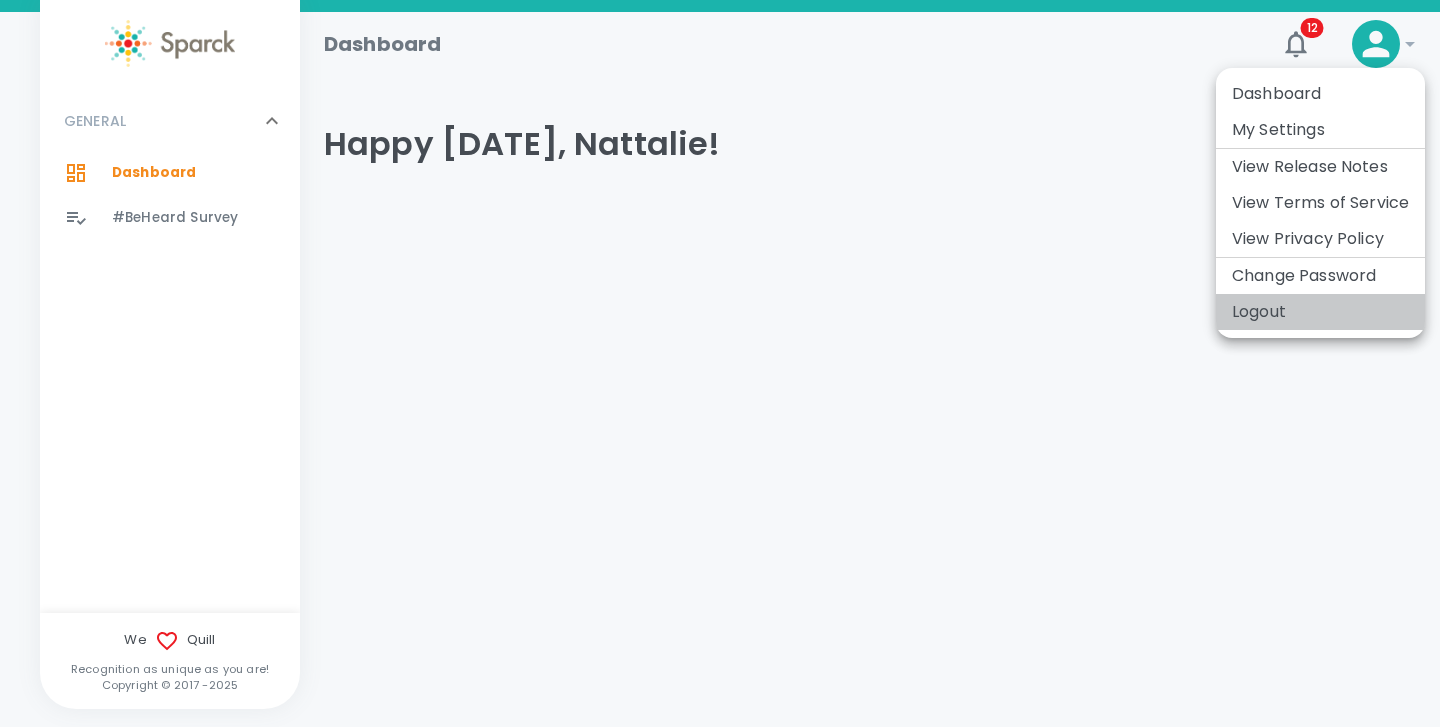click on "Logout" at bounding box center [1320, 312] 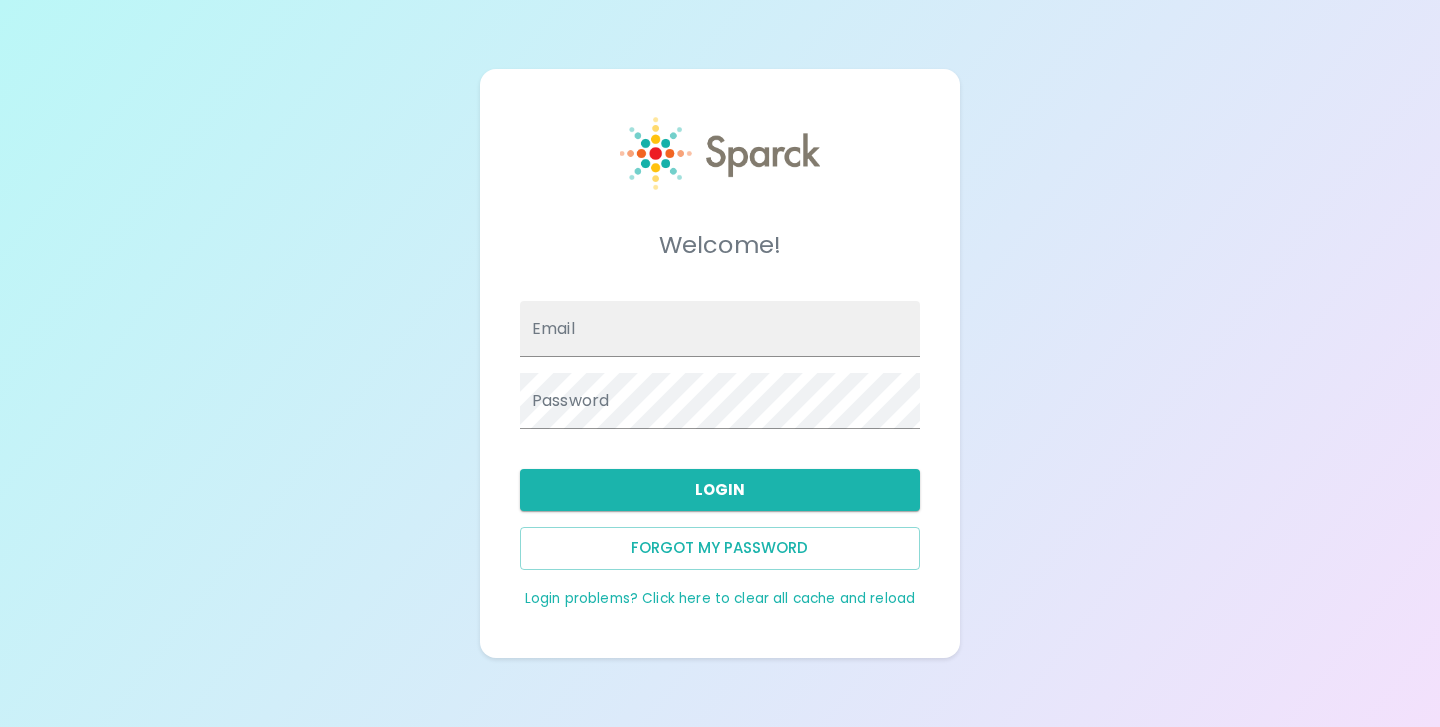 scroll, scrollTop: 0, scrollLeft: 0, axis: both 